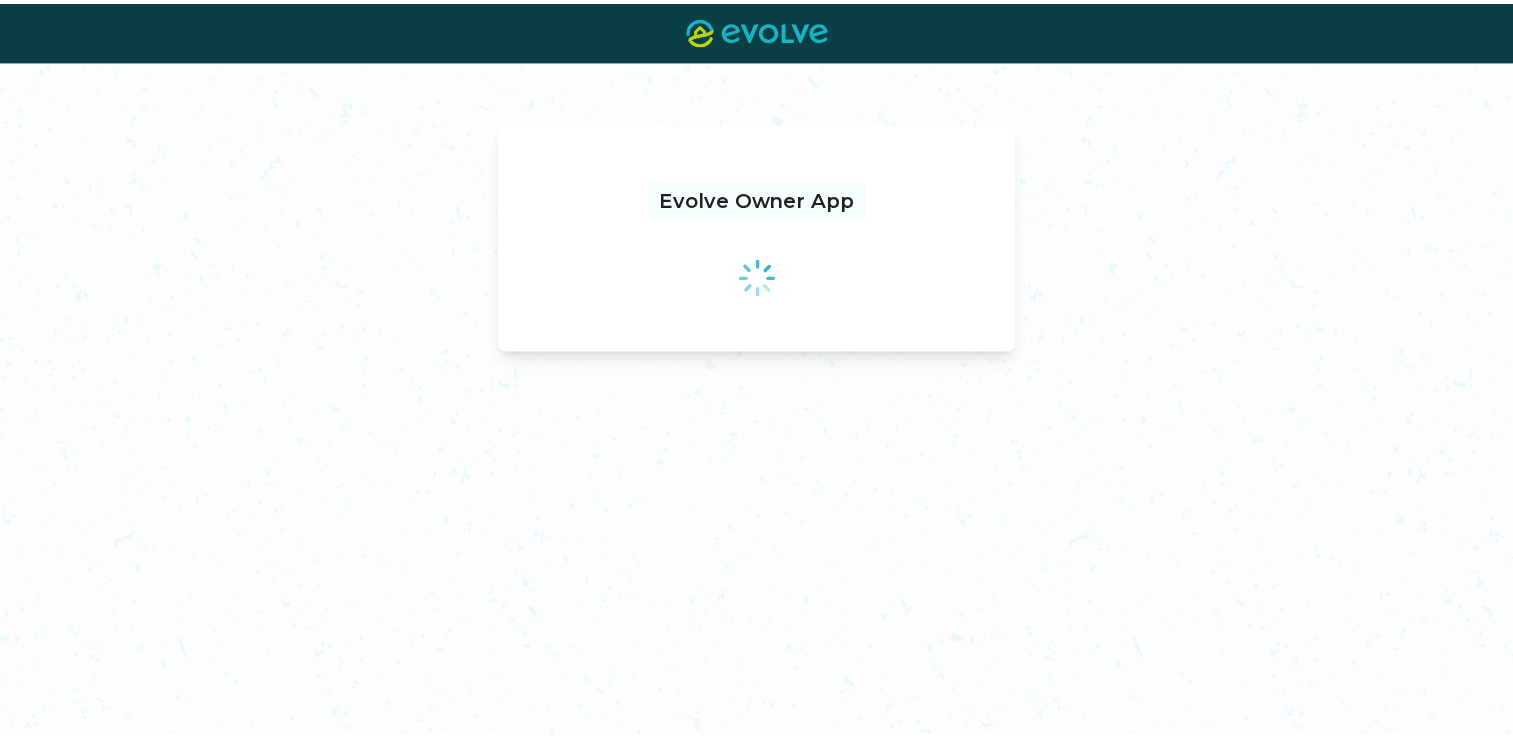 scroll, scrollTop: 0, scrollLeft: 0, axis: both 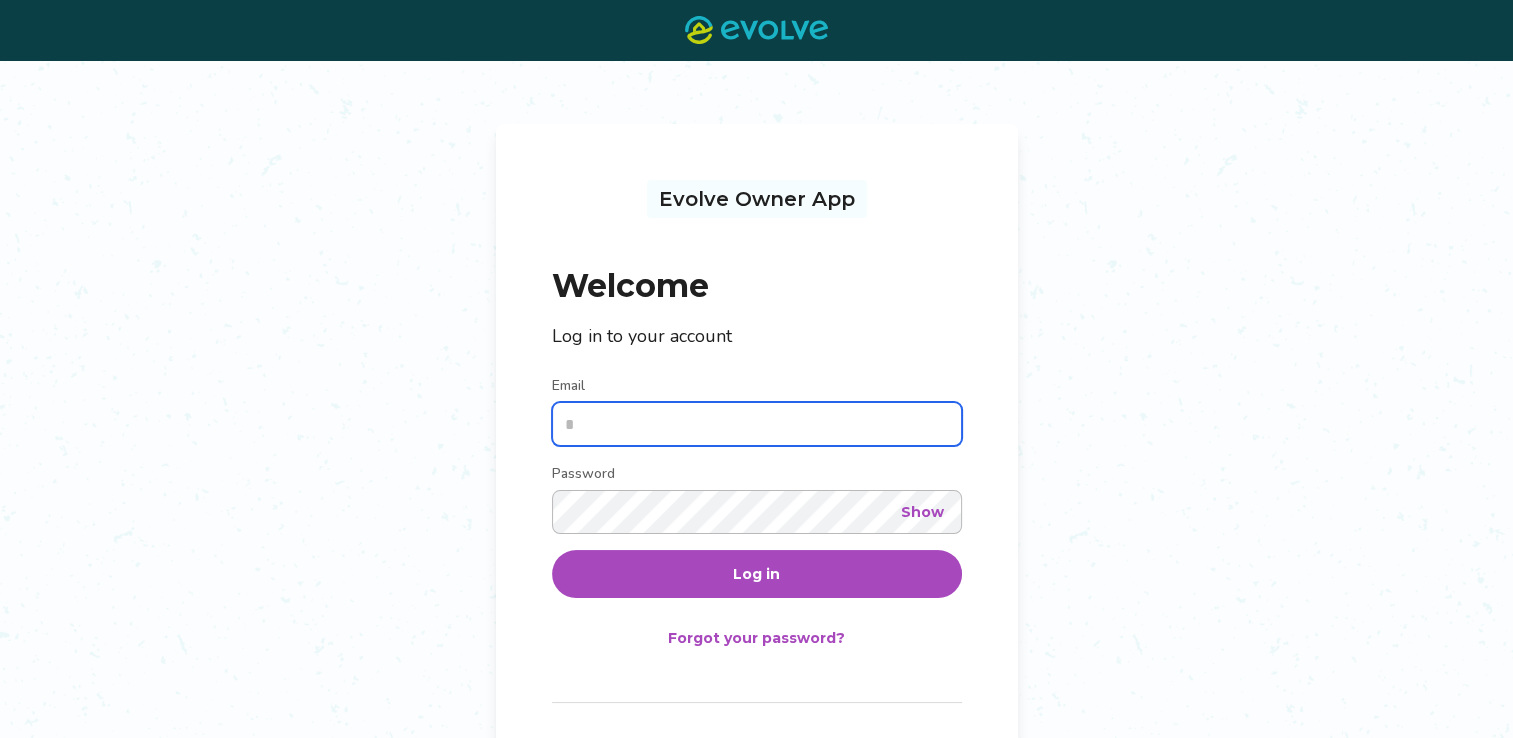 type on "**********" 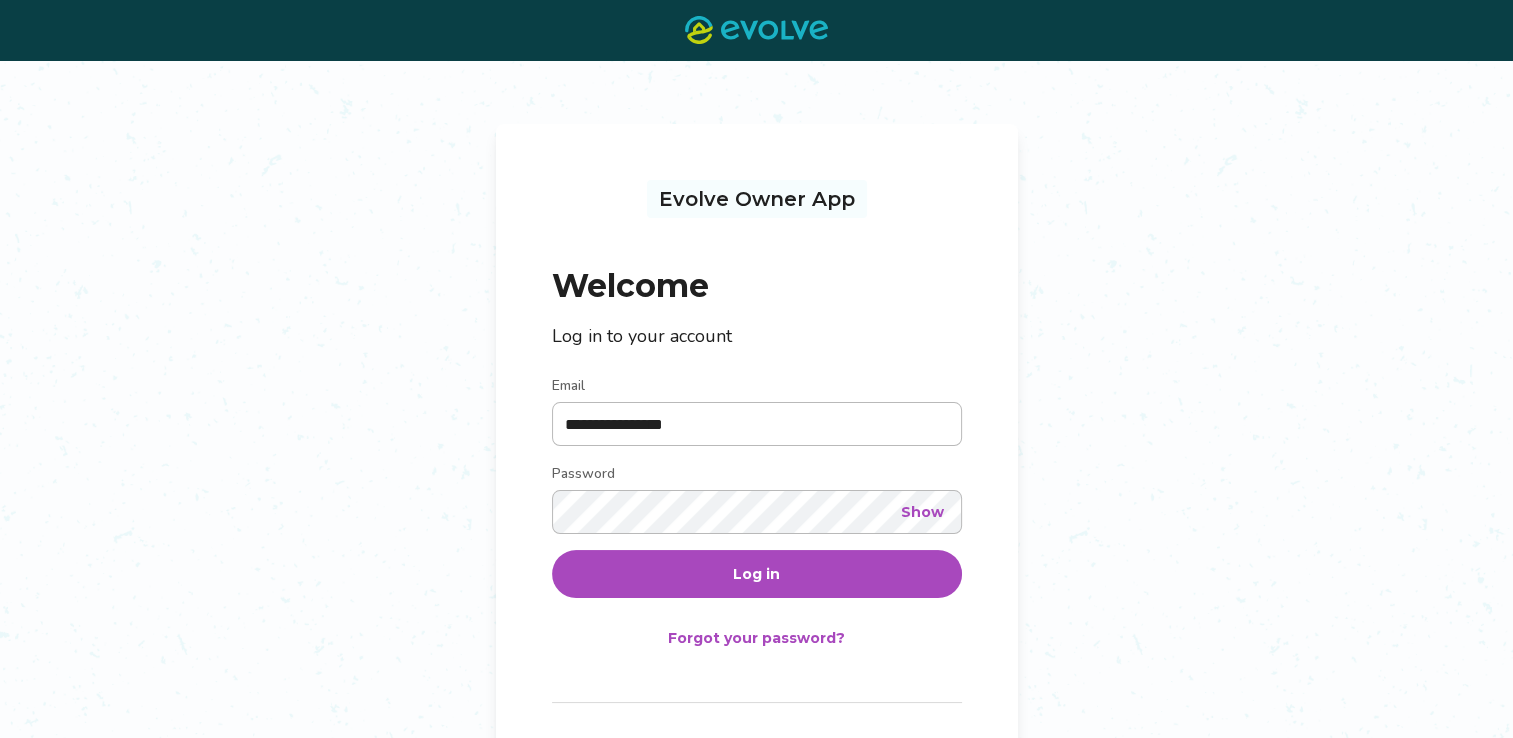 click on "Log in" at bounding box center [756, 574] 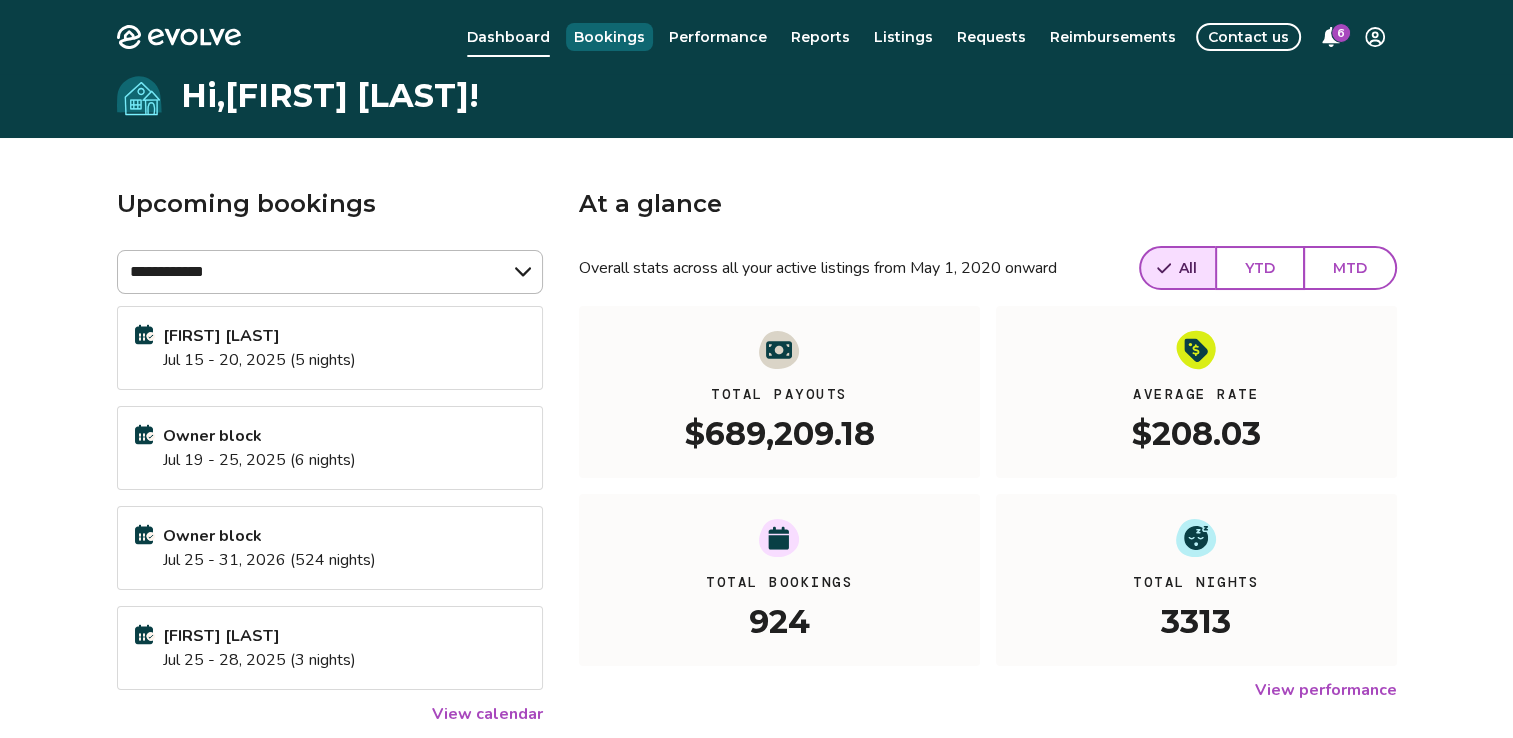 click on "Bookings" at bounding box center [609, 37] 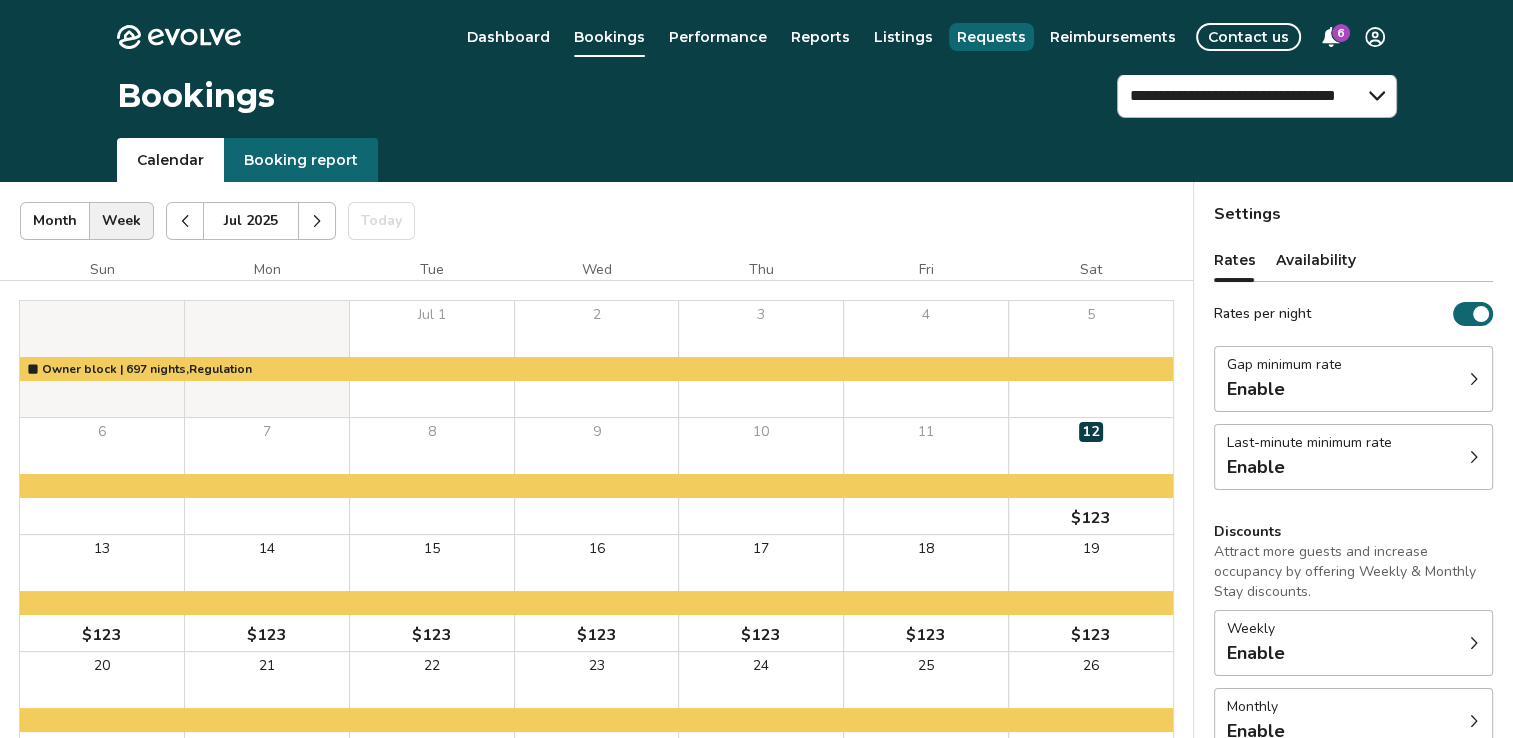 click on "Requests" at bounding box center (991, 37) 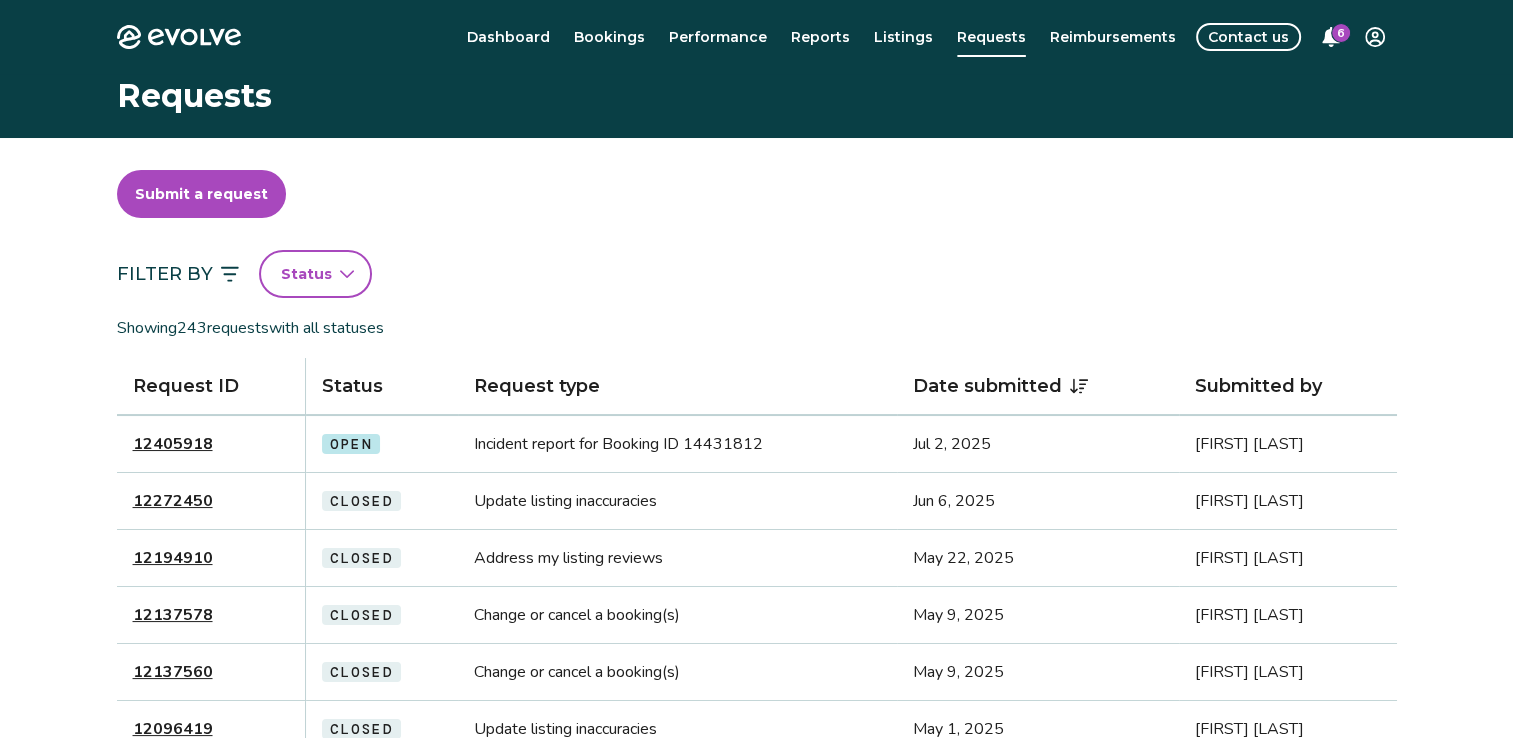 click on "12405918" at bounding box center [173, 444] 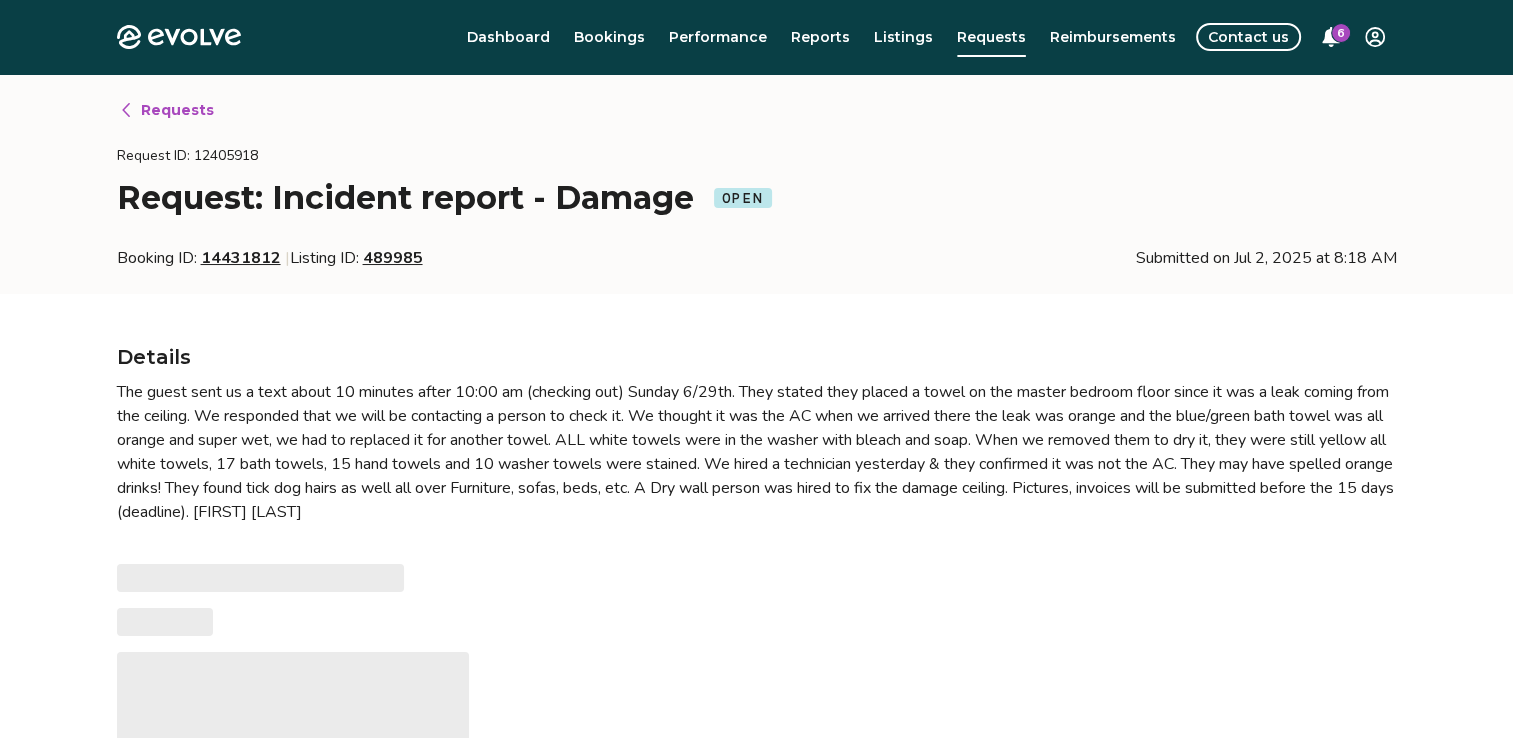 type on "*" 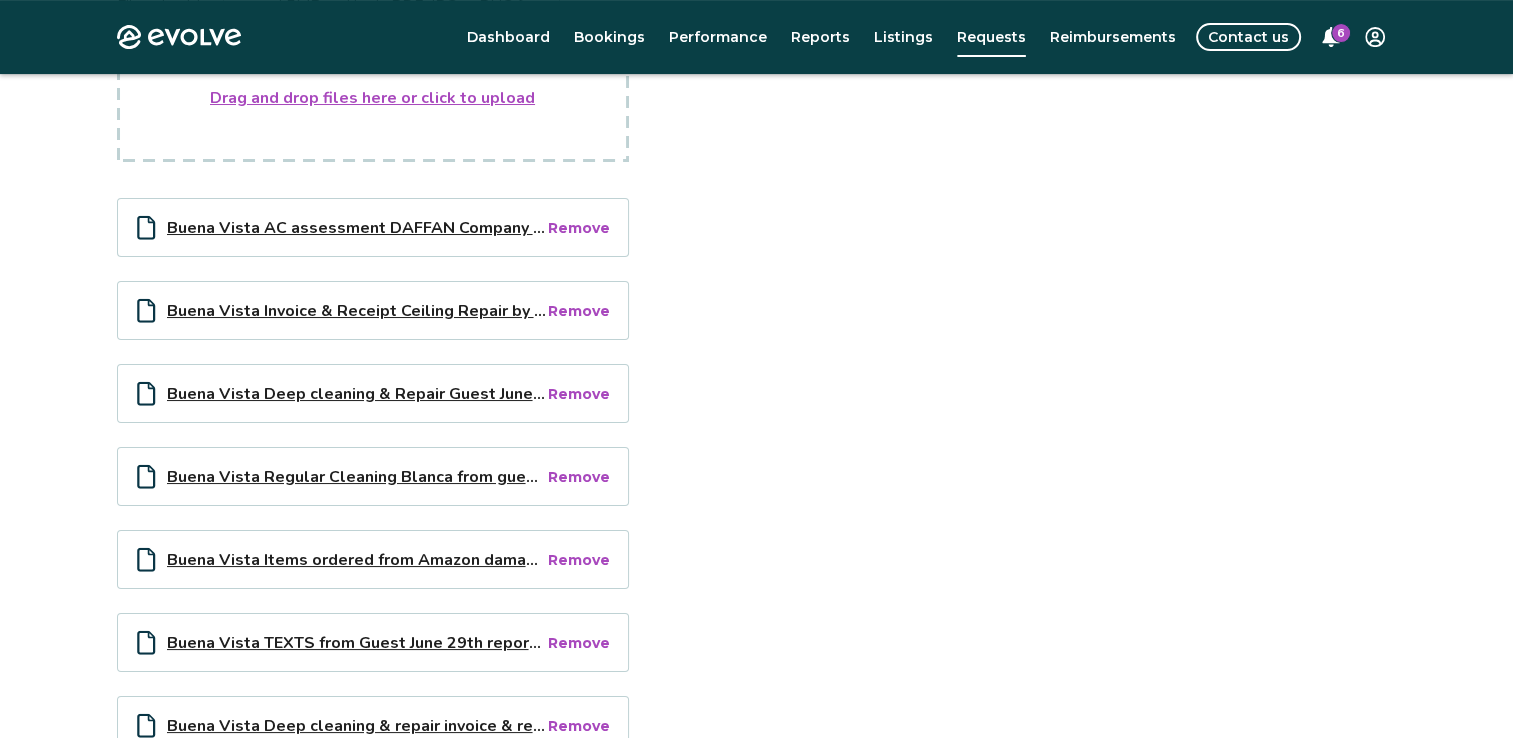 scroll, scrollTop: 450, scrollLeft: 0, axis: vertical 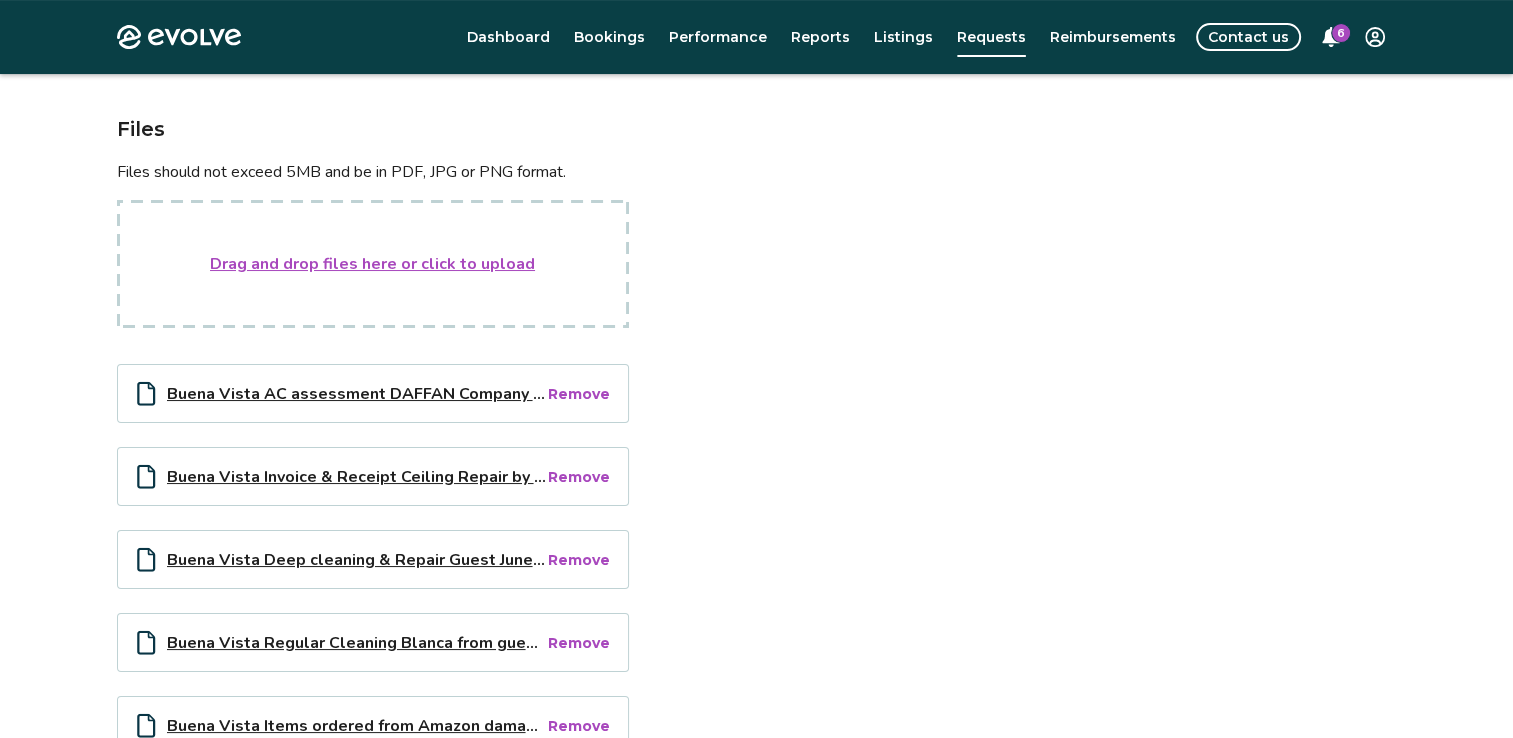 click on "Drag and drop files here or click to upload" at bounding box center [372, 264] 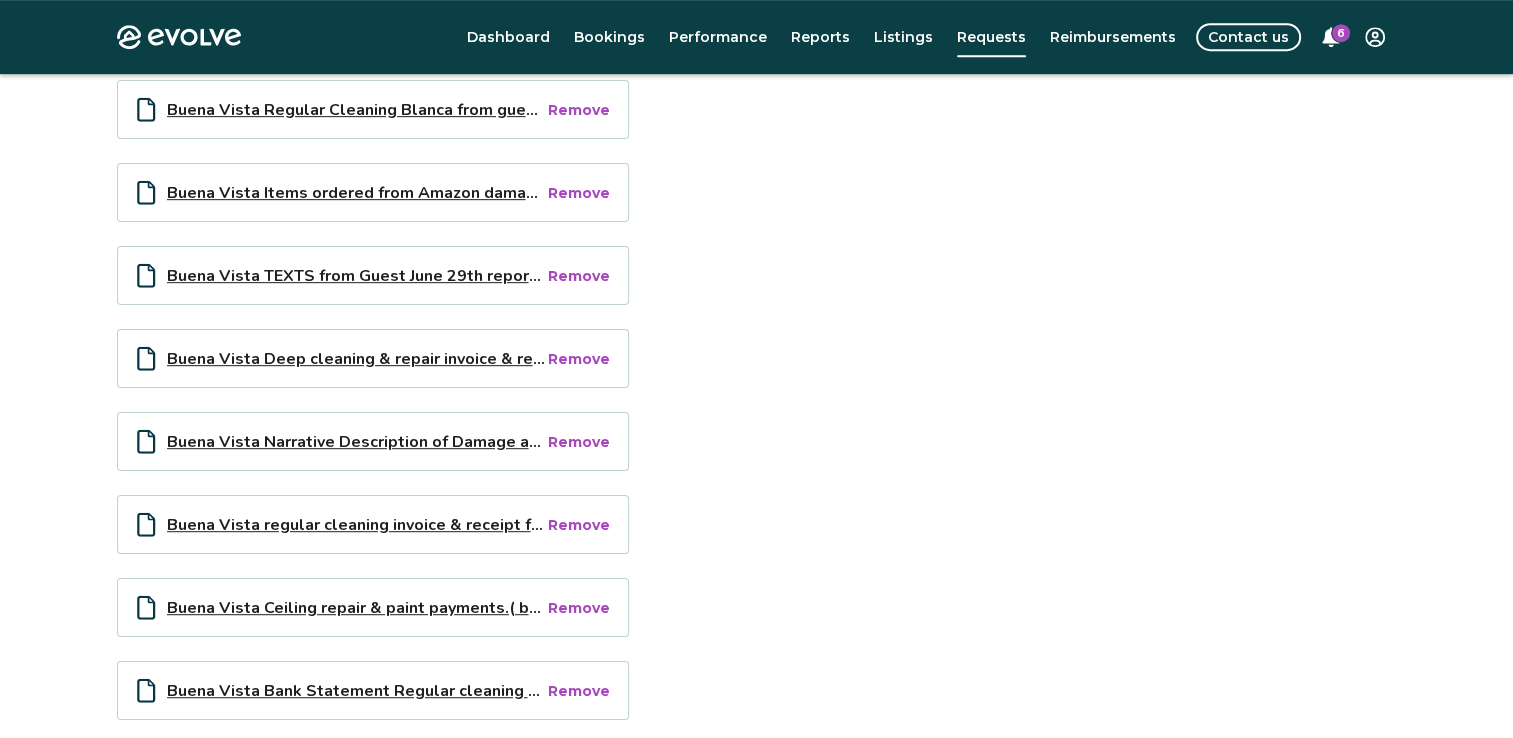 scroll, scrollTop: 1150, scrollLeft: 0, axis: vertical 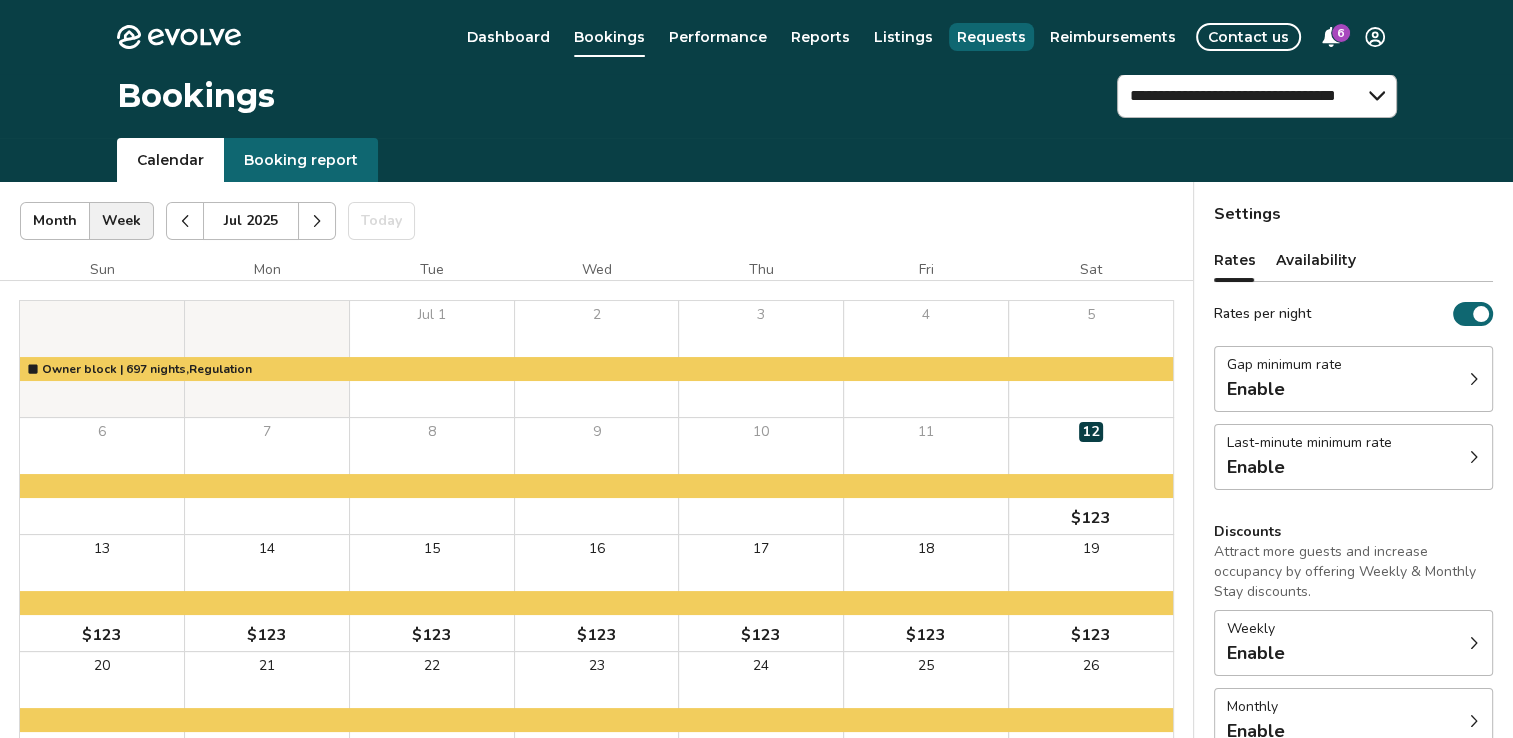 click on "Requests" at bounding box center [991, 37] 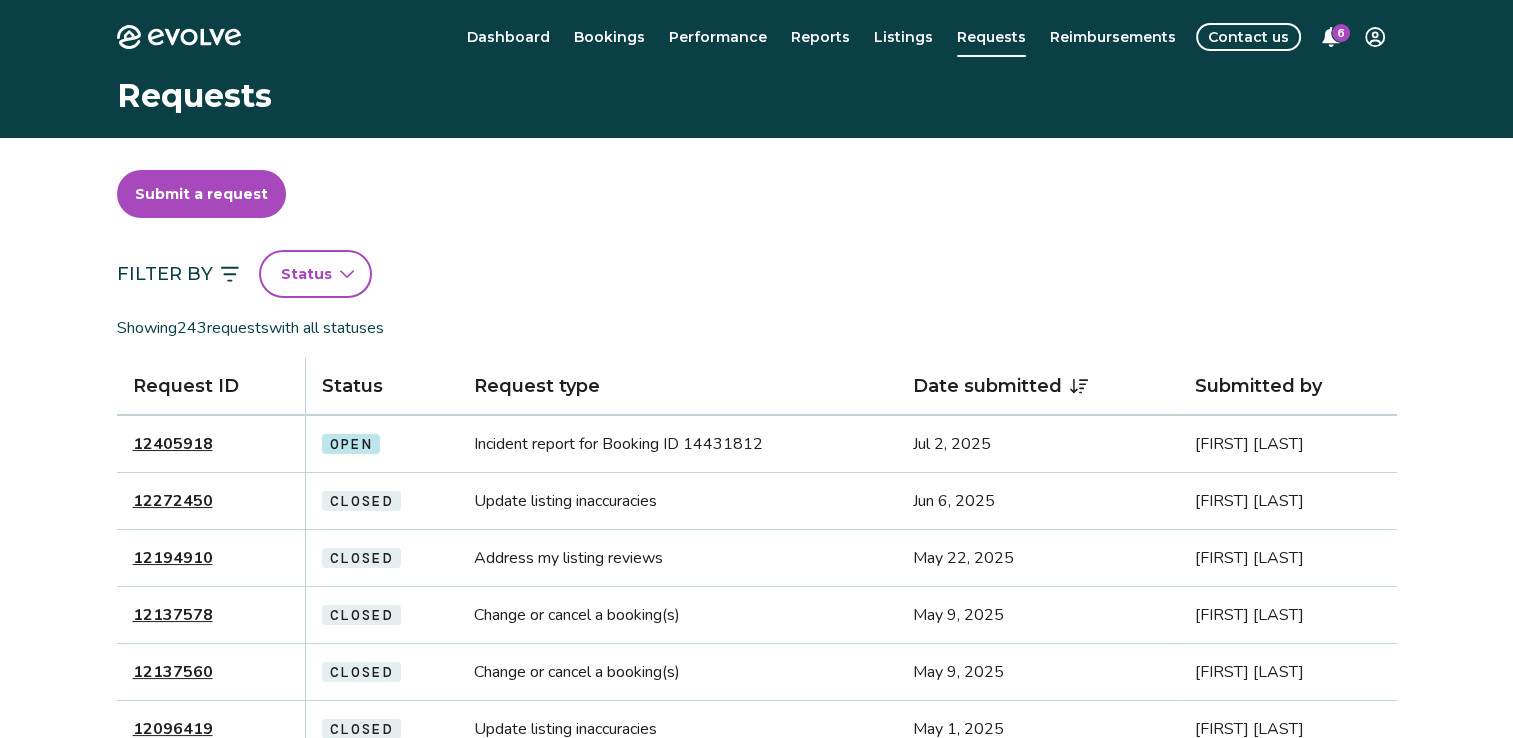 click on "12405918" at bounding box center [173, 444] 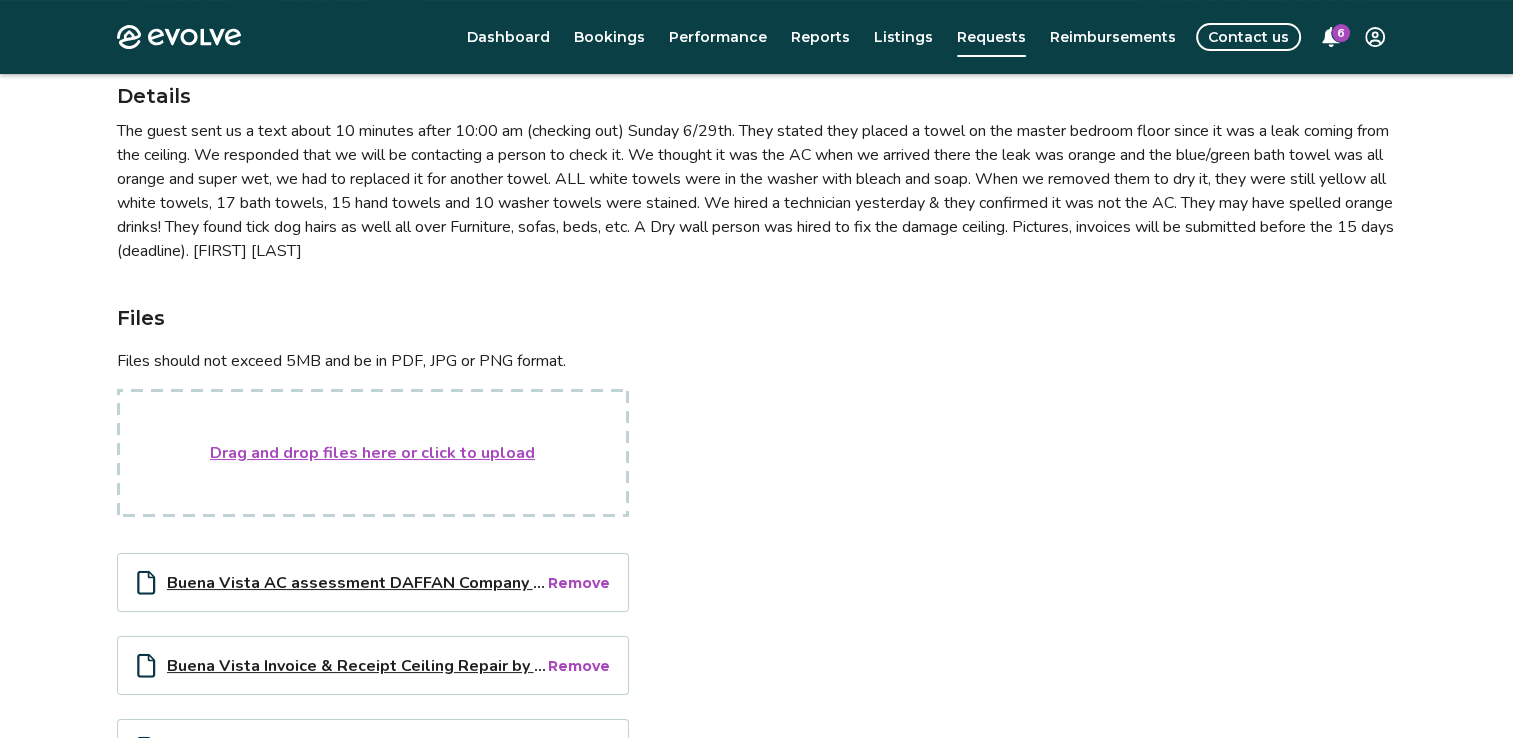 scroll, scrollTop: 400, scrollLeft: 0, axis: vertical 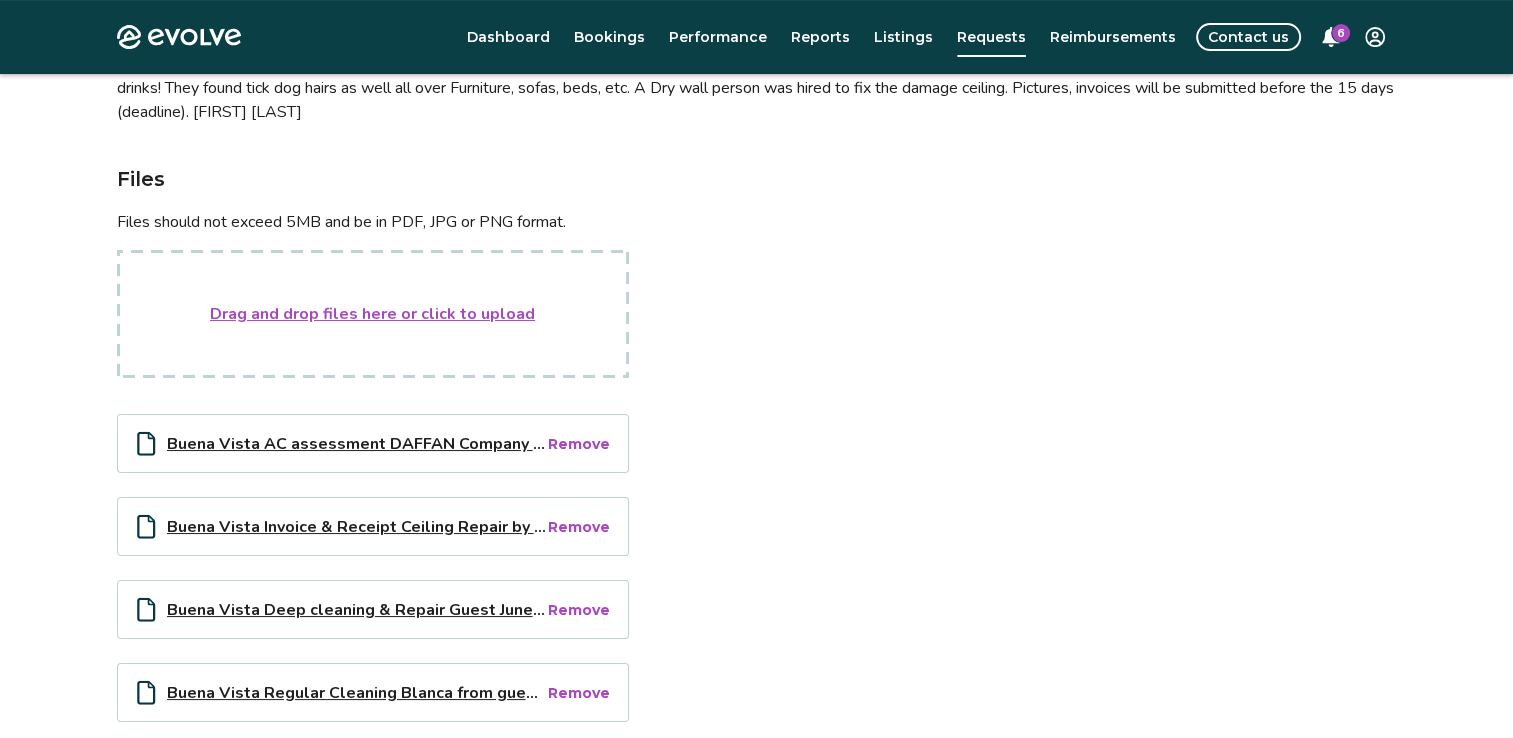click on "Drag and drop files here or click to upload" at bounding box center [372, 314] 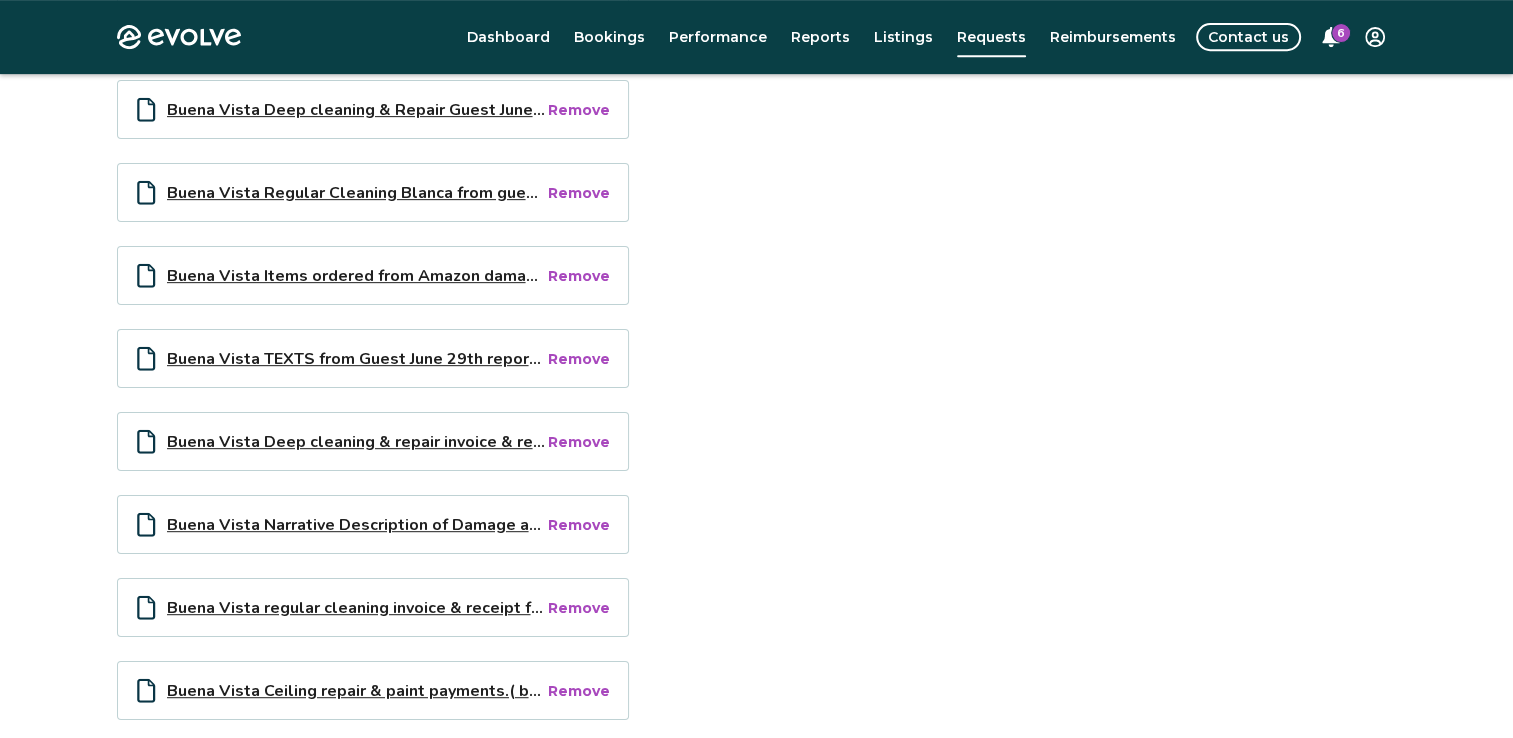 scroll, scrollTop: 1100, scrollLeft: 0, axis: vertical 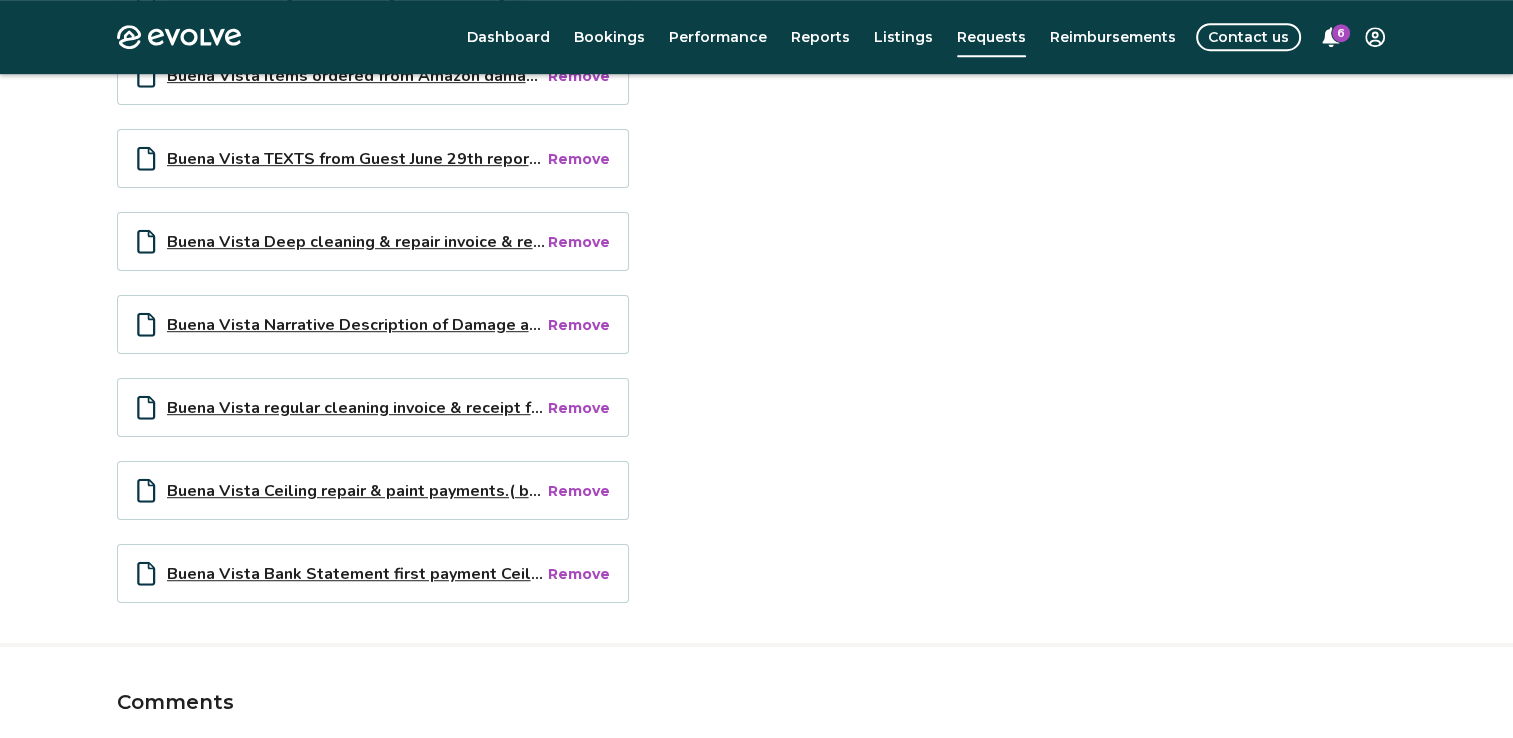 type on "*" 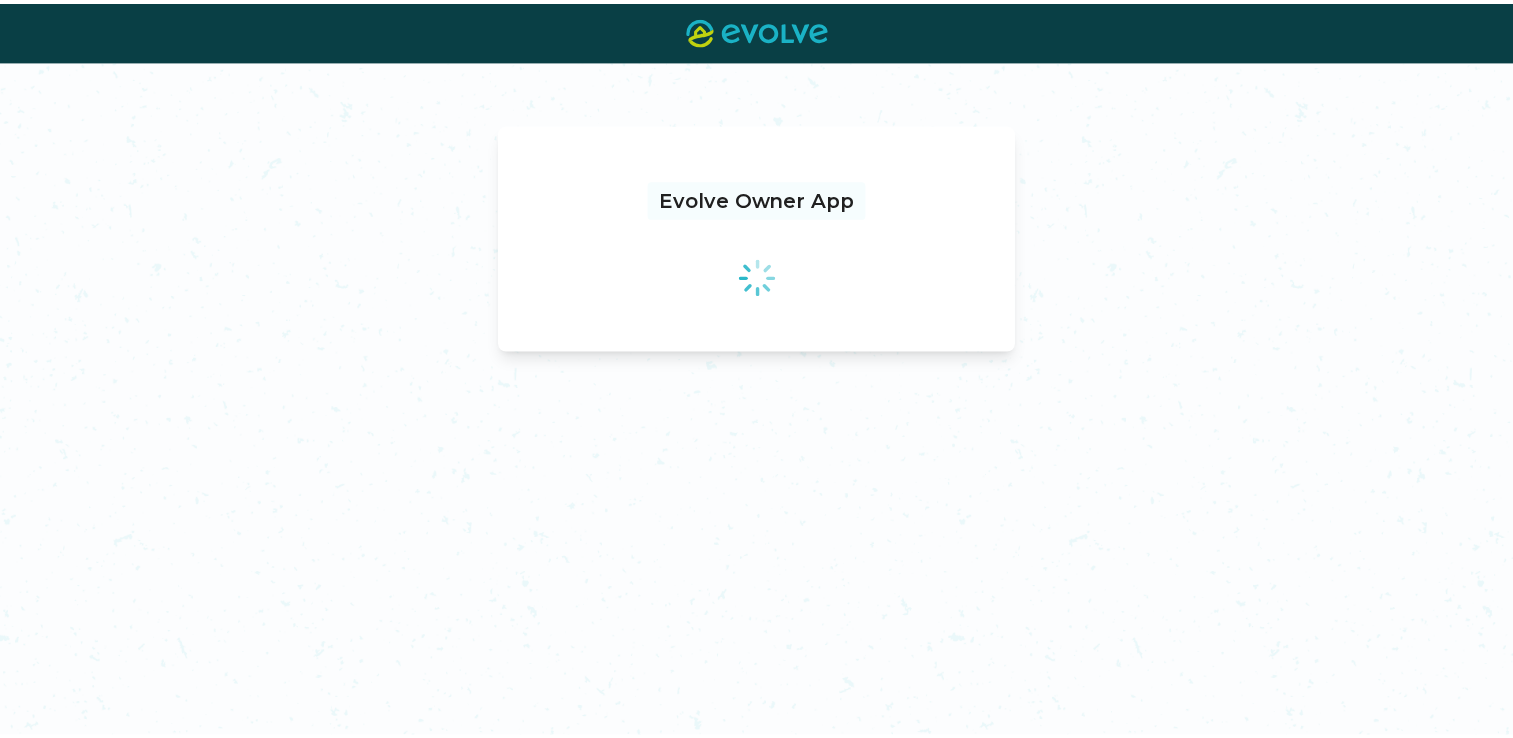 scroll, scrollTop: 0, scrollLeft: 0, axis: both 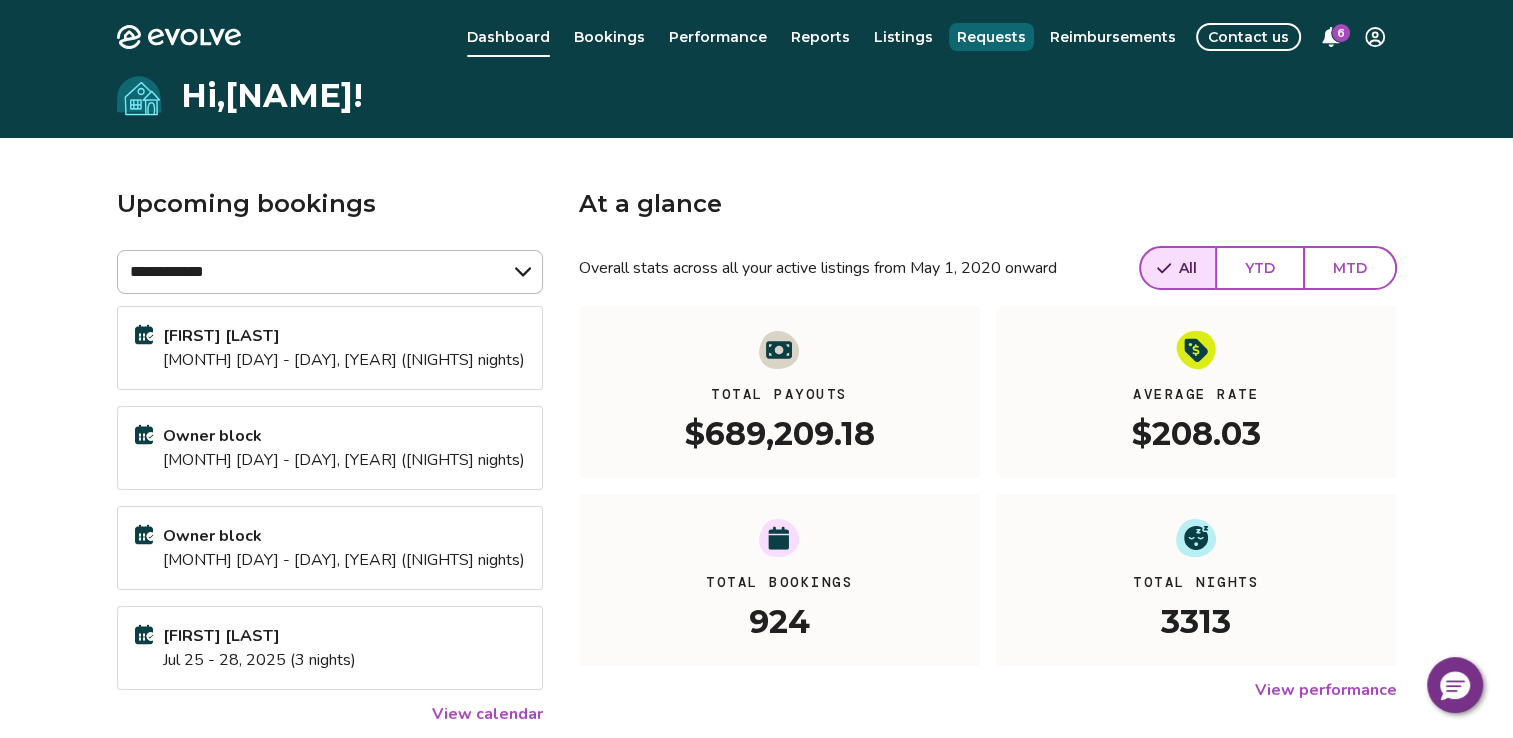 click on "Requests" at bounding box center (991, 37) 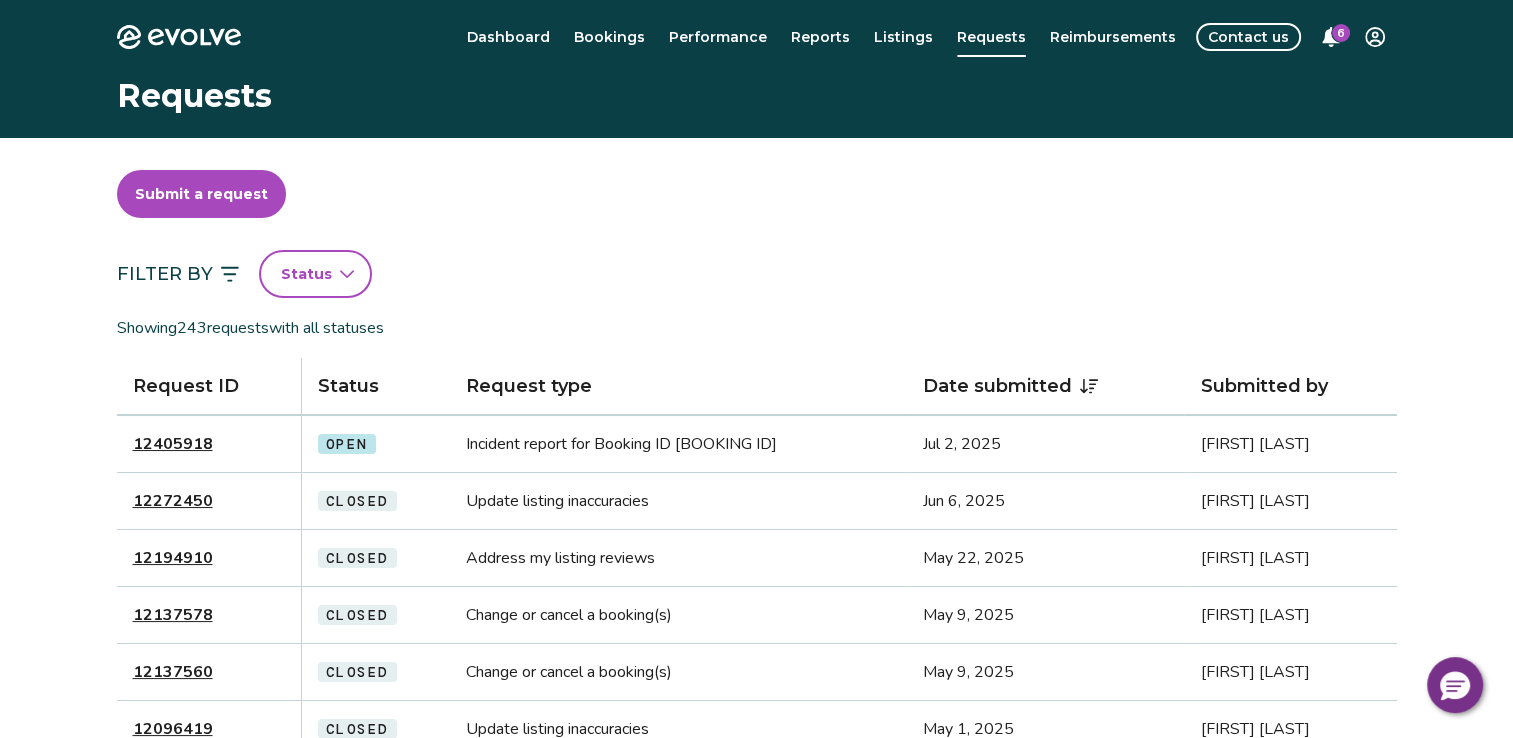 click on "12405918" at bounding box center (173, 444) 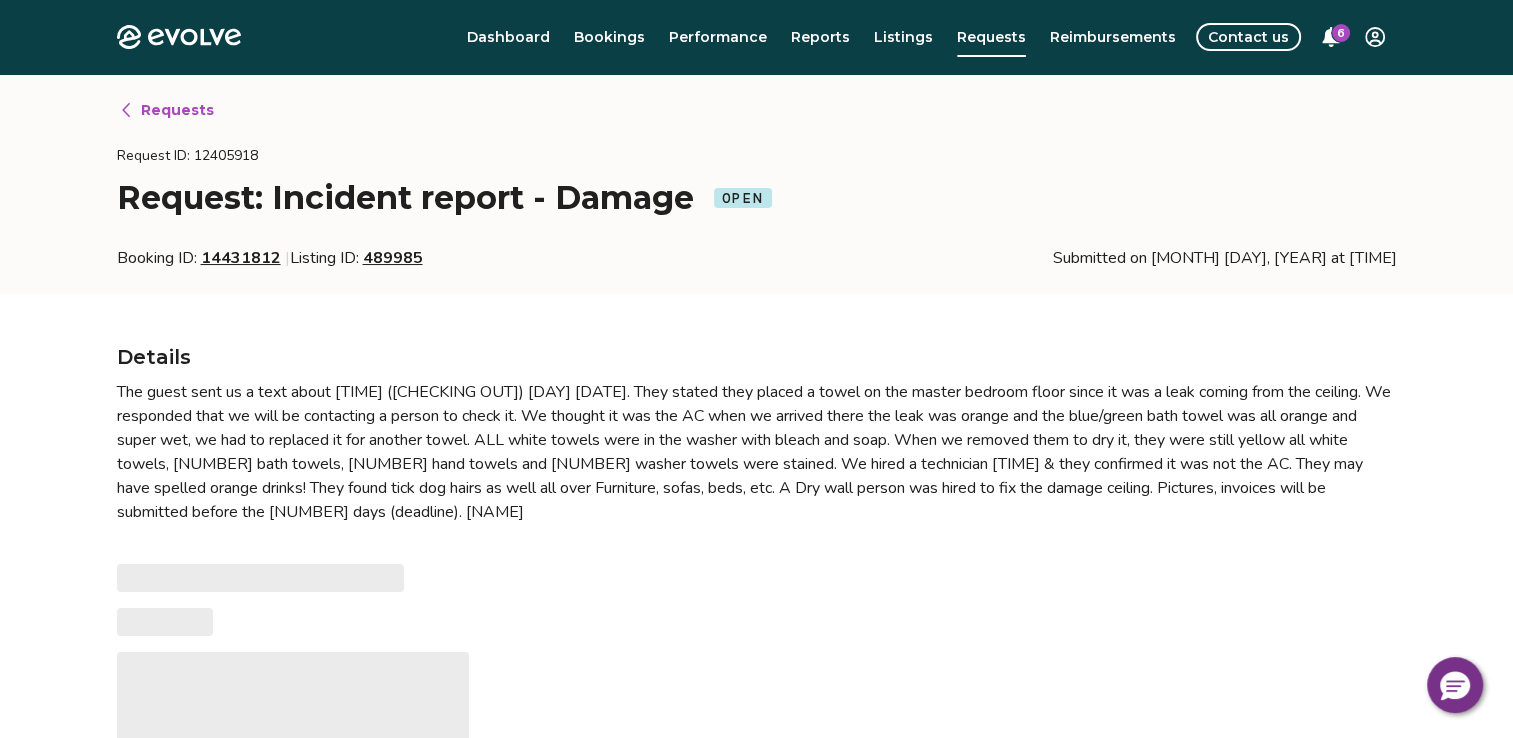 type on "*" 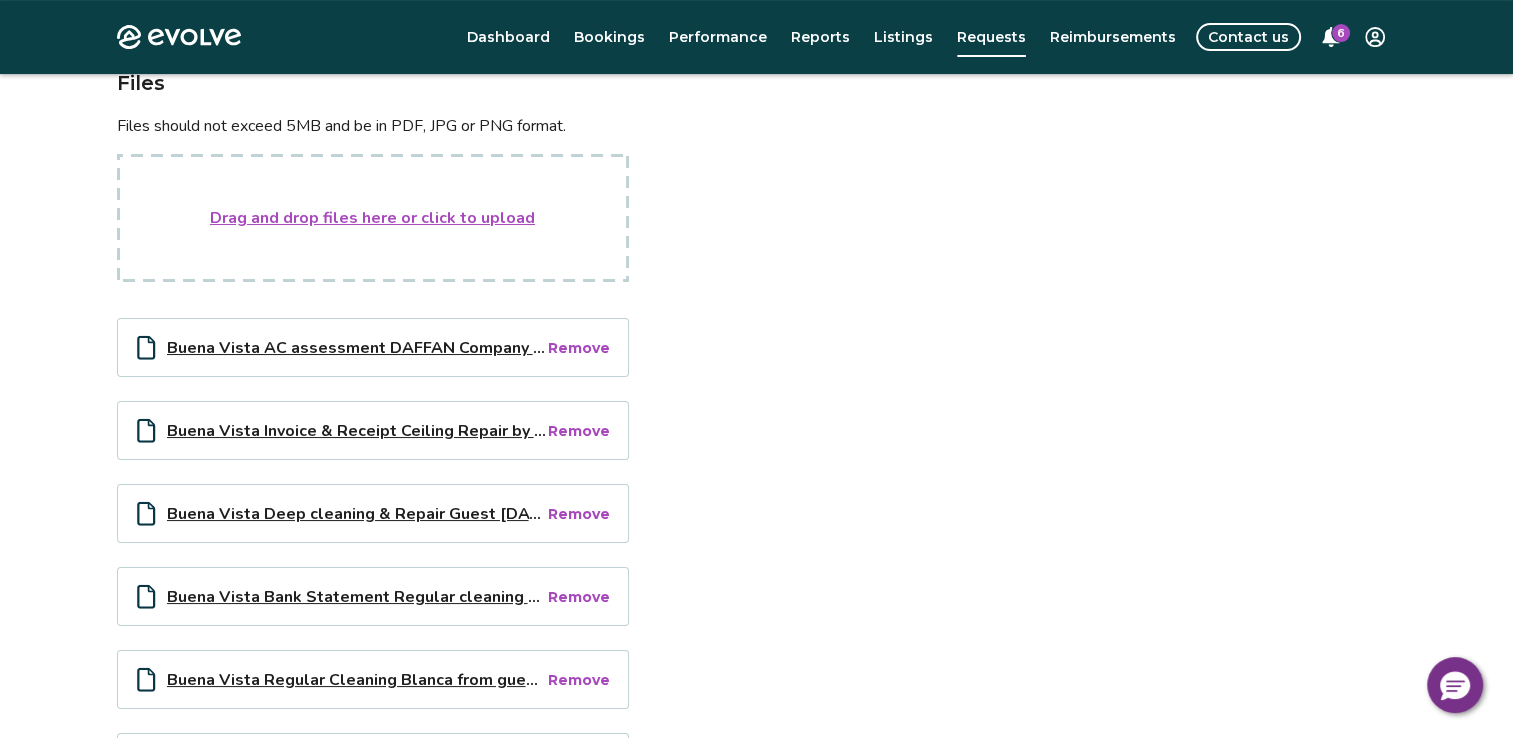 scroll, scrollTop: 400, scrollLeft: 0, axis: vertical 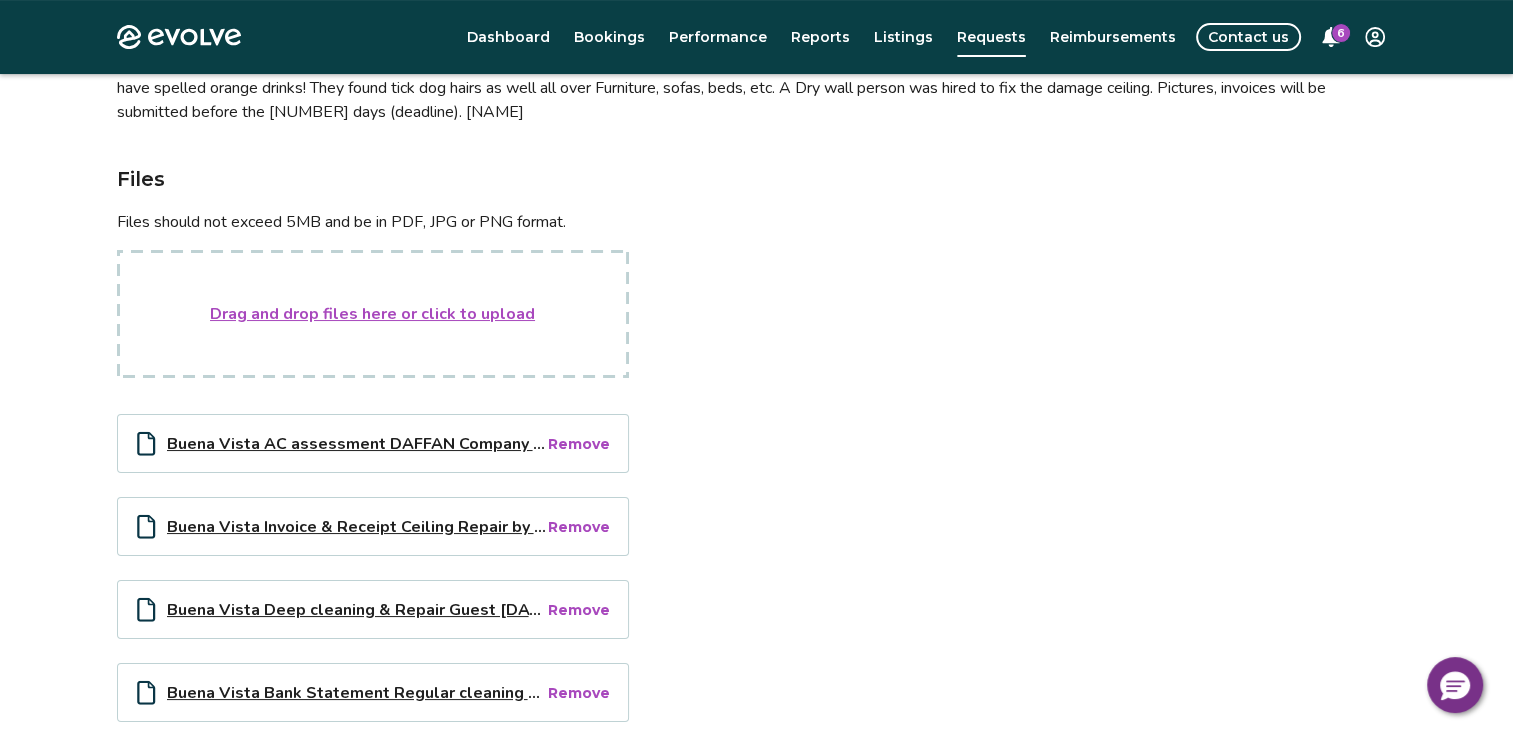 click on "Drag and drop files here or click to upload" at bounding box center [372, 314] 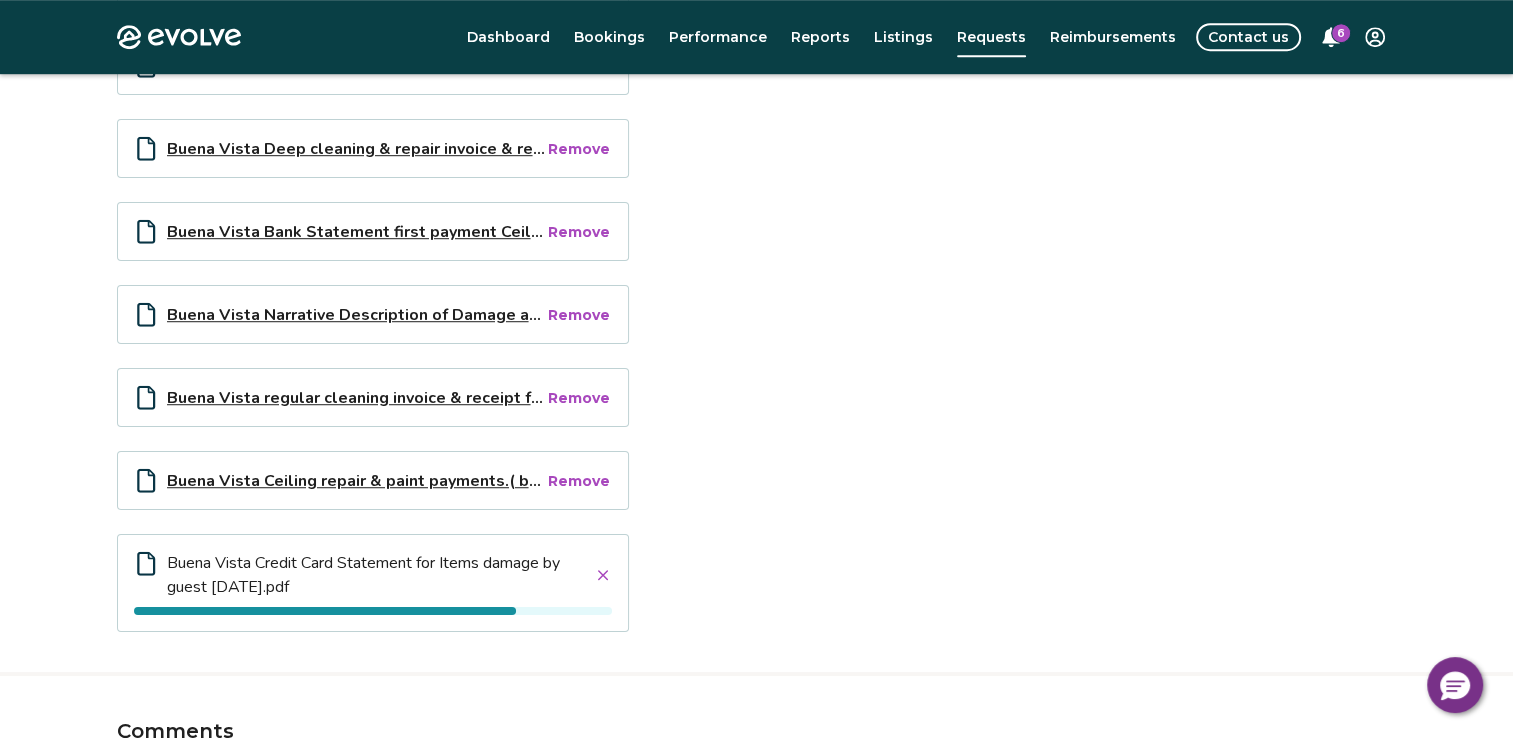 scroll, scrollTop: 1400, scrollLeft: 0, axis: vertical 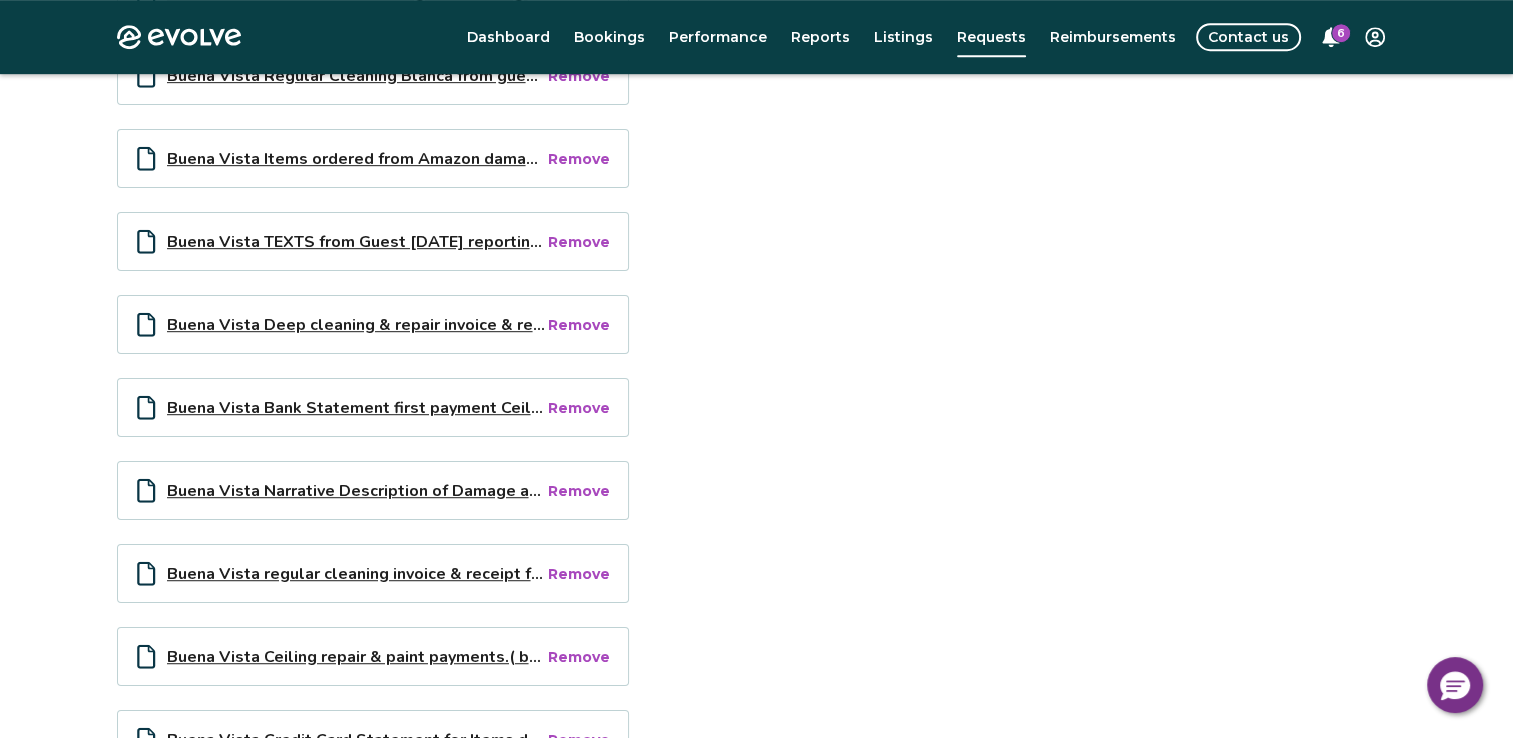 type on "*" 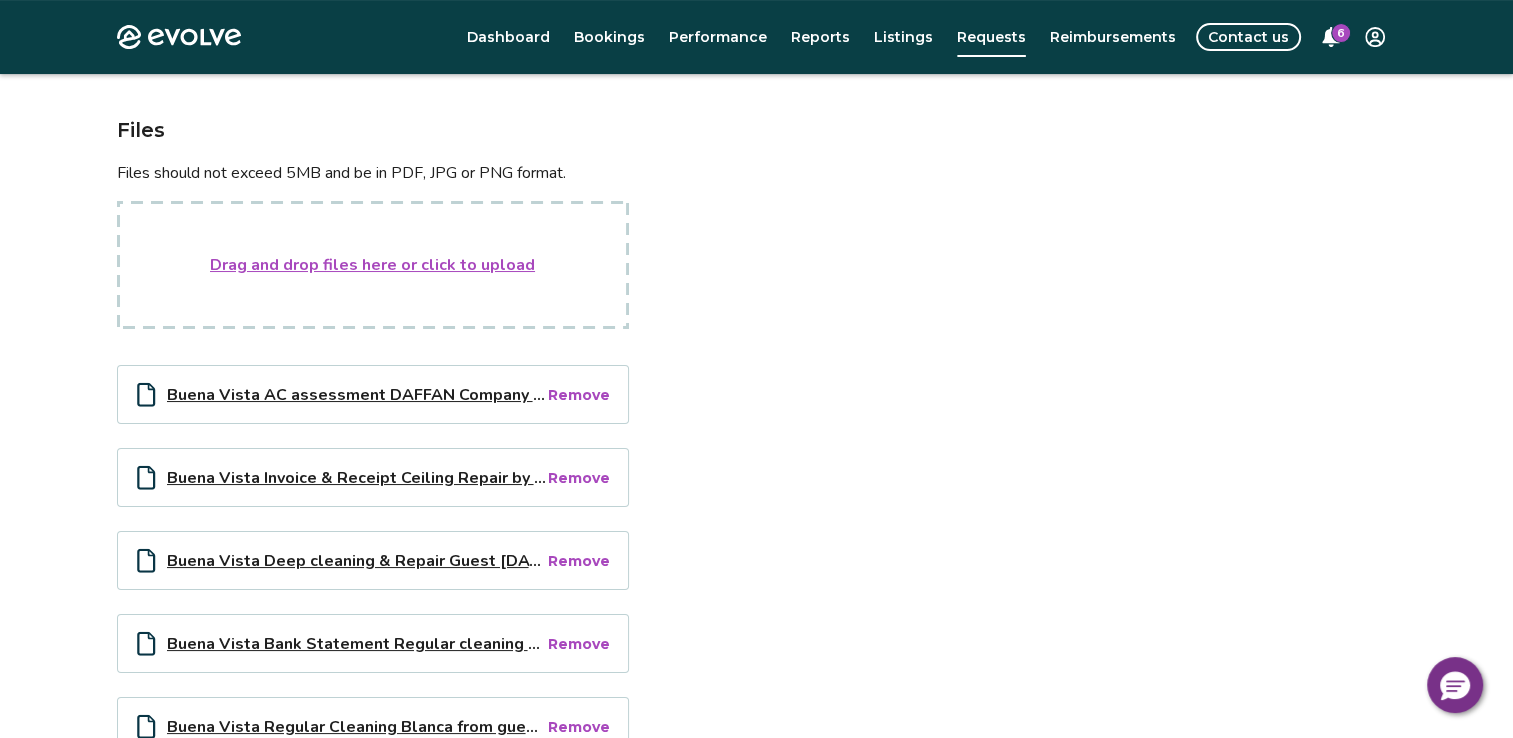 scroll, scrollTop: 300, scrollLeft: 0, axis: vertical 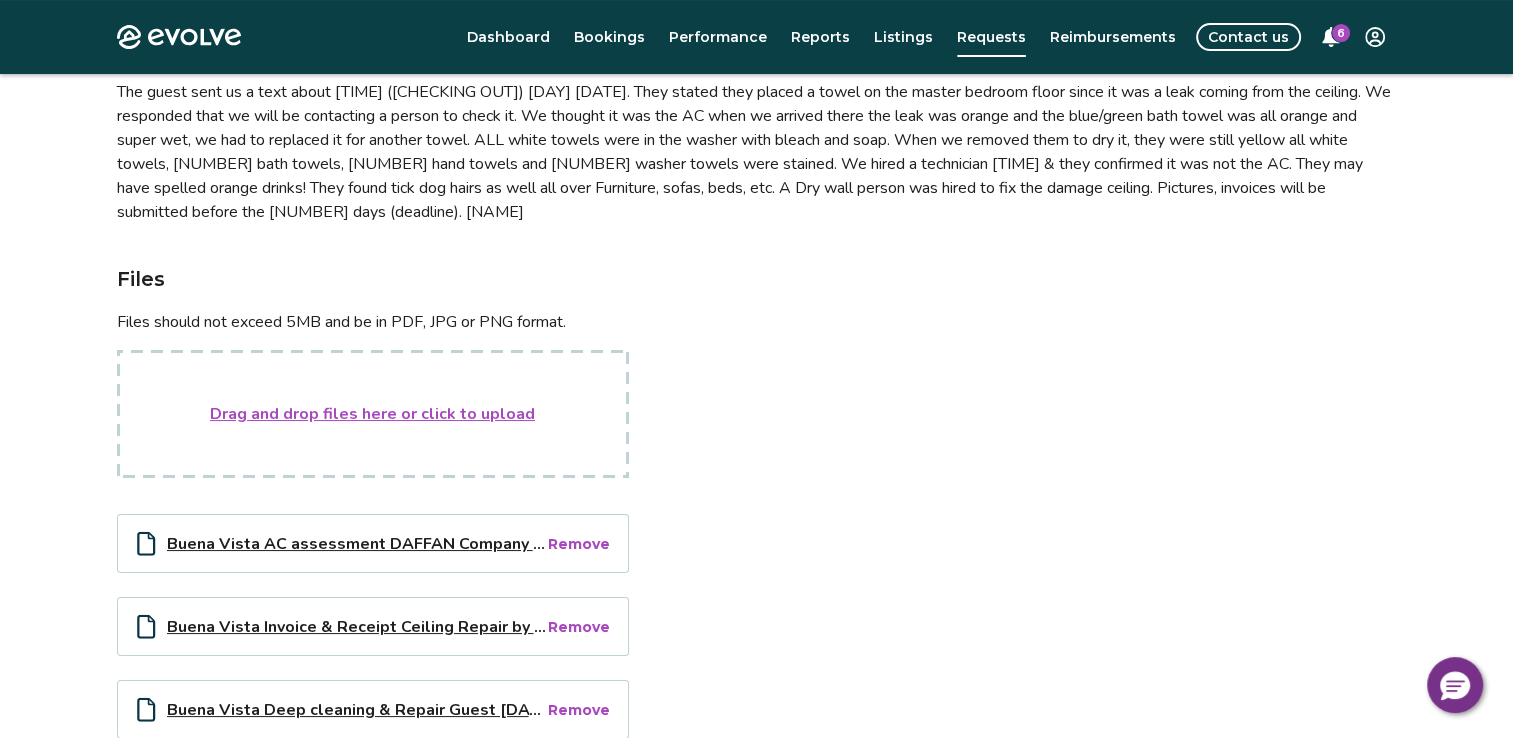 click on "Drag and drop files here or click to upload" at bounding box center [372, 414] 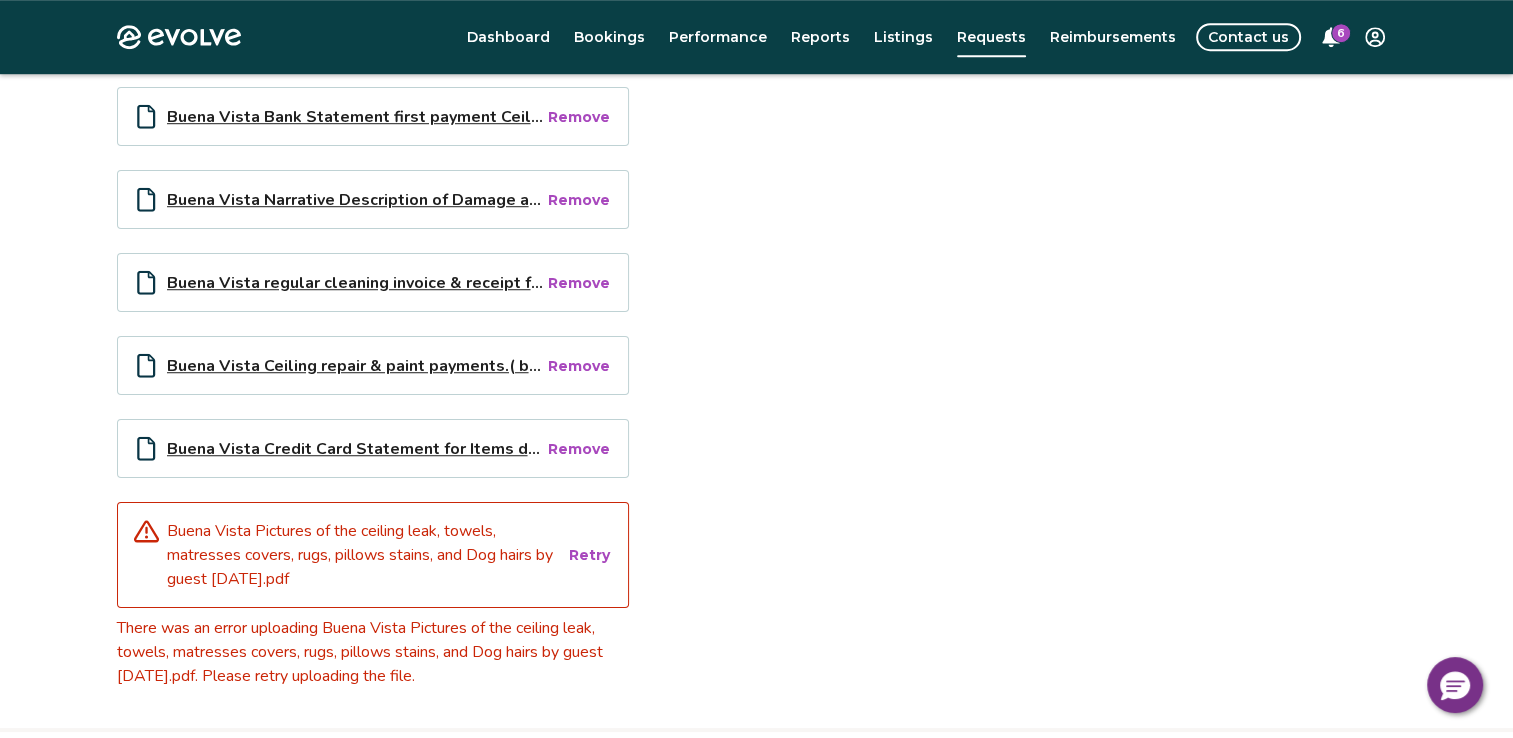 scroll, scrollTop: 1600, scrollLeft: 0, axis: vertical 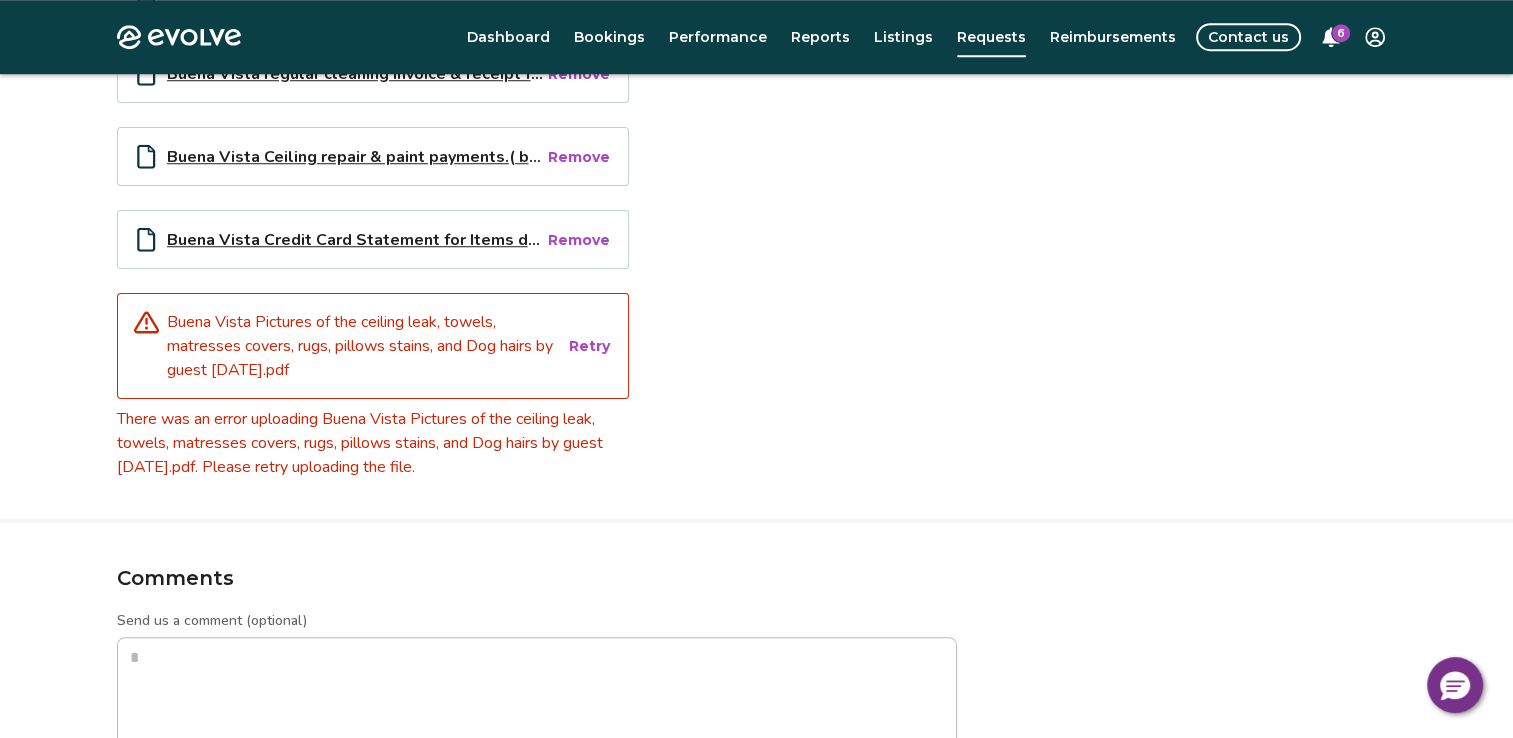 click on "Retry" at bounding box center [589, 346] 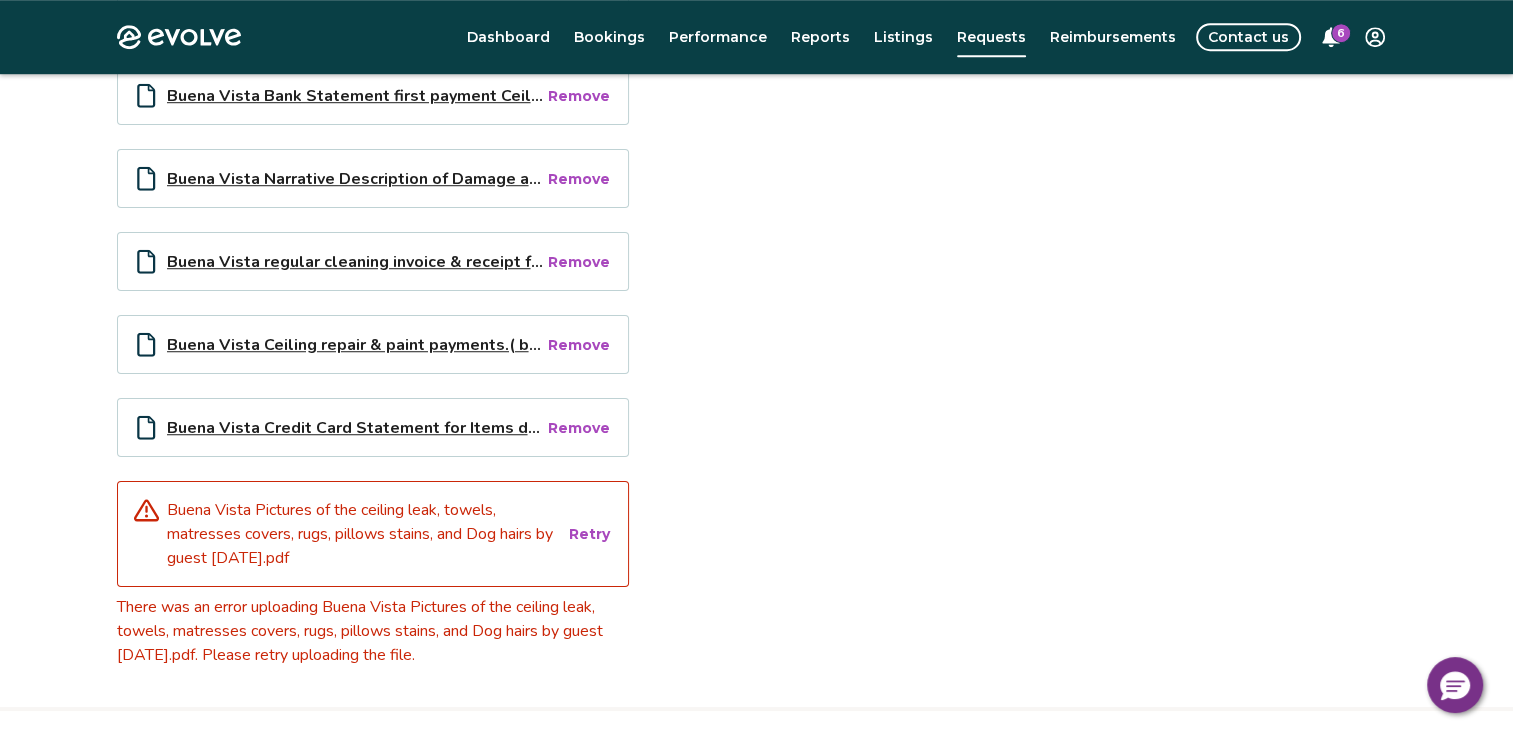 scroll, scrollTop: 1400, scrollLeft: 0, axis: vertical 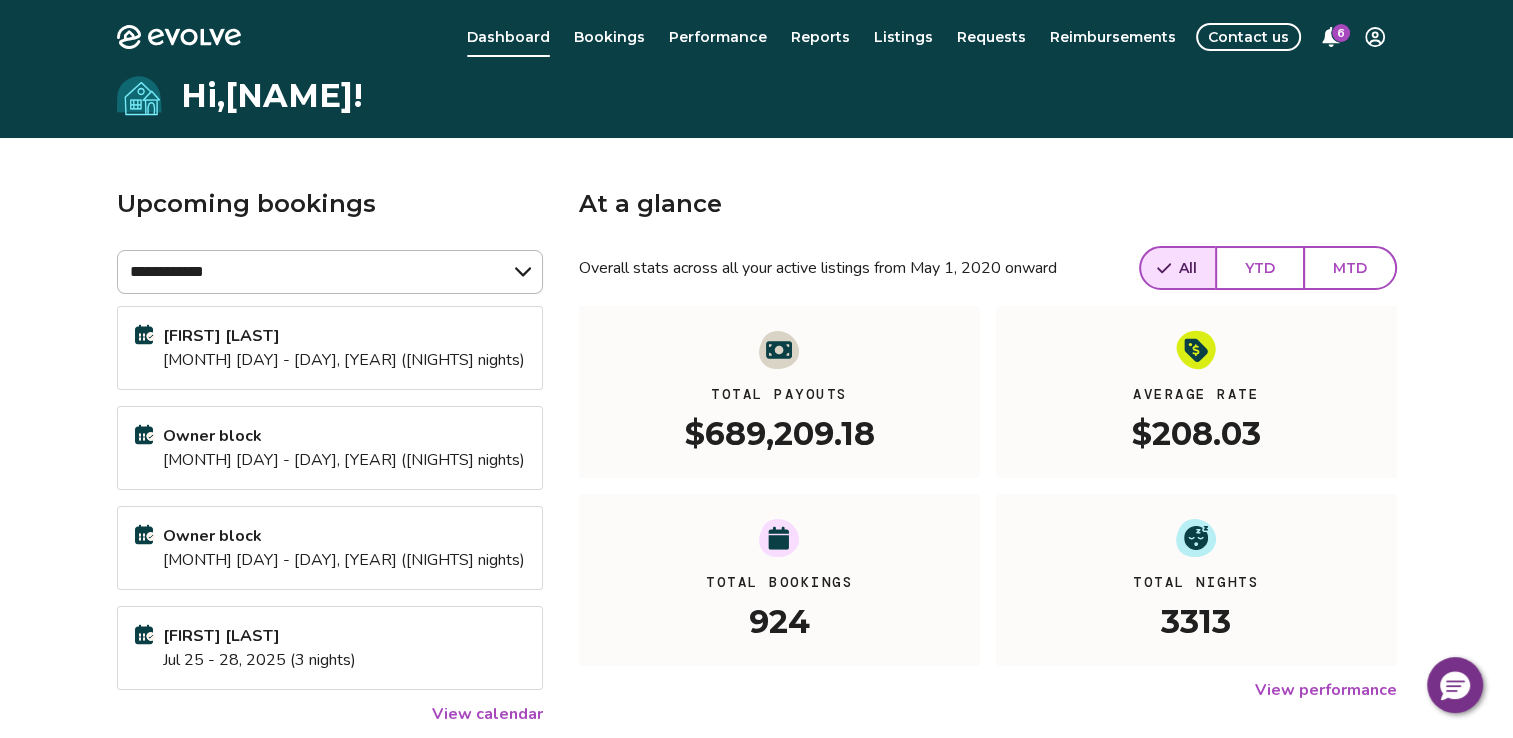 click on "Requests" at bounding box center (991, 37) 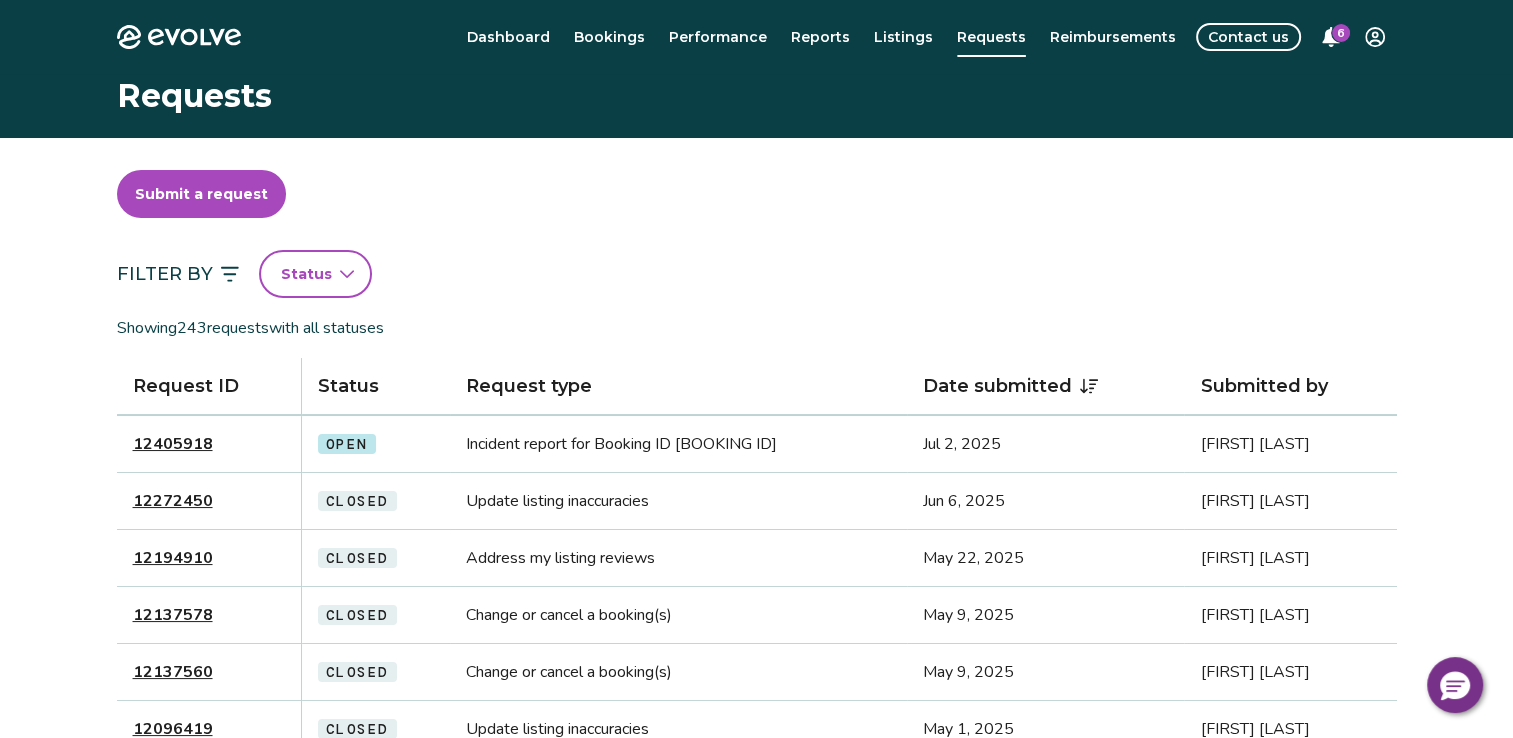 click on "12405918" at bounding box center (173, 444) 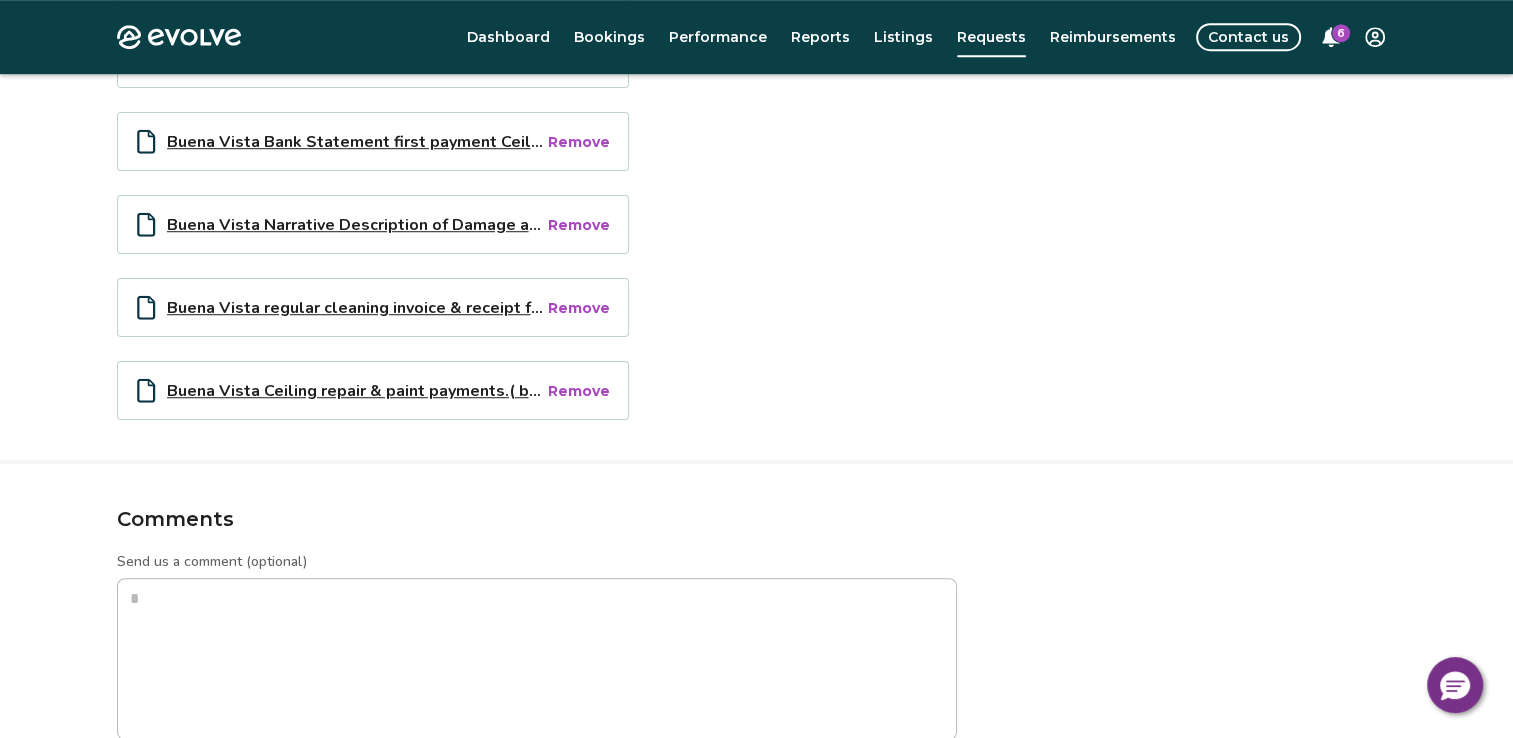scroll, scrollTop: 1400, scrollLeft: 0, axis: vertical 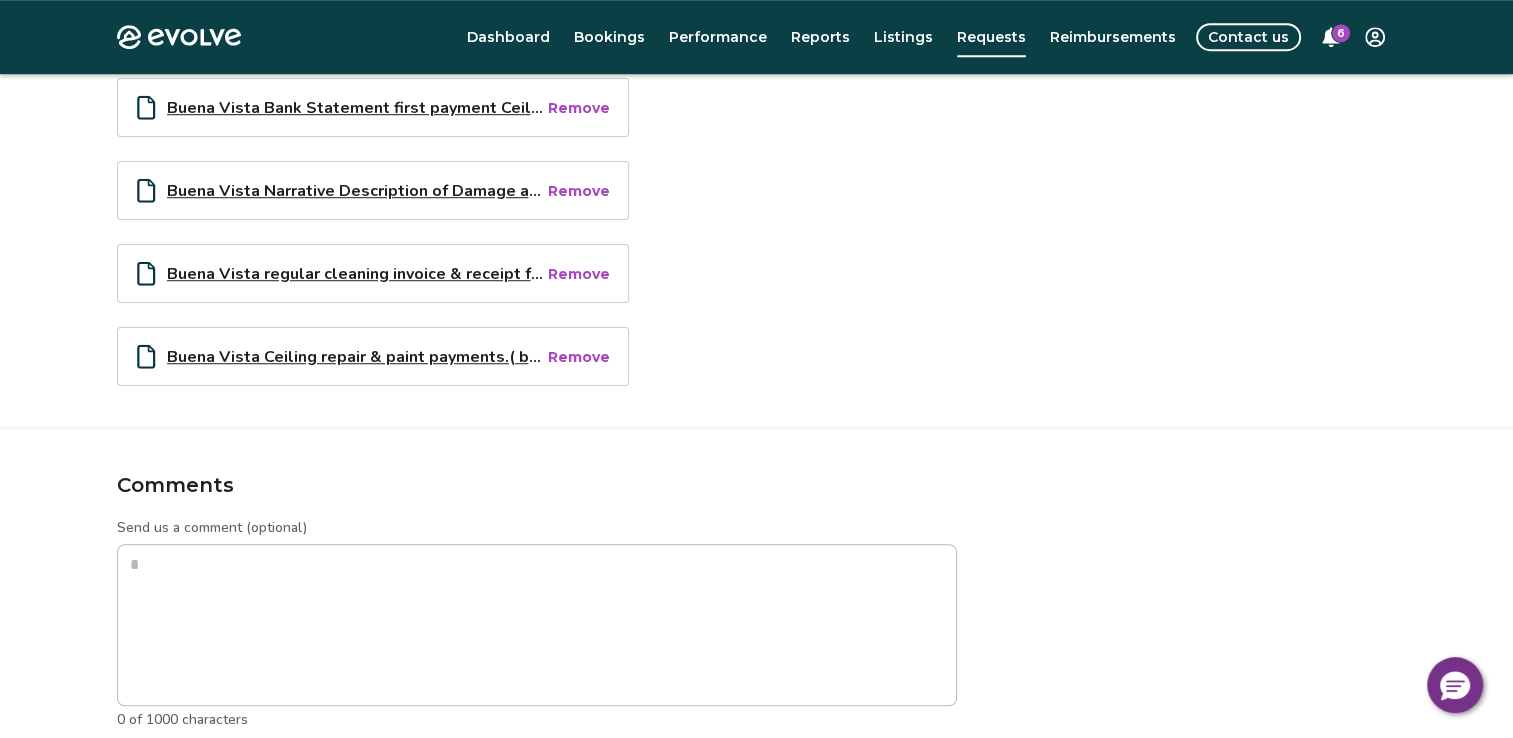 click on "Buena Vista Ceiling repair & paint payments.( bank statements will be submitted as" at bounding box center [356, 356] 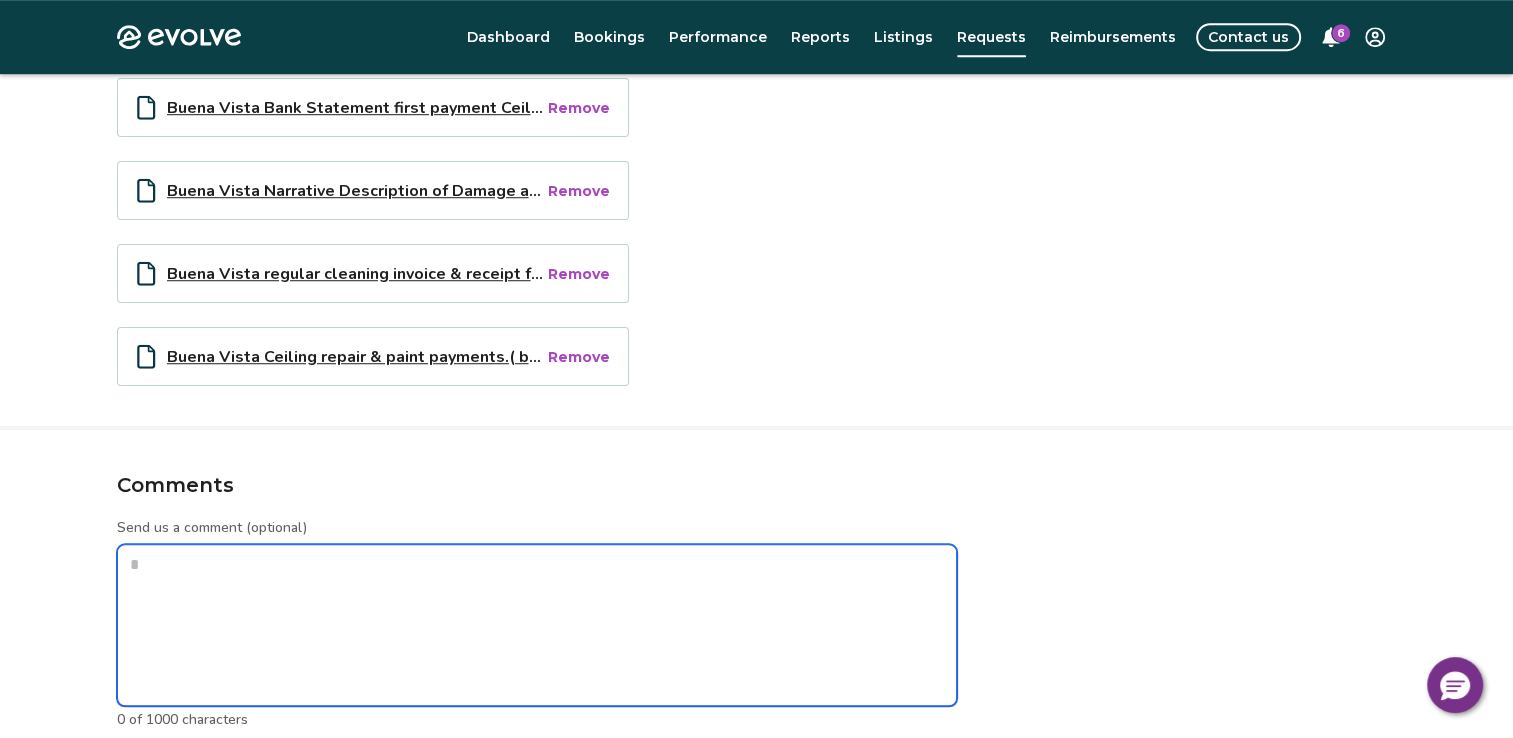 click on "Send us a comment (optional)" at bounding box center (537, 625) 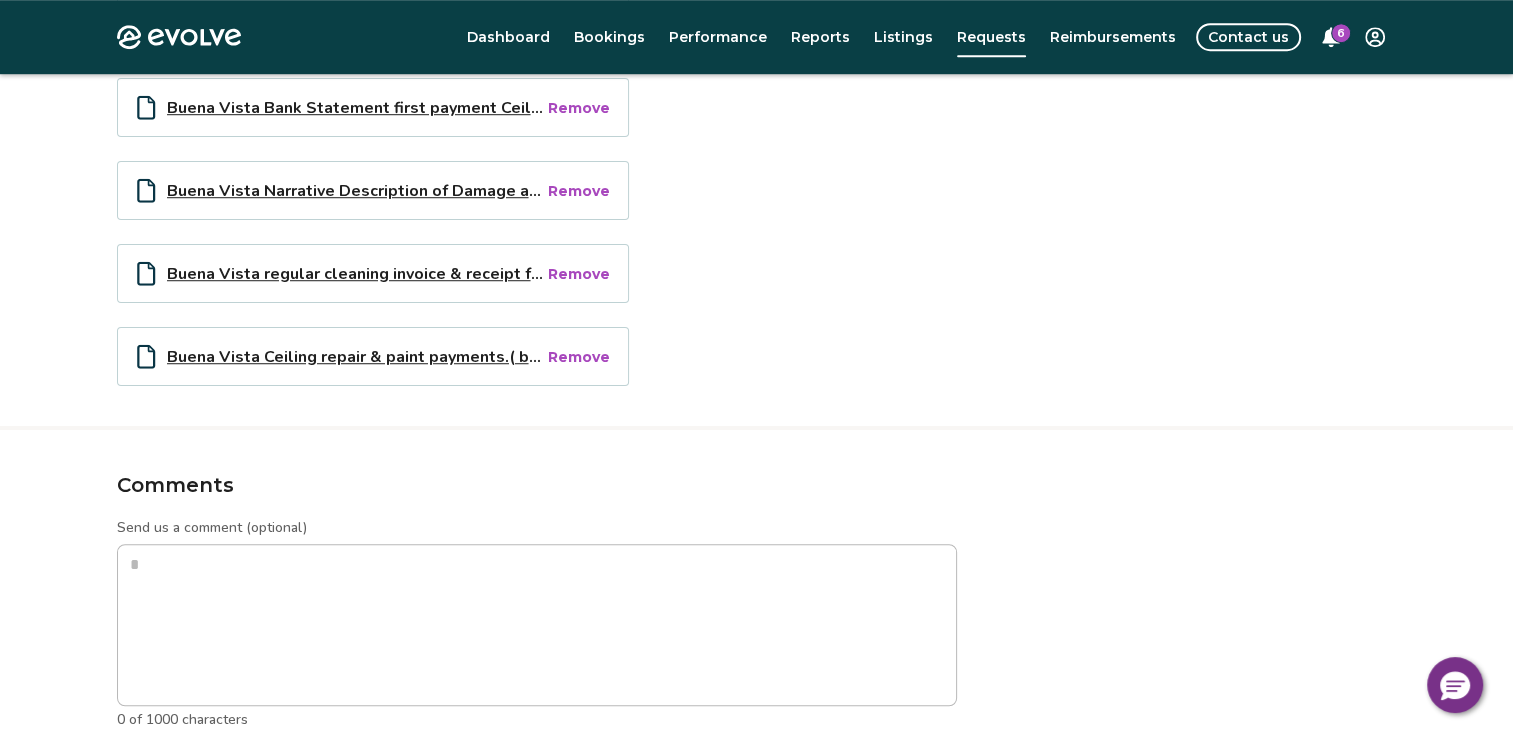 click on "Buena Vista regular cleaning invoice & receipt from guest [DATE].pdf" at bounding box center [356, 273] 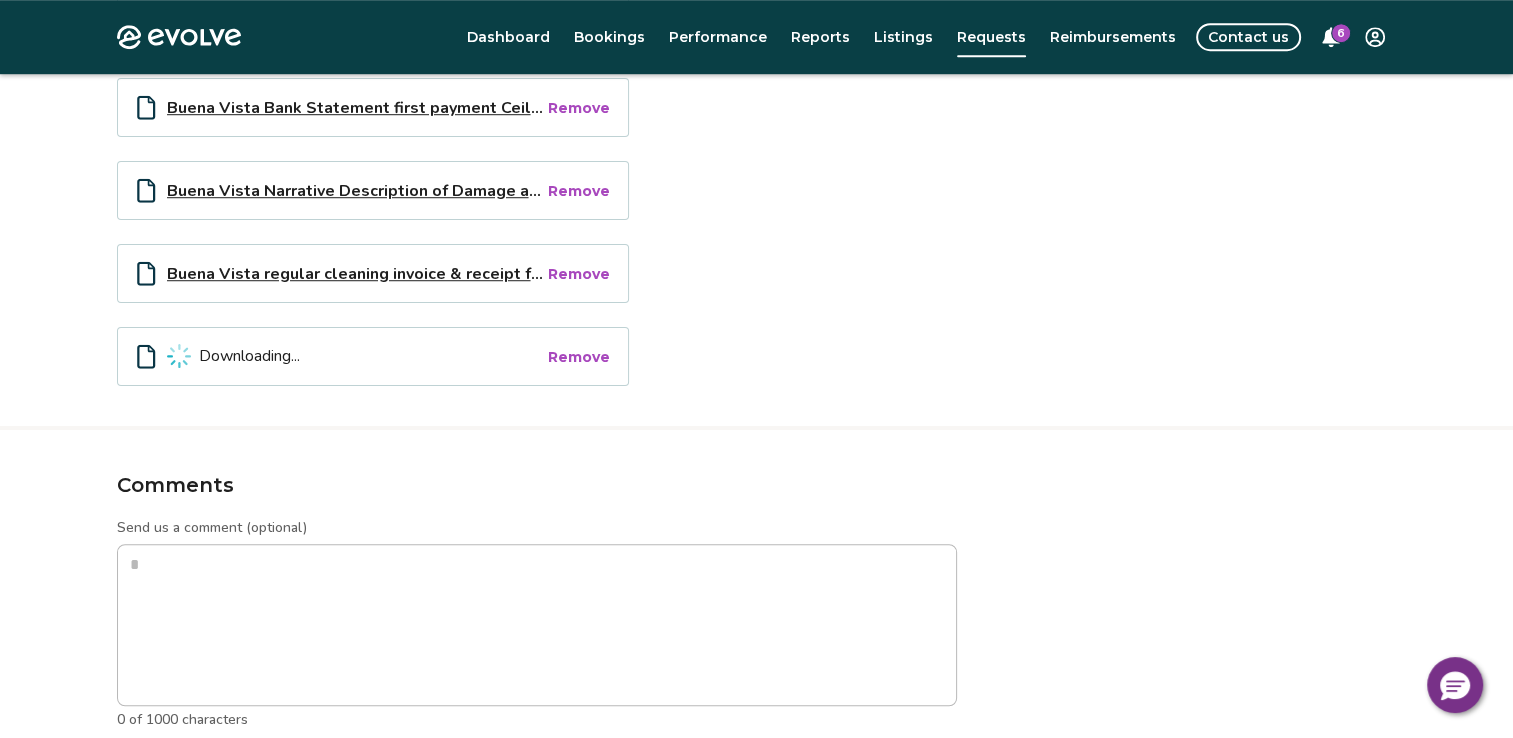 click on "Downloading..." at bounding box center [249, 356] 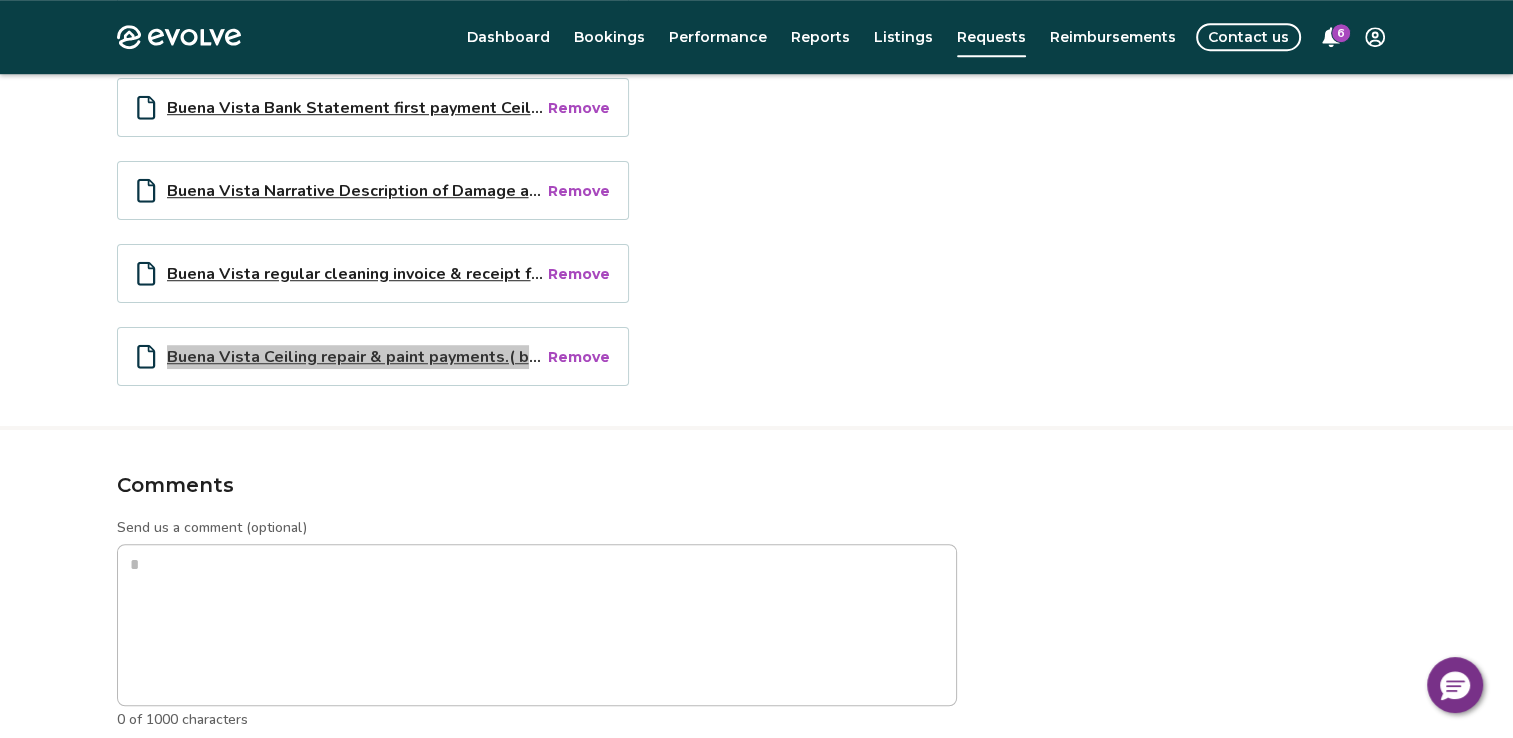 type on "*" 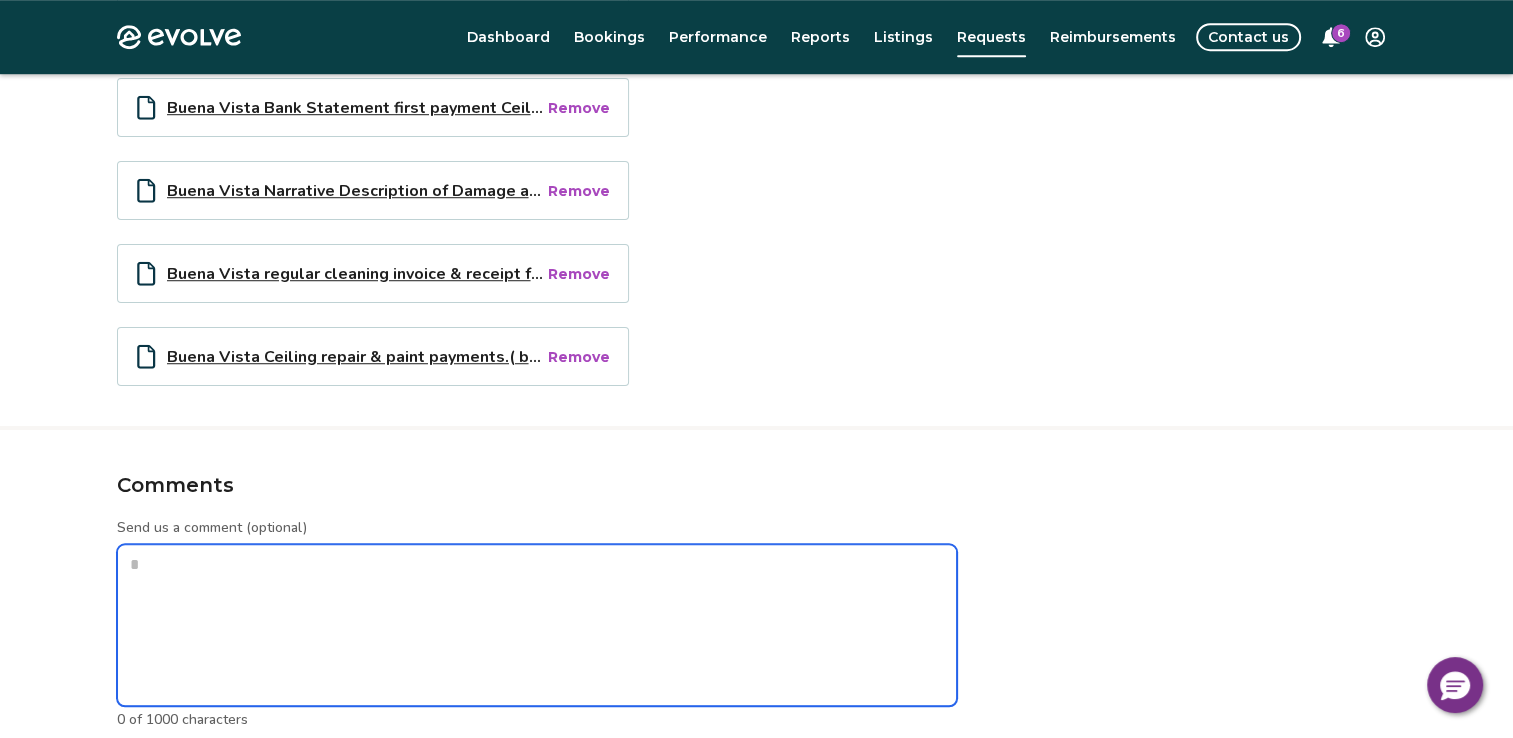 click on "Send us a comment (optional)" at bounding box center (537, 625) 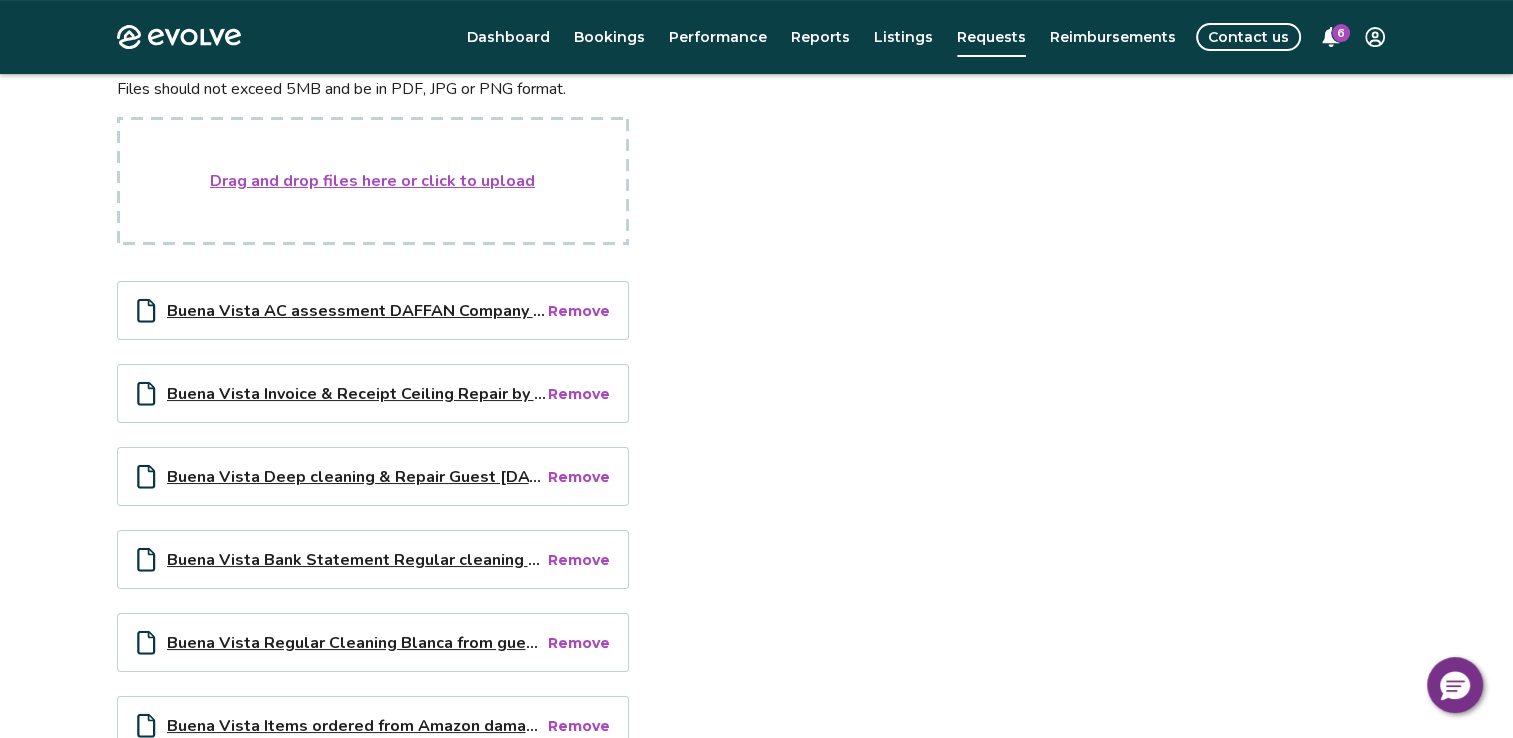 scroll, scrollTop: 500, scrollLeft: 0, axis: vertical 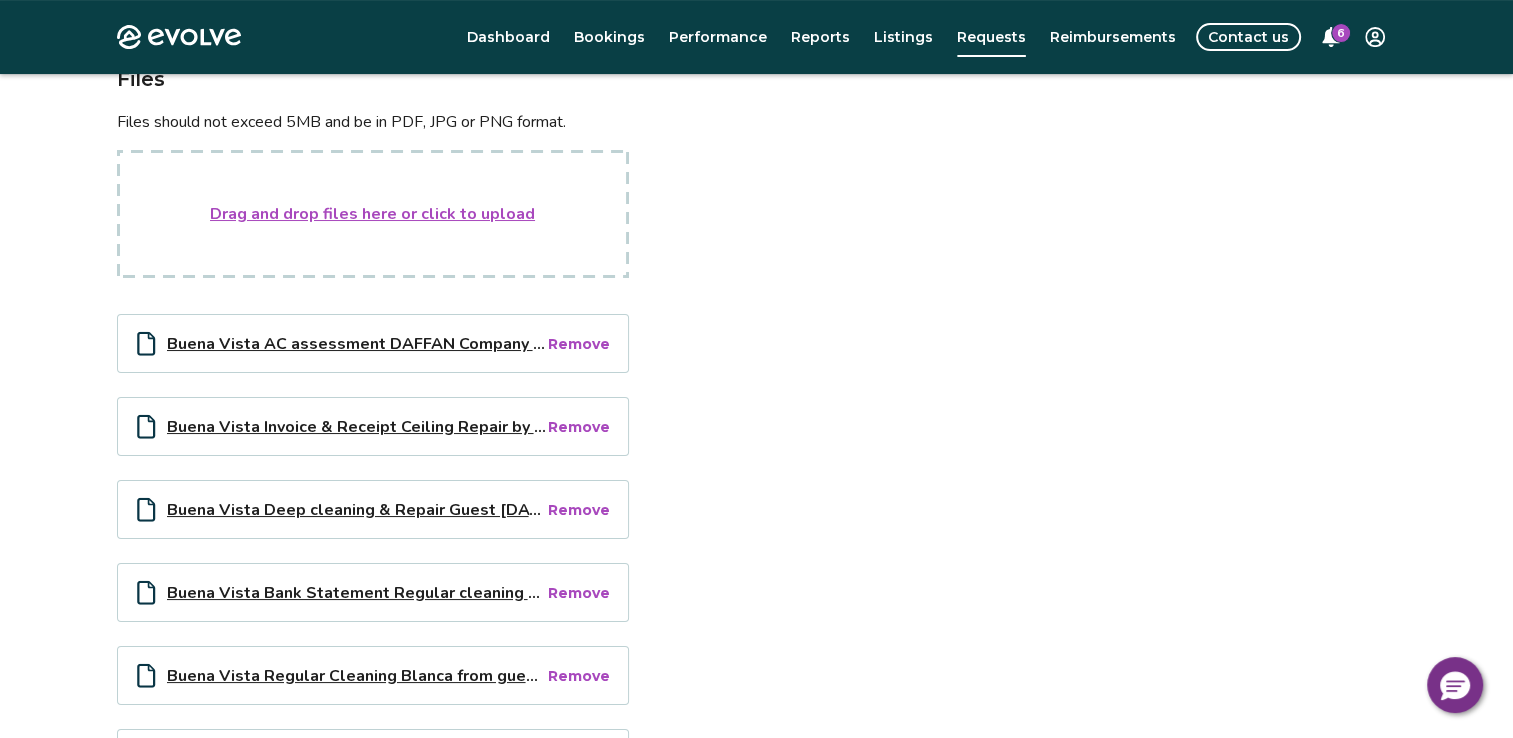 click on "Drag and drop files here or click to upload" at bounding box center (372, 214) 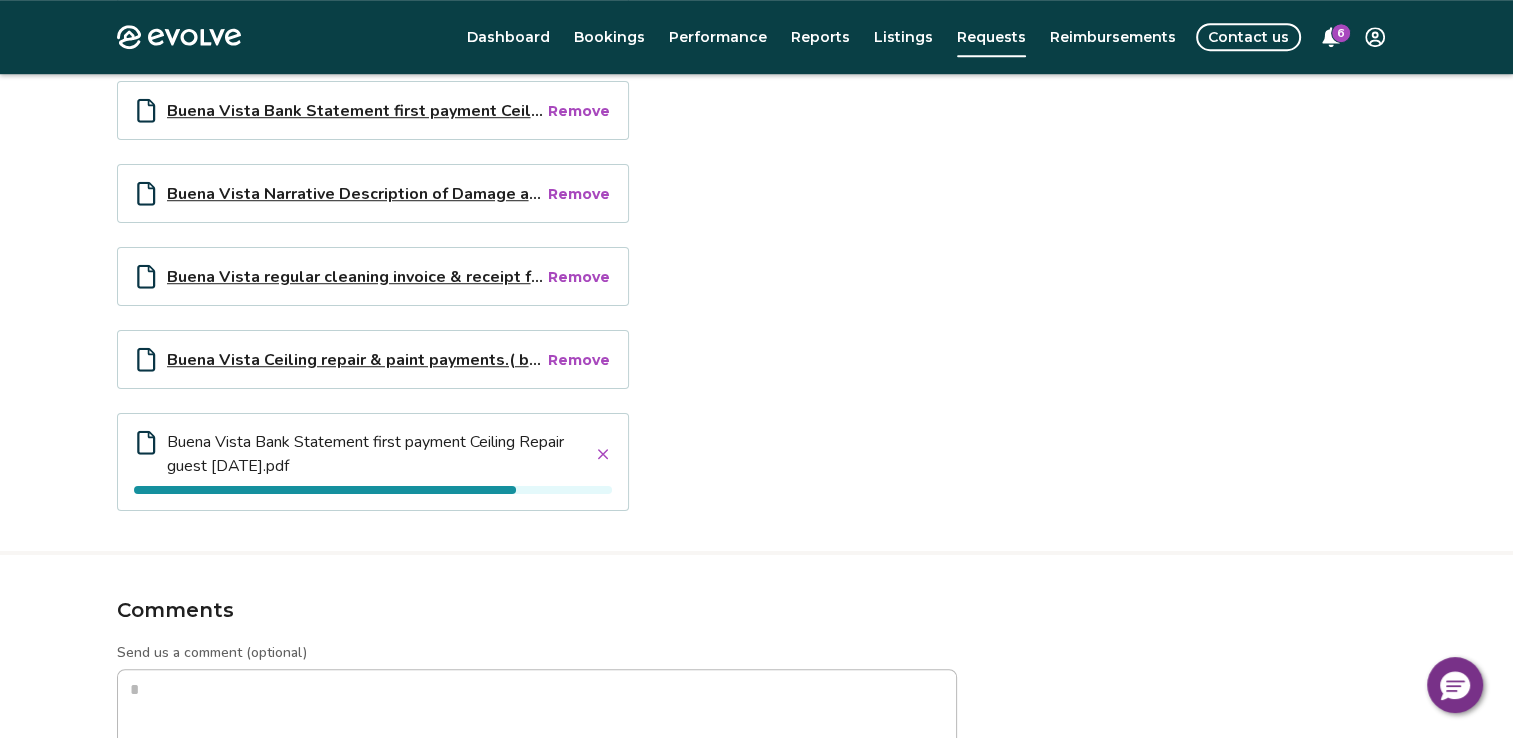 scroll, scrollTop: 1400, scrollLeft: 0, axis: vertical 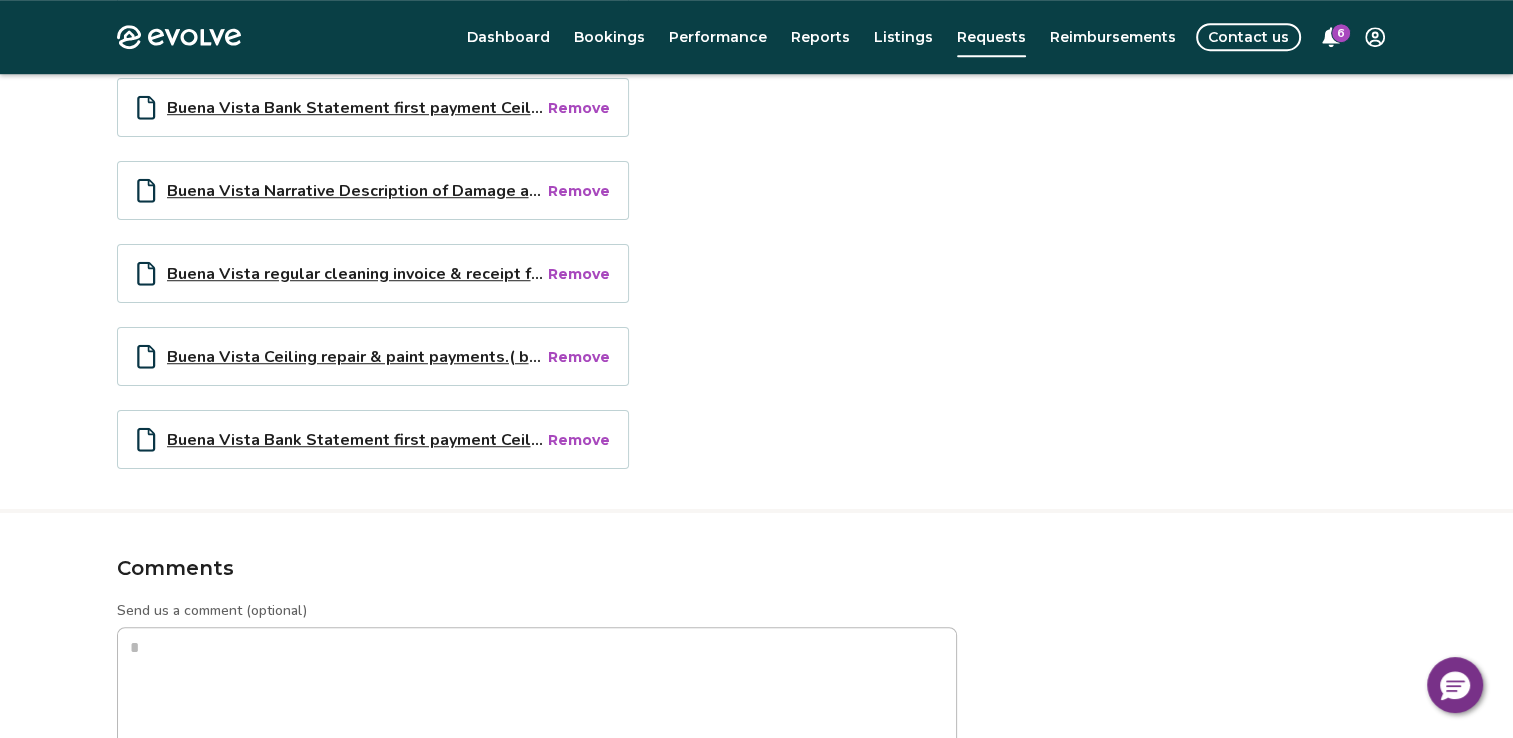 click on "Buena Vista Ceiling repair & paint payments.( bank statements will be submitted as" at bounding box center (356, 356) 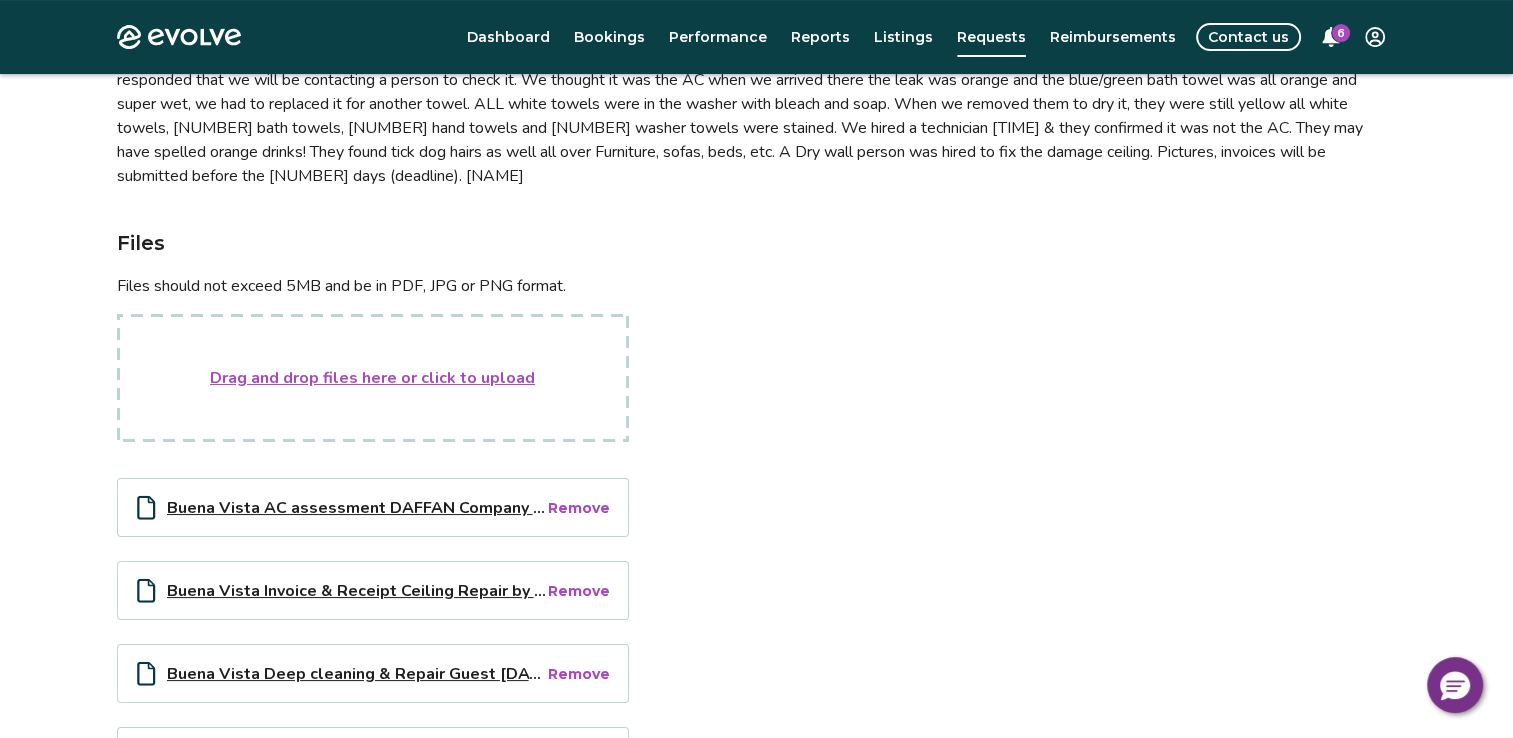 scroll, scrollTop: 300, scrollLeft: 0, axis: vertical 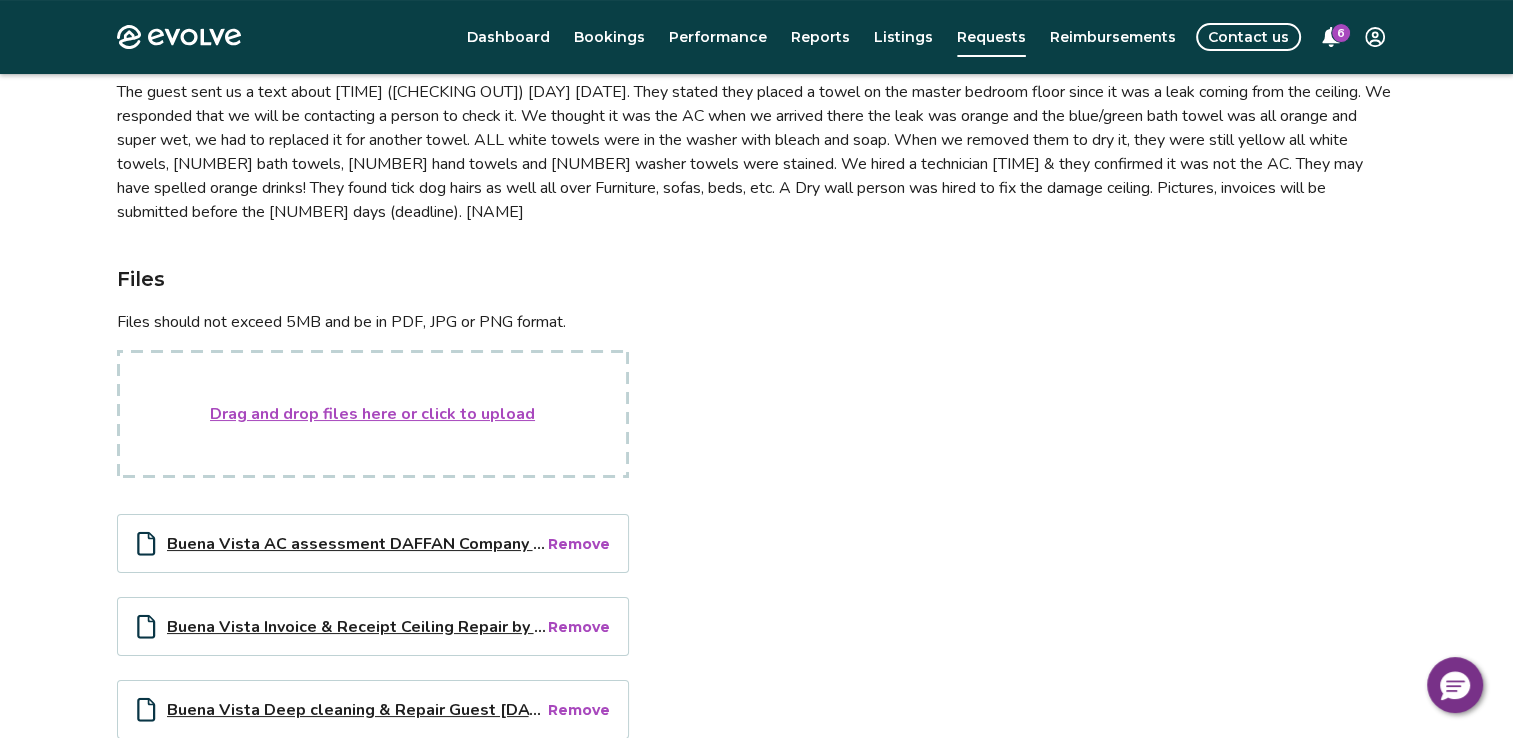 click on "Drag and drop files here or click to upload" at bounding box center (372, 414) 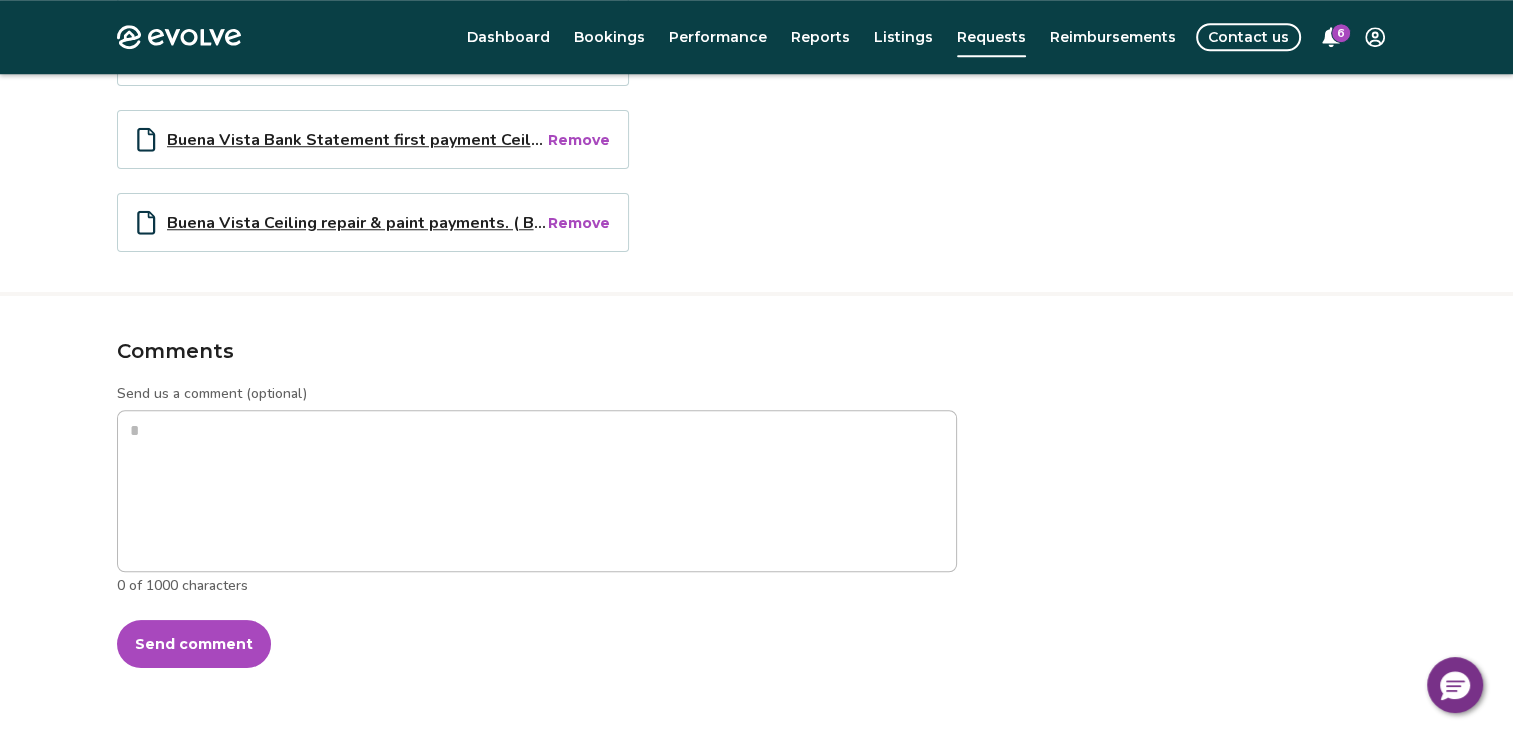 scroll, scrollTop: 1500, scrollLeft: 0, axis: vertical 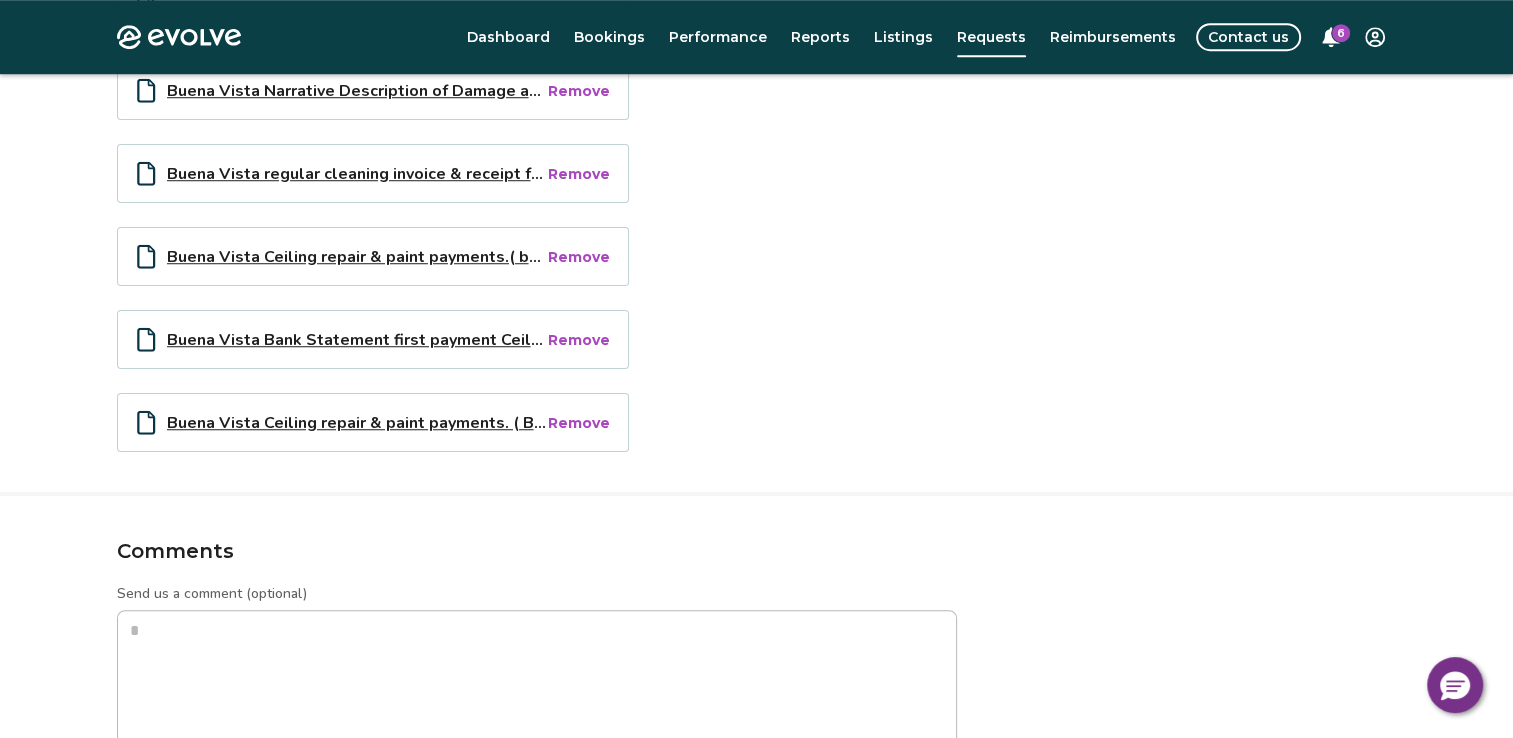 click on "Buena Vista Ceiling repair & paint payments. ( Bank statements will be submitted as soon as they are cleared).pdf" at bounding box center (356, 422) 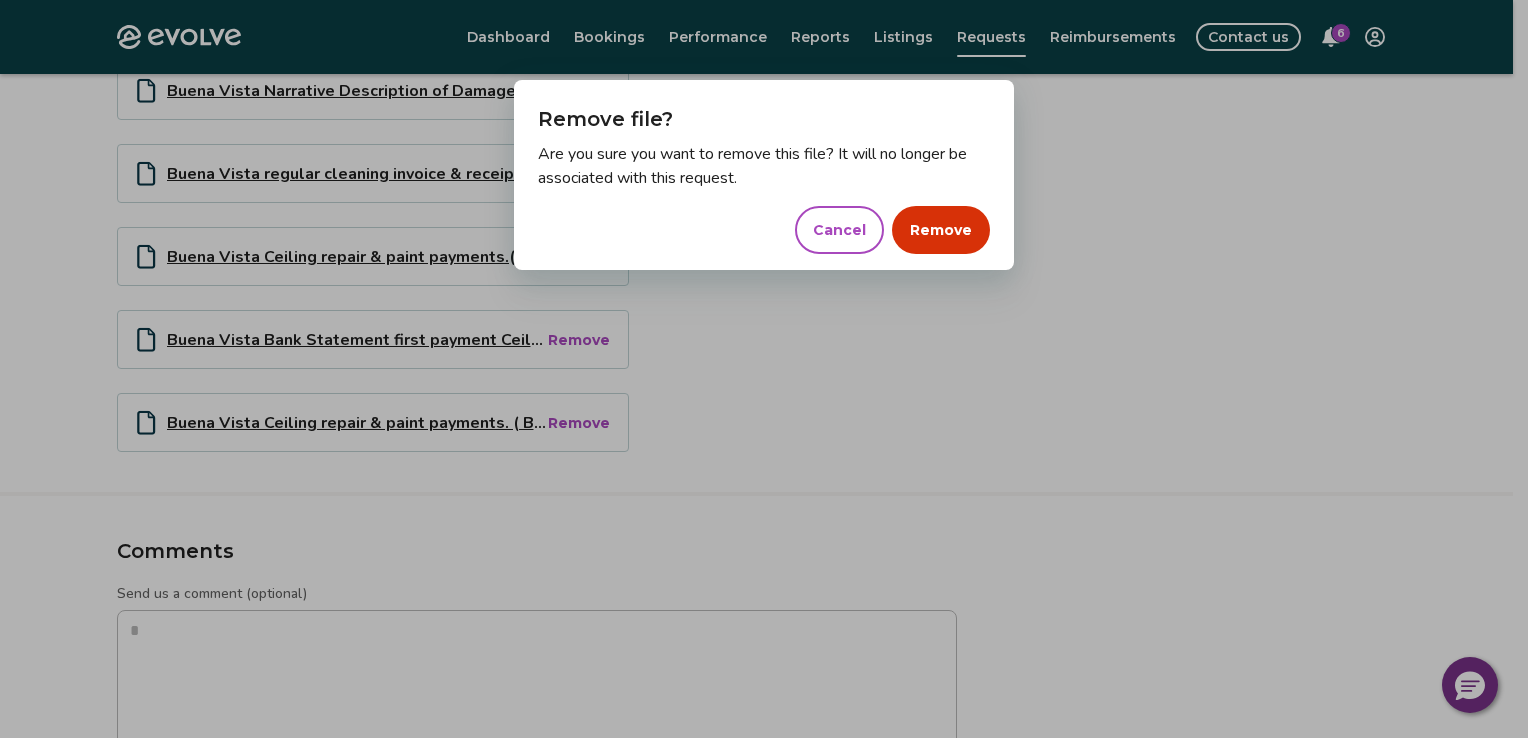 click on "Remove" at bounding box center (941, 230) 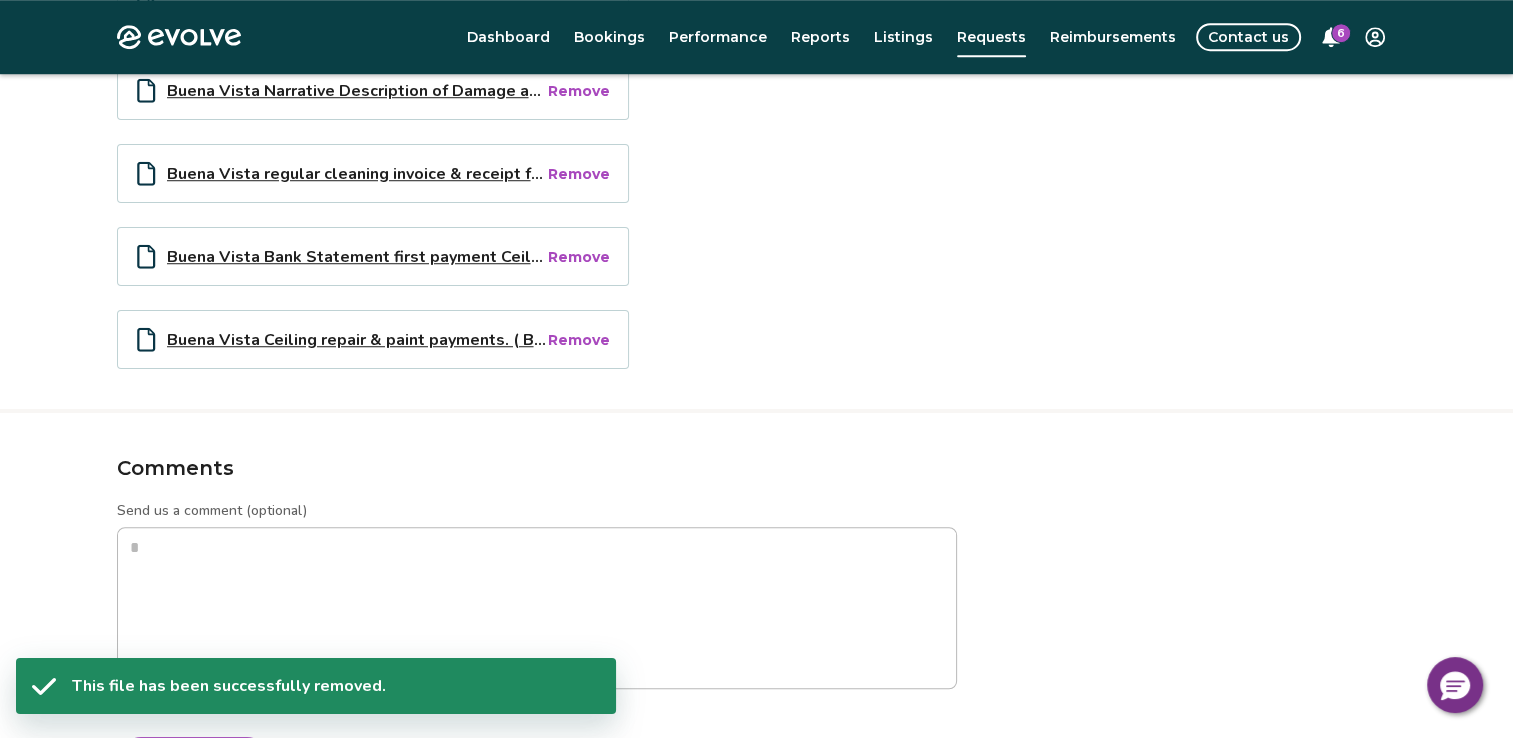 click on "Remove" at bounding box center (579, 257) 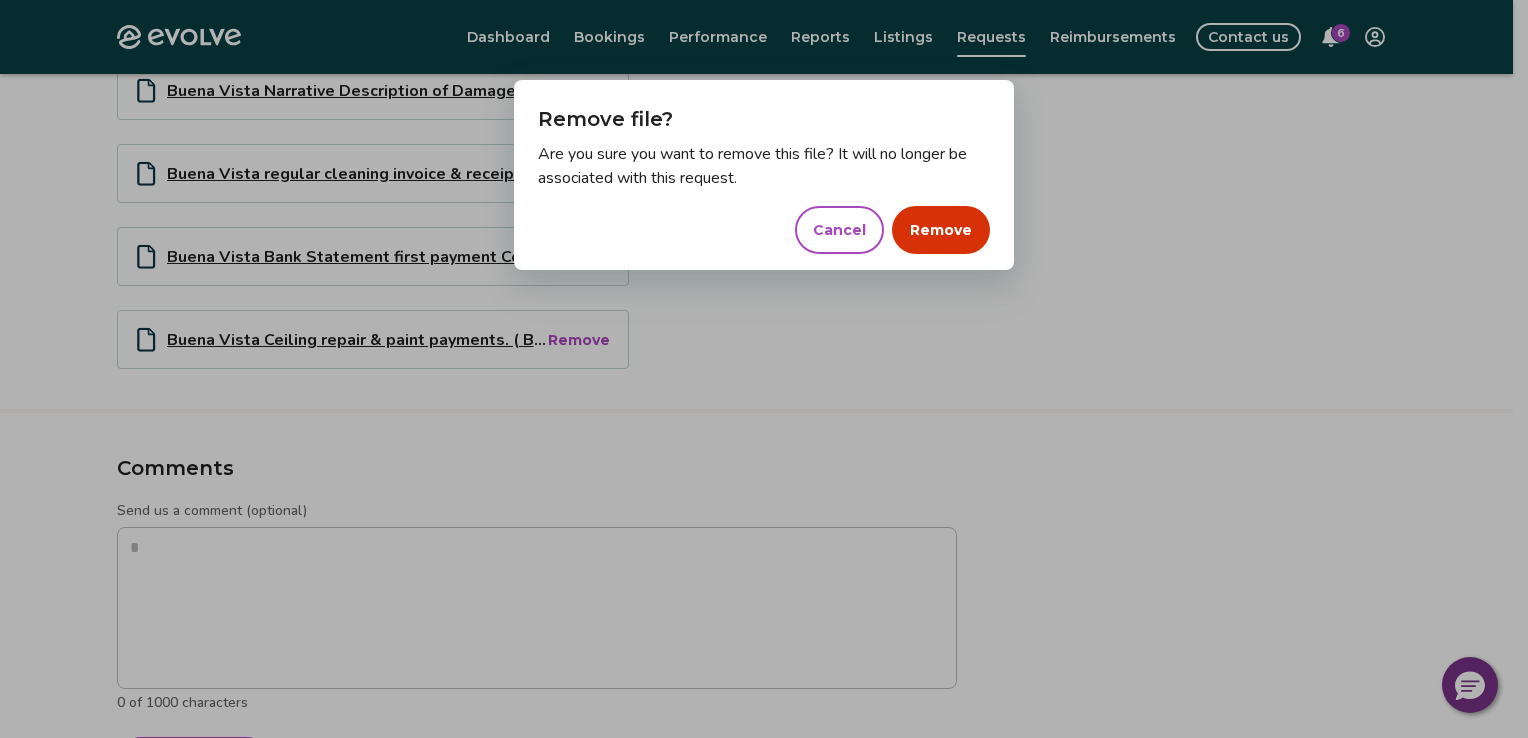 click on "Remove" at bounding box center [941, 230] 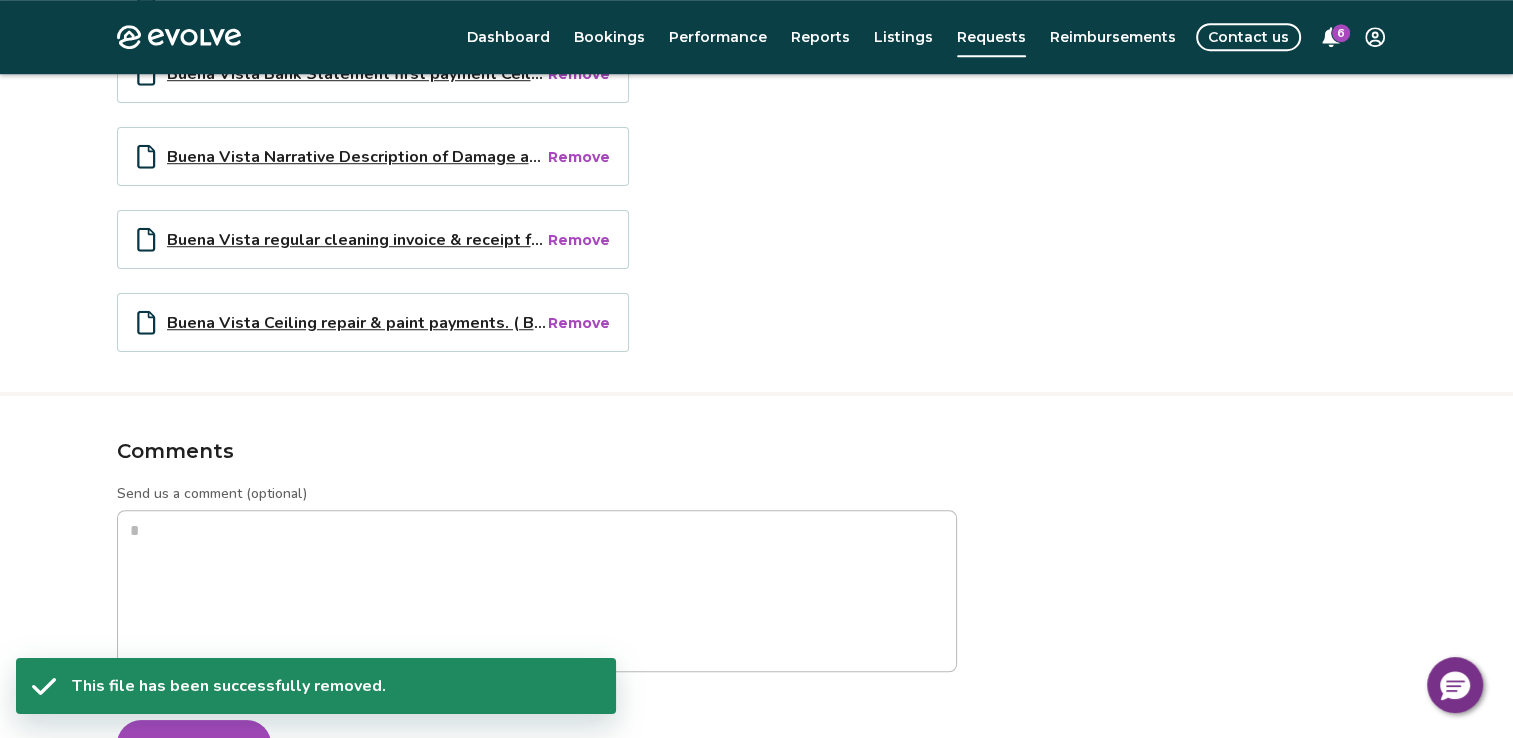 scroll, scrollTop: 1400, scrollLeft: 0, axis: vertical 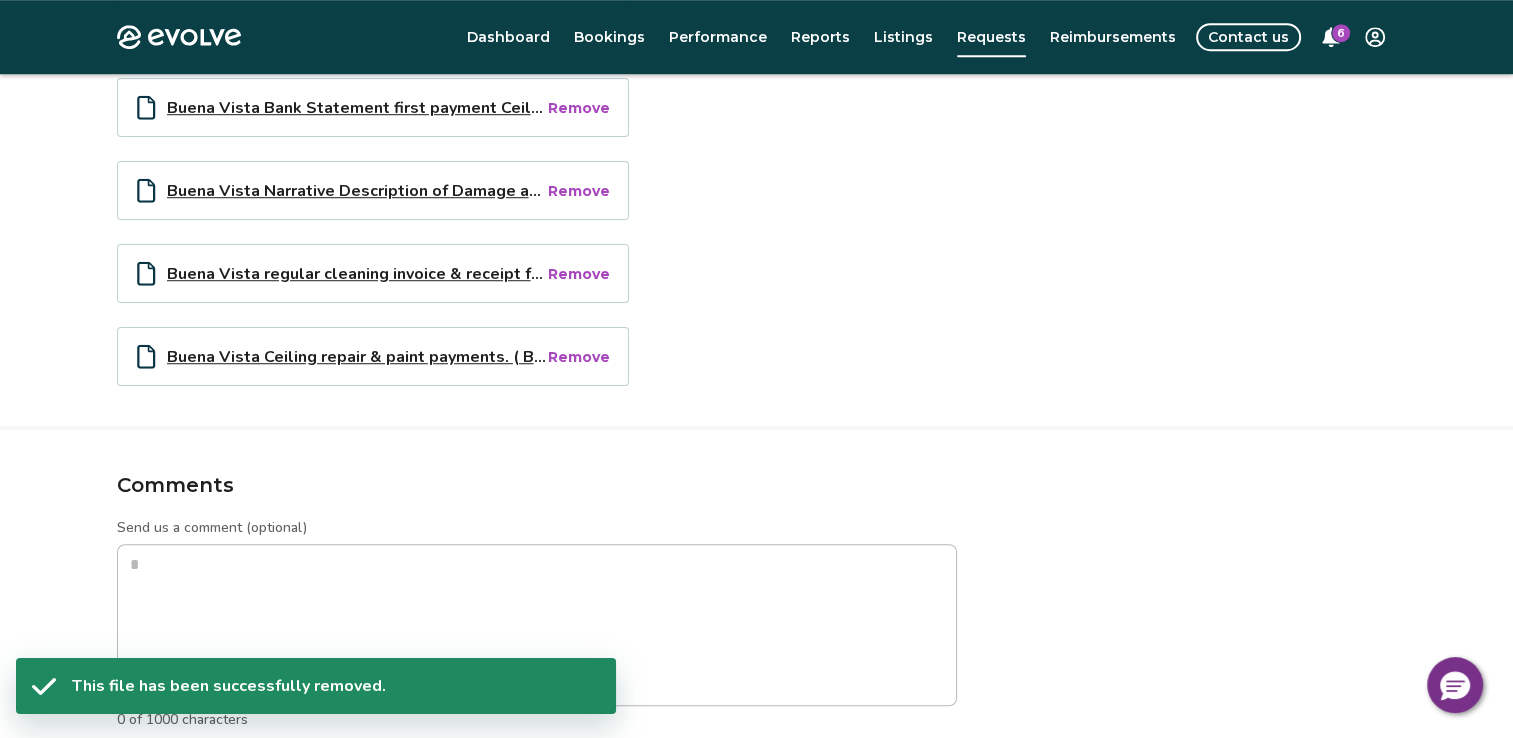 type on "*" 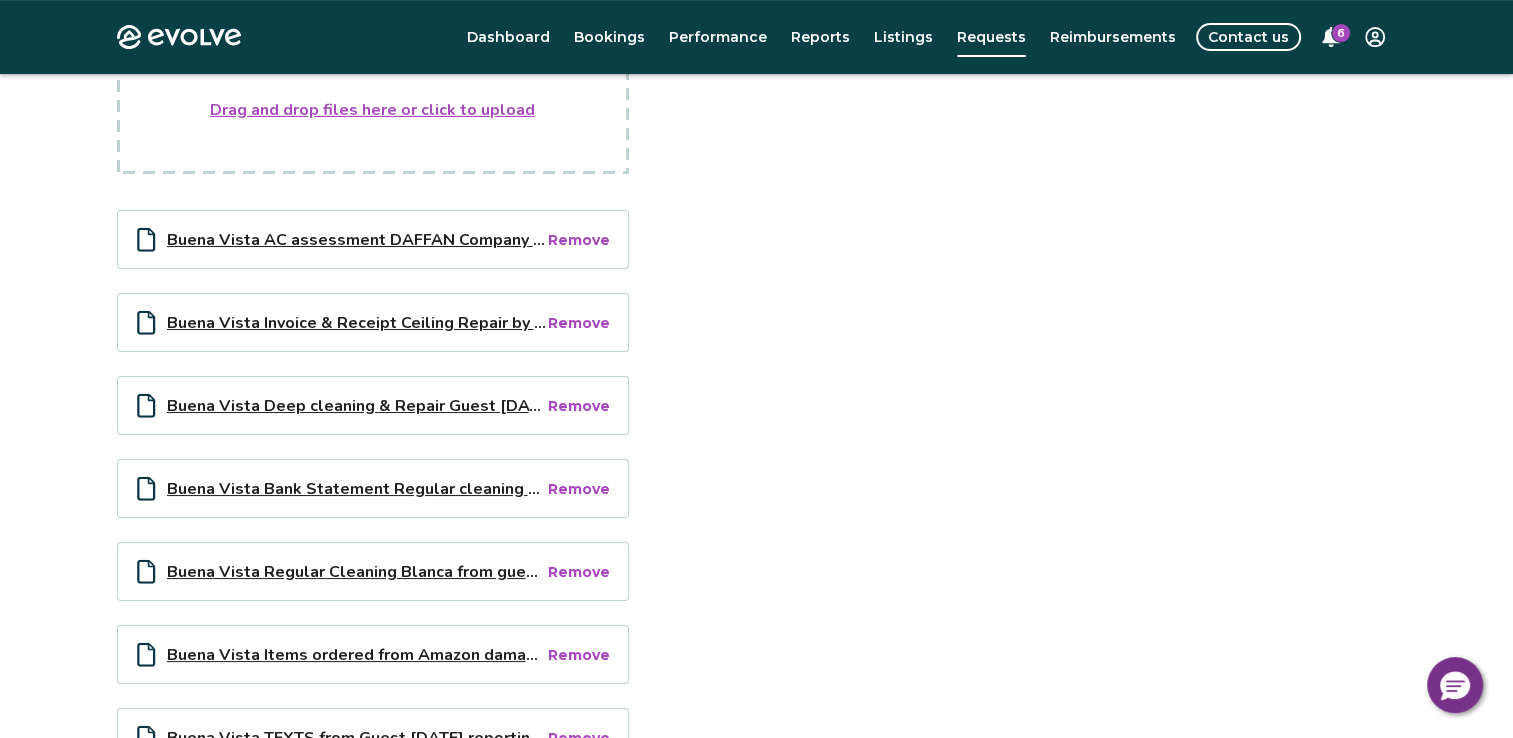 scroll, scrollTop: 600, scrollLeft: 0, axis: vertical 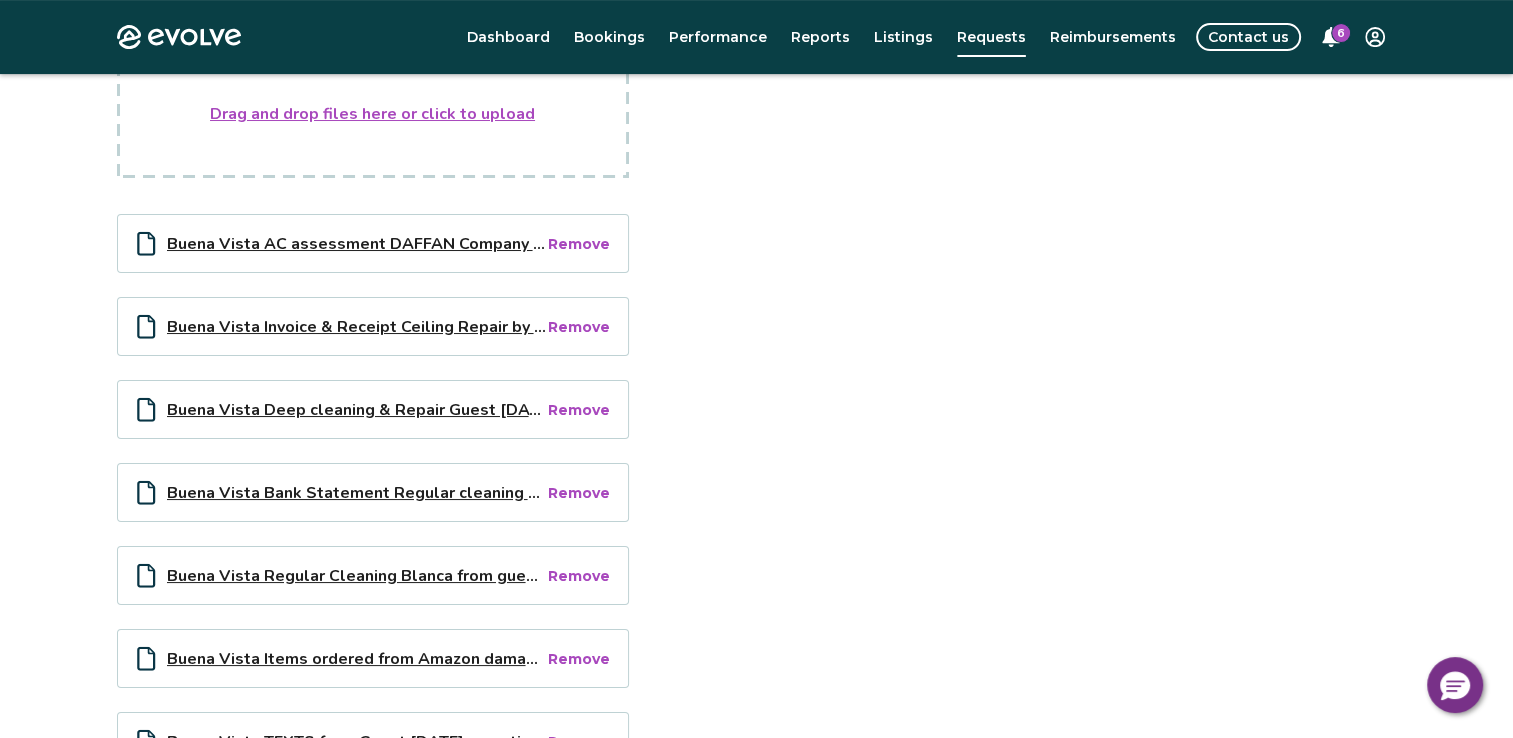 click on "Drag and drop files here or click to upload" at bounding box center [372, 114] 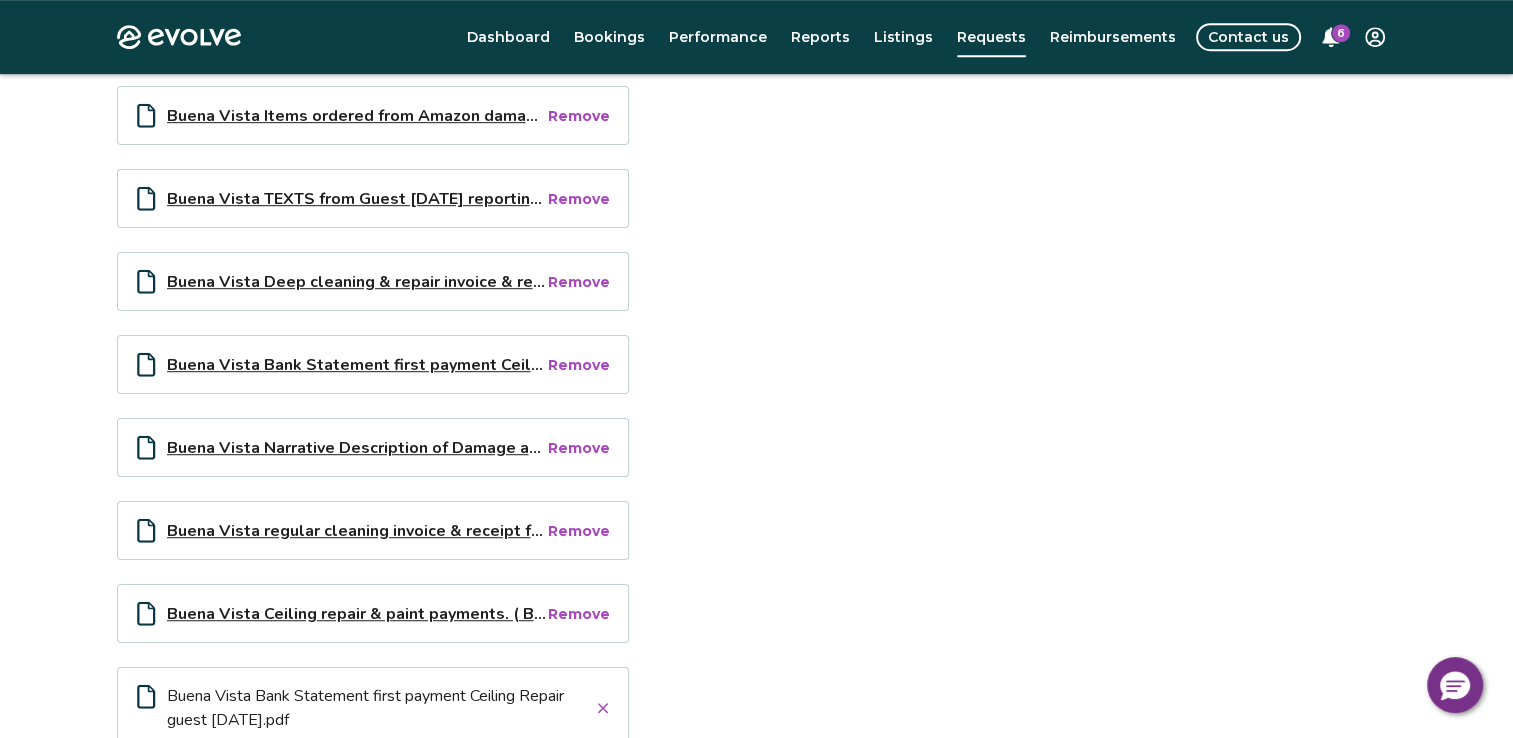 scroll, scrollTop: 1300, scrollLeft: 0, axis: vertical 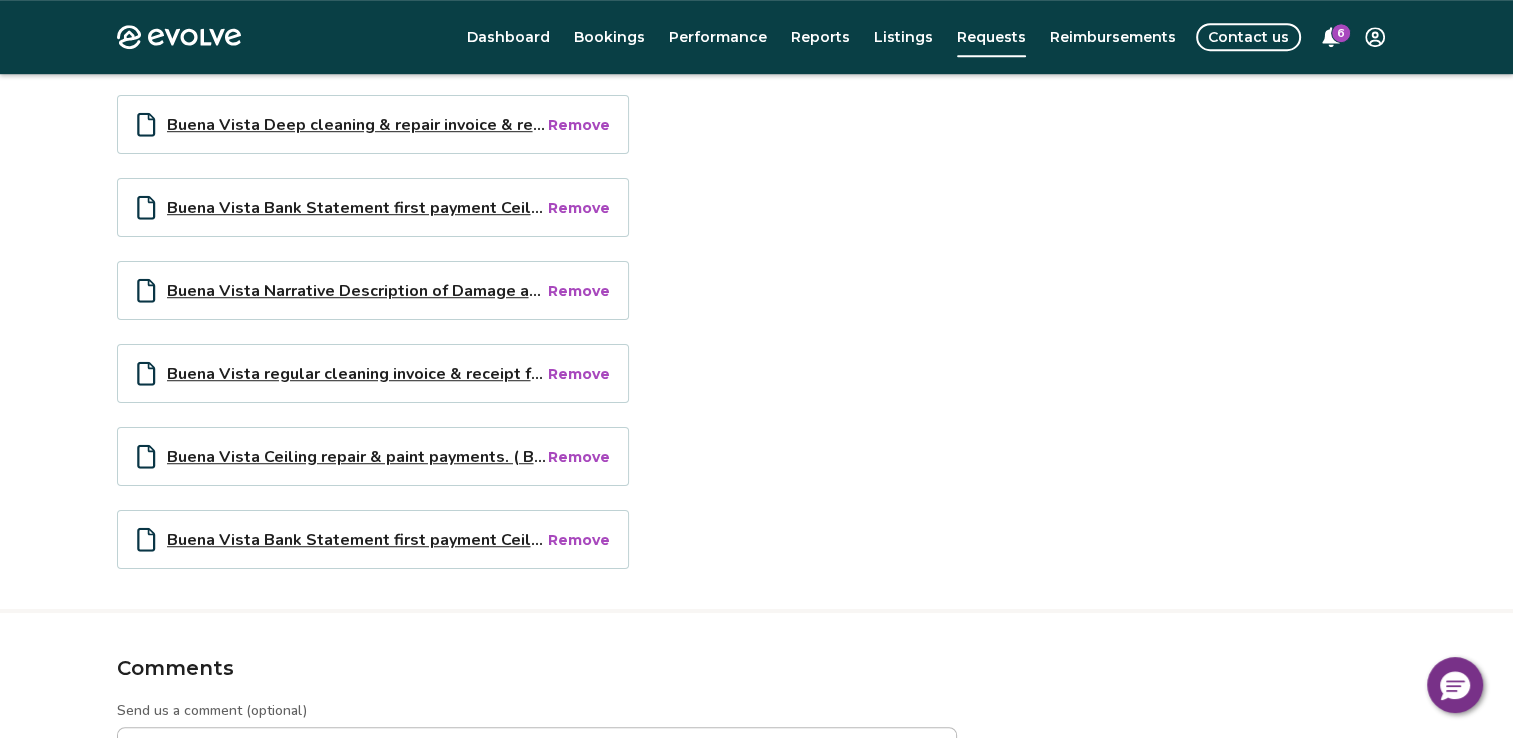 click on "Buena Vista Bank Statement first payment Ceiling Repair guest [DATE].pdf" at bounding box center (356, 539) 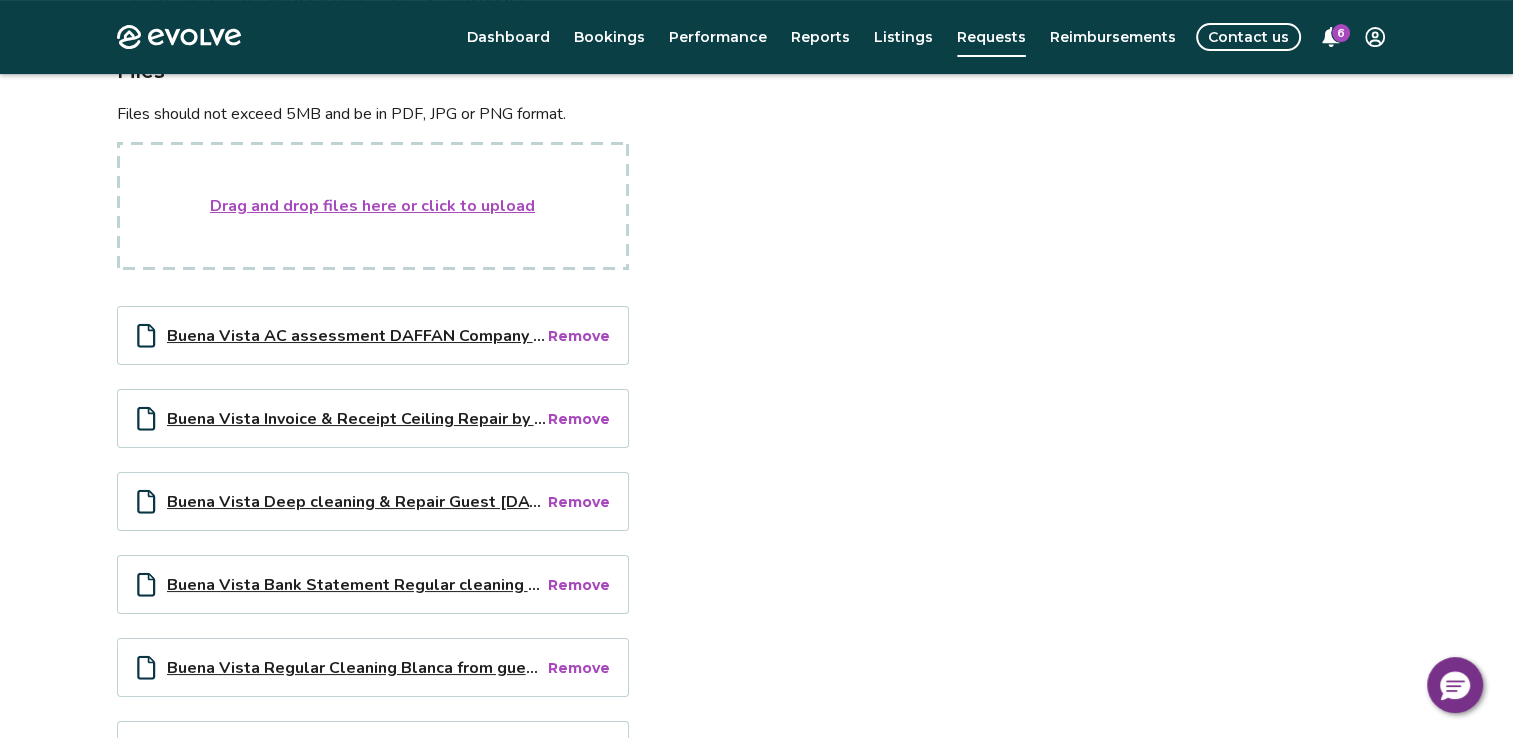 scroll, scrollTop: 500, scrollLeft: 0, axis: vertical 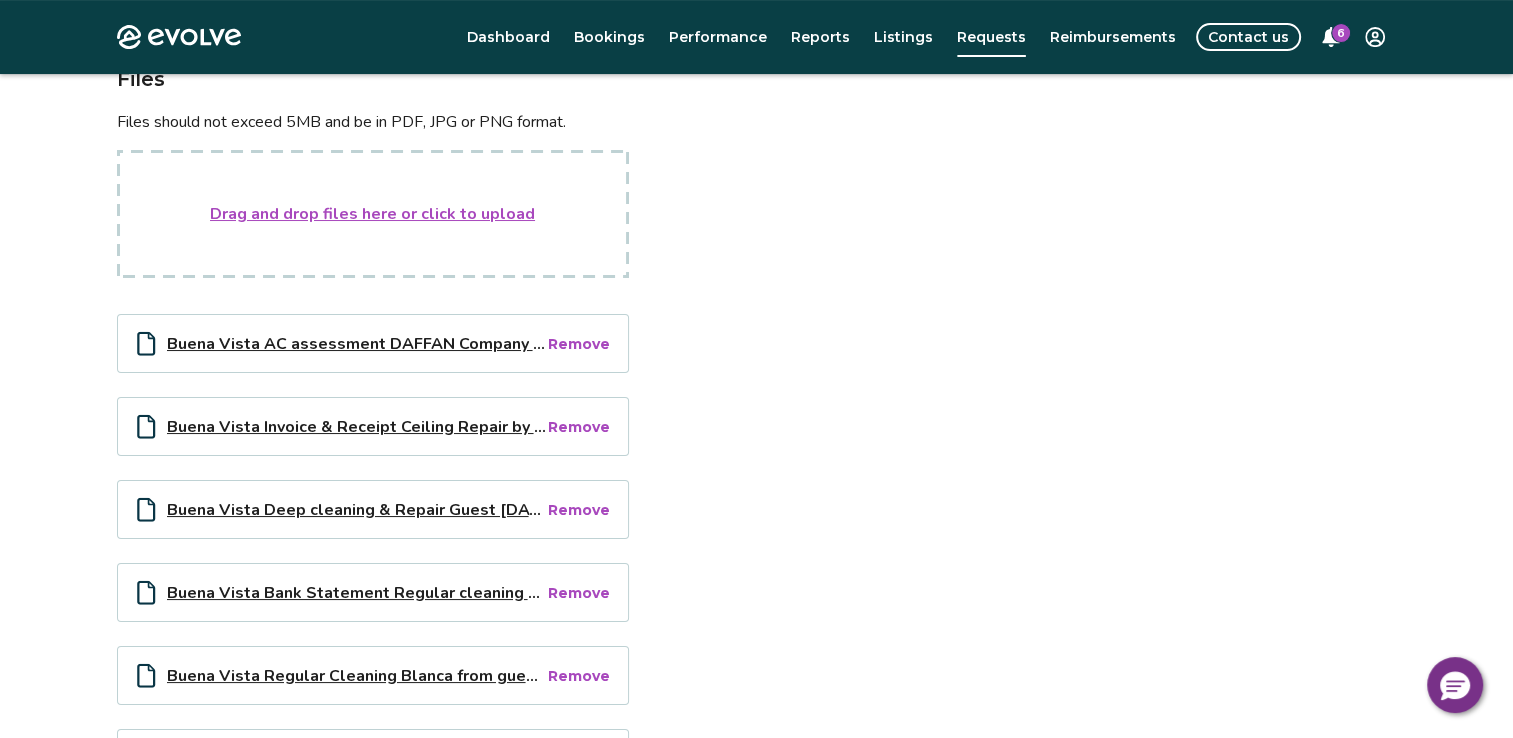 click on "Drag and drop files here or click to upload" at bounding box center (372, 214) 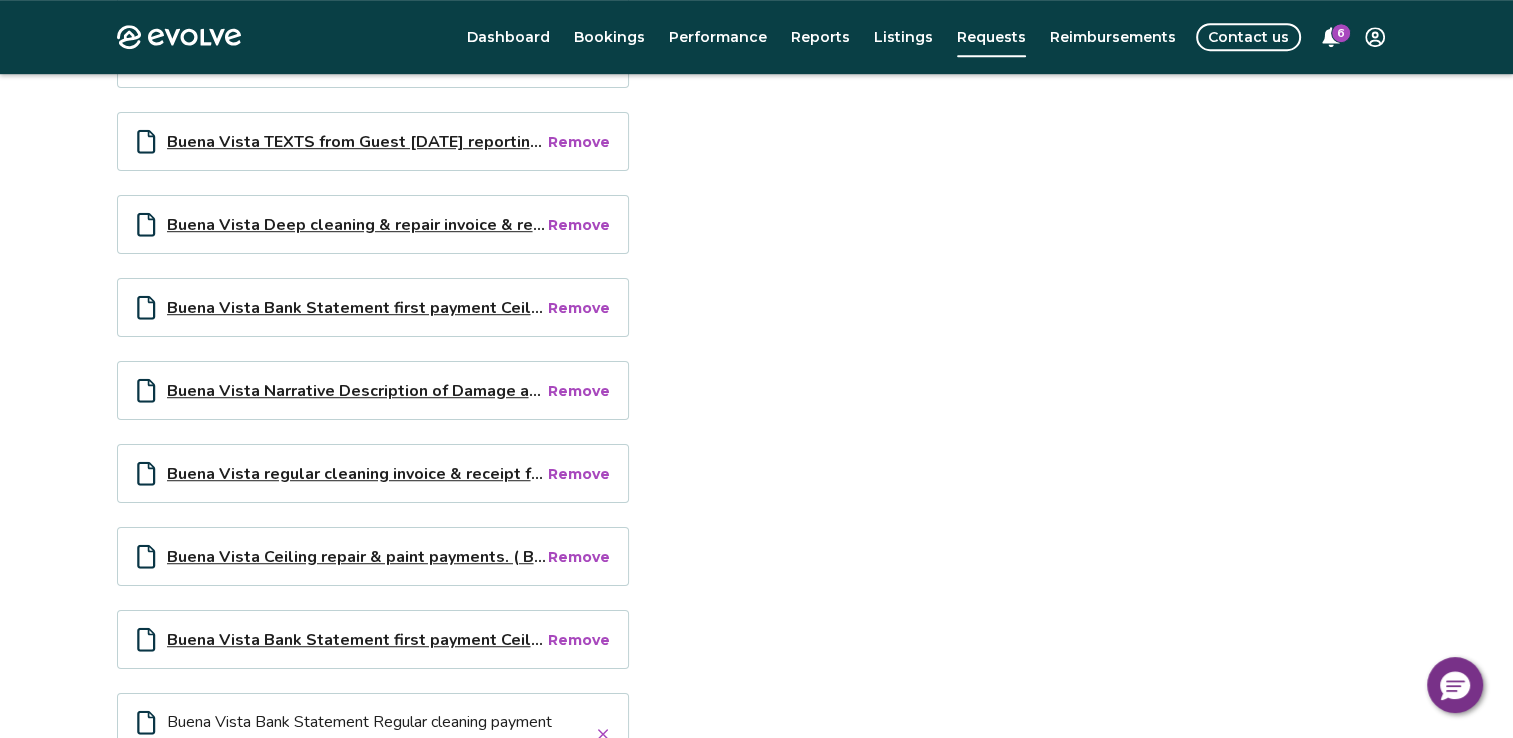scroll, scrollTop: 1500, scrollLeft: 0, axis: vertical 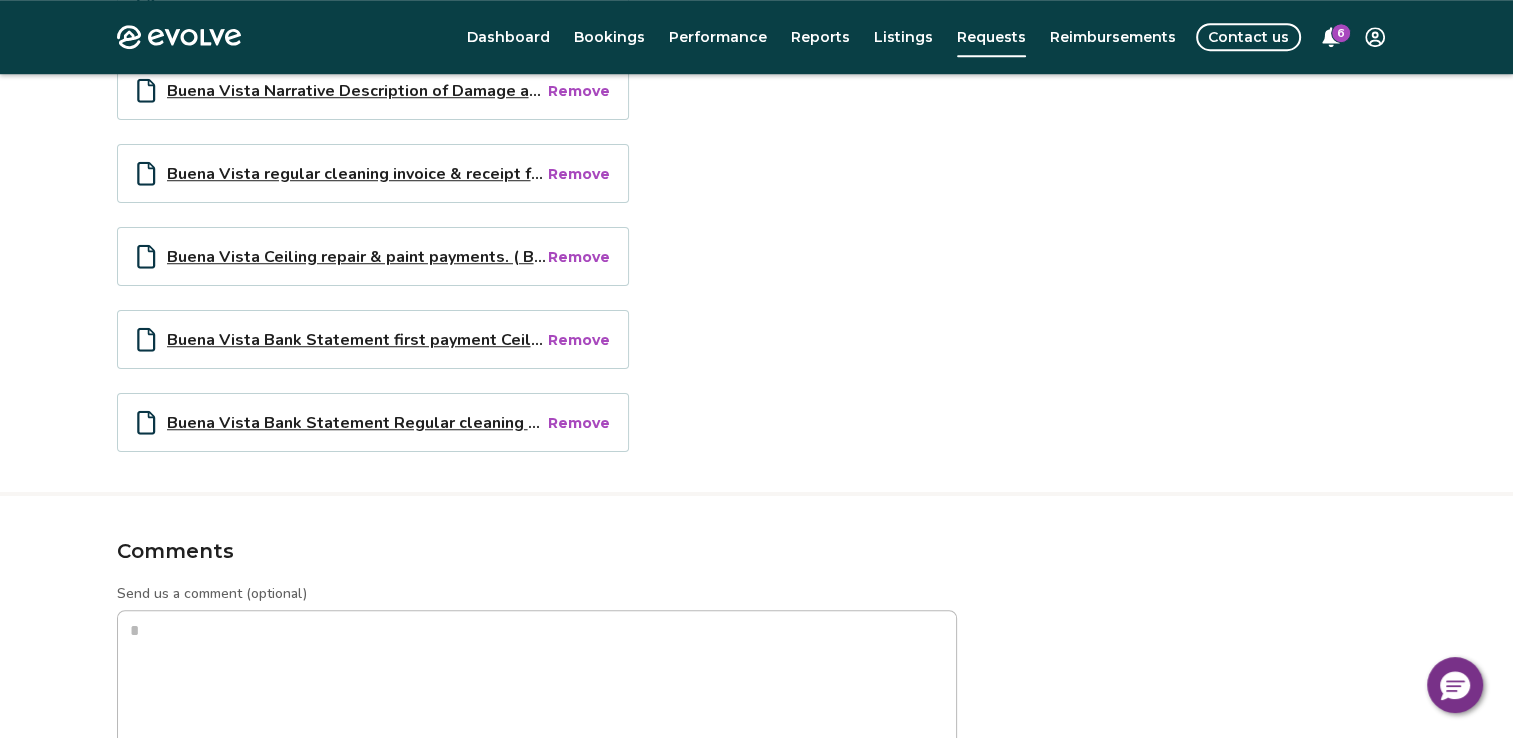click on "Buena Vista Bank Statement Regular cleaning payment guest [DATE].pdf" at bounding box center [356, 422] 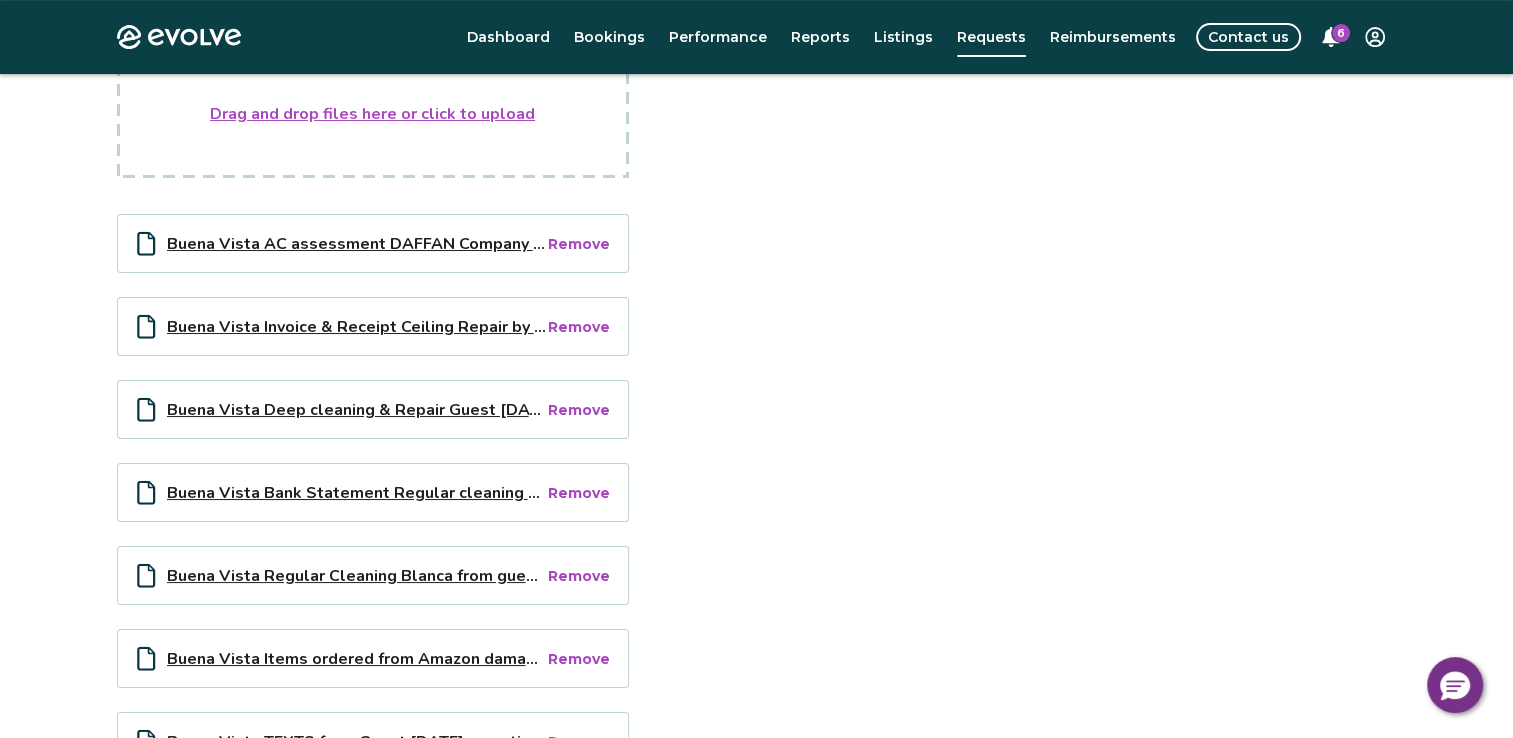 scroll, scrollTop: 1000, scrollLeft: 0, axis: vertical 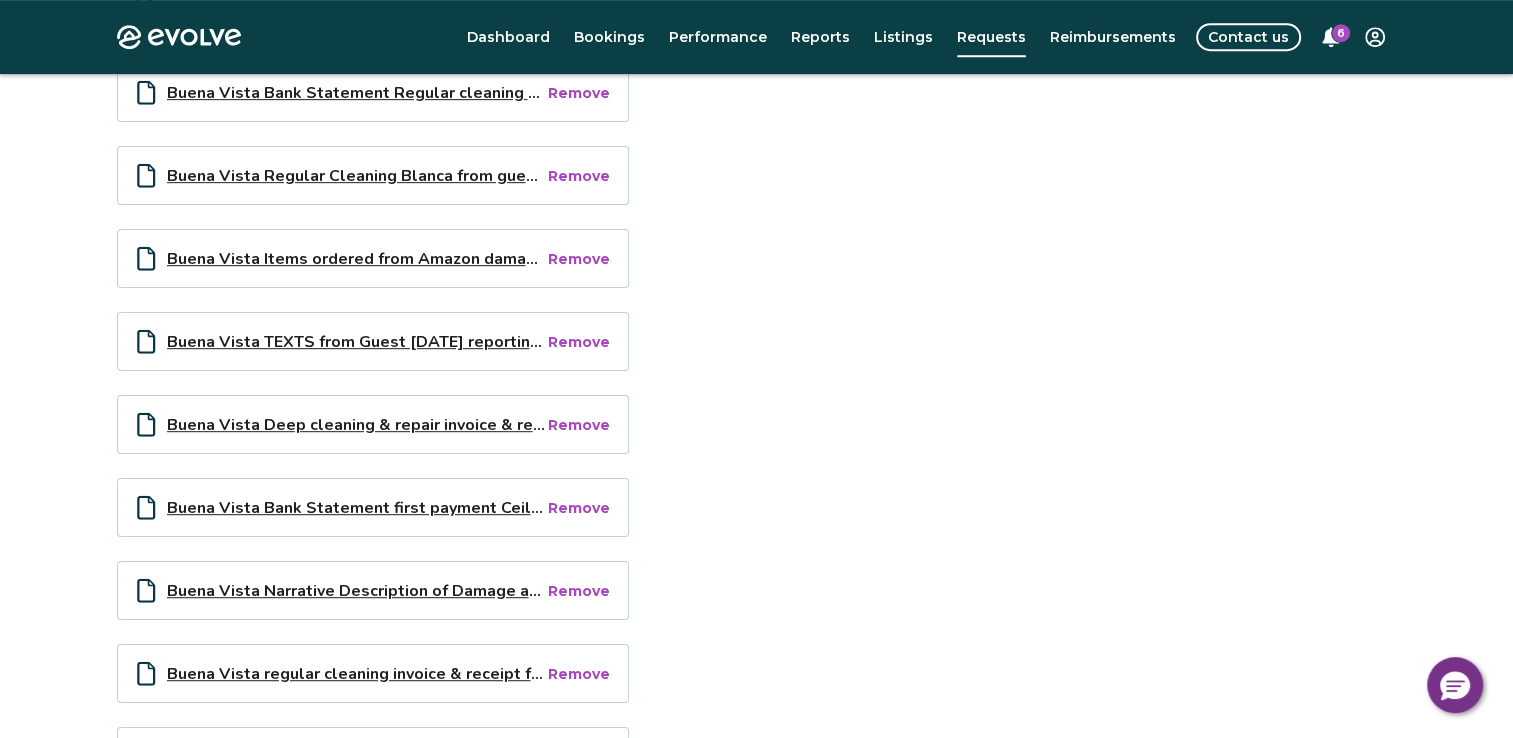 type on "*" 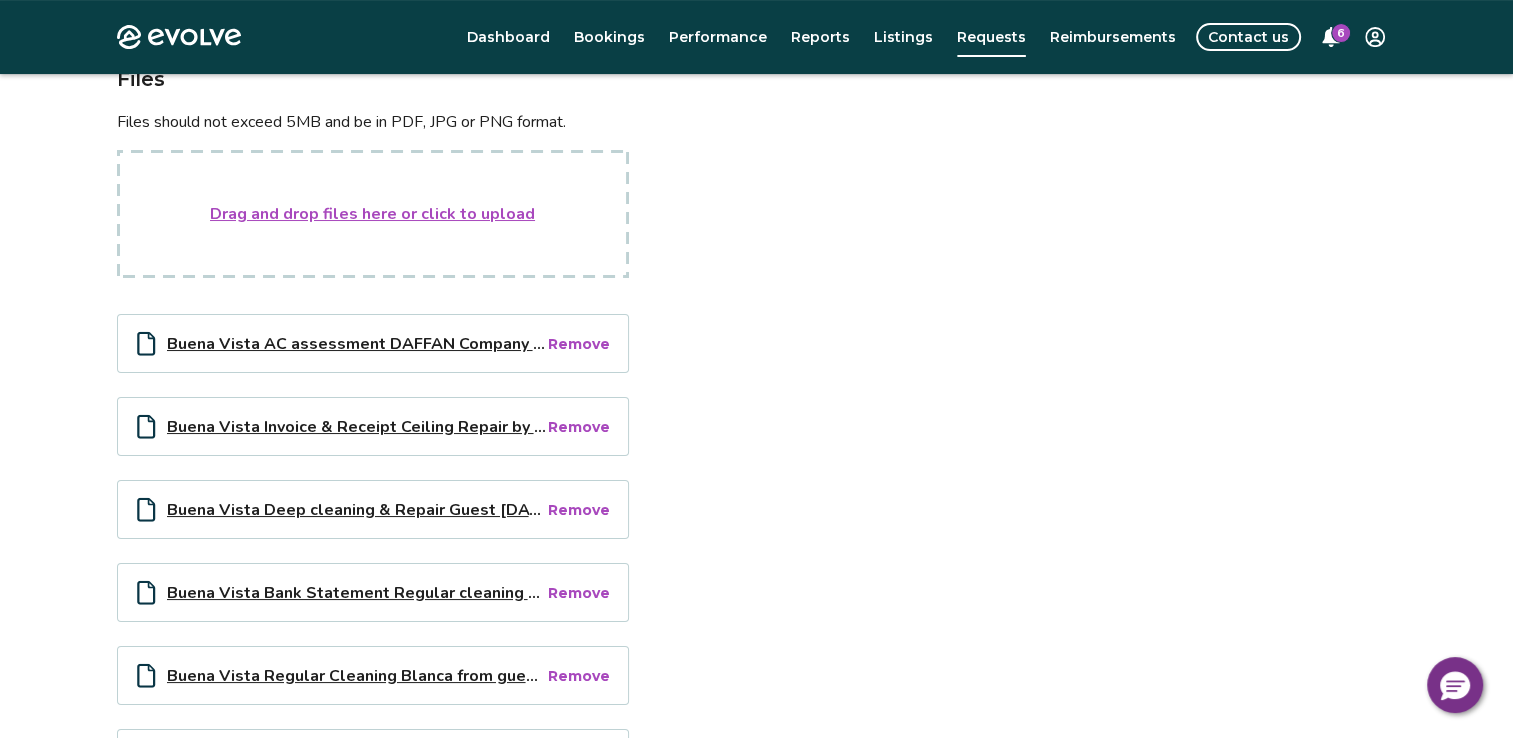 scroll, scrollTop: 200, scrollLeft: 0, axis: vertical 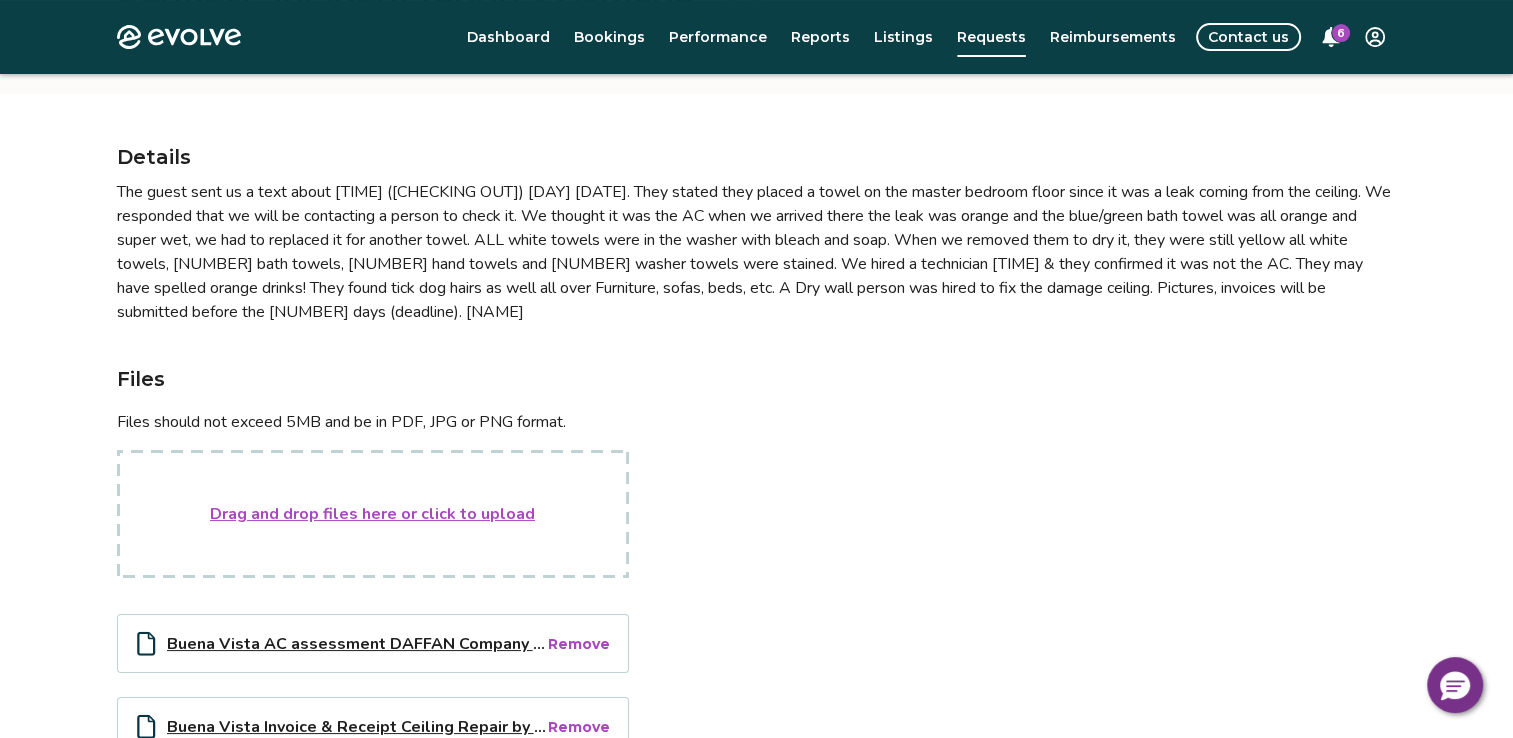 click on "Drag and drop files here or click to upload" at bounding box center [372, 514] 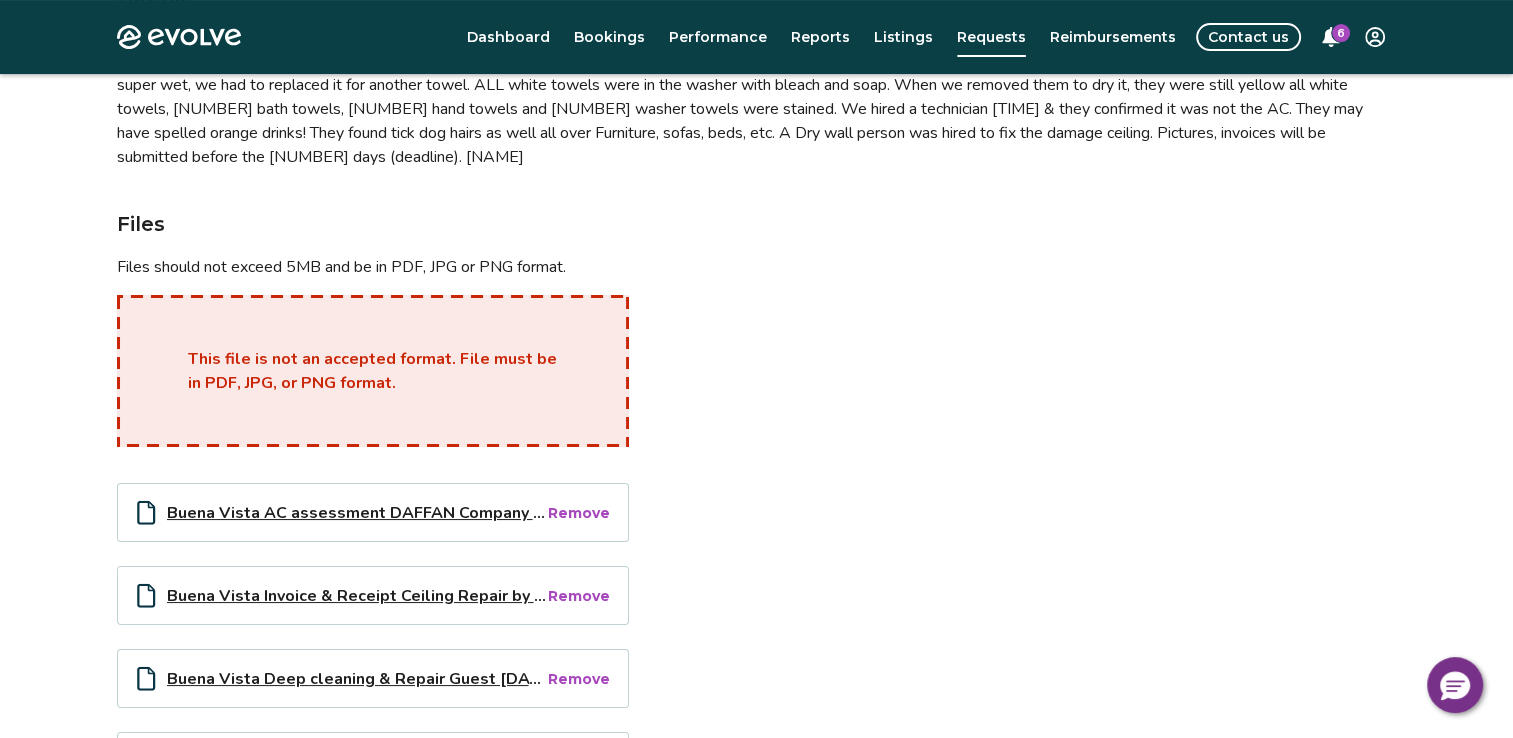scroll, scrollTop: 200, scrollLeft: 0, axis: vertical 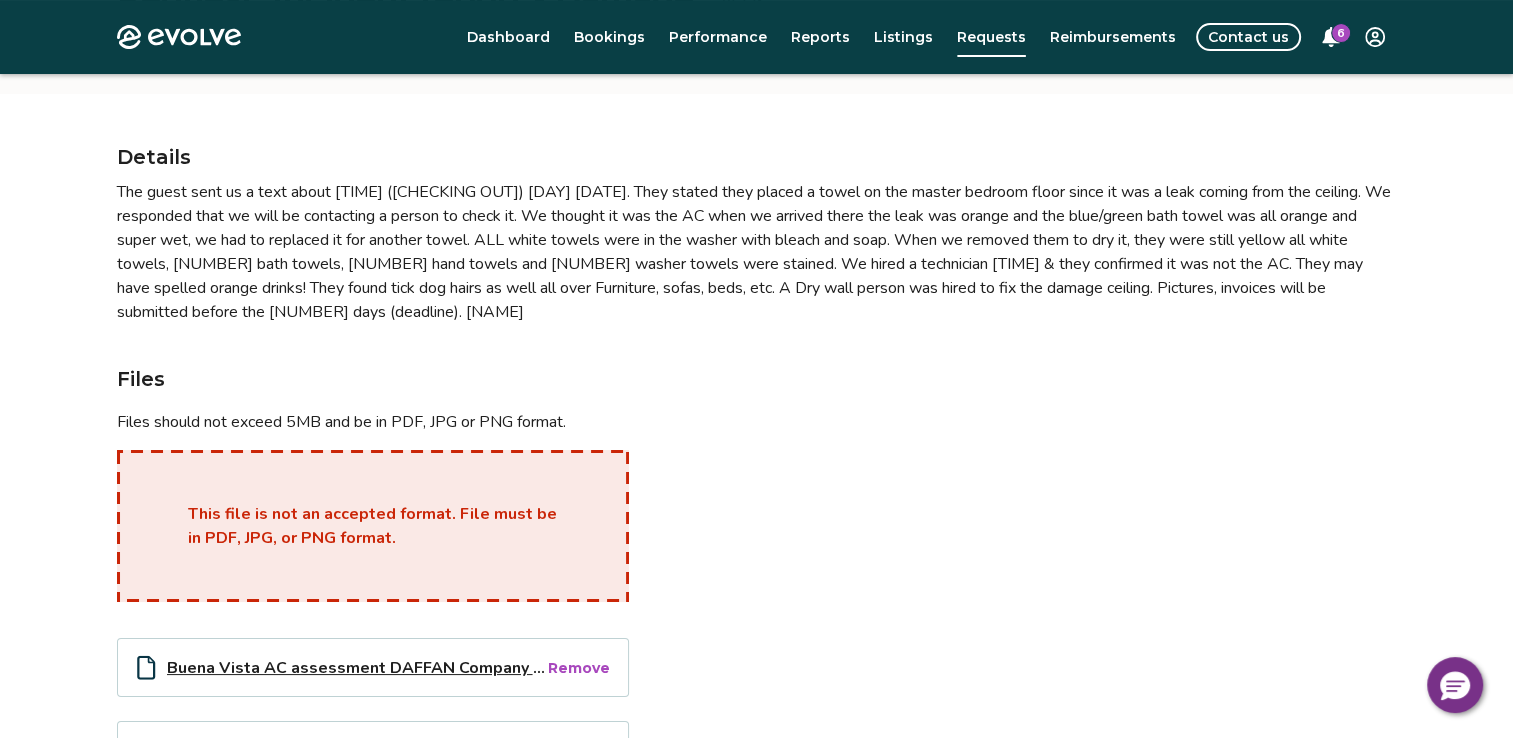 type on "*" 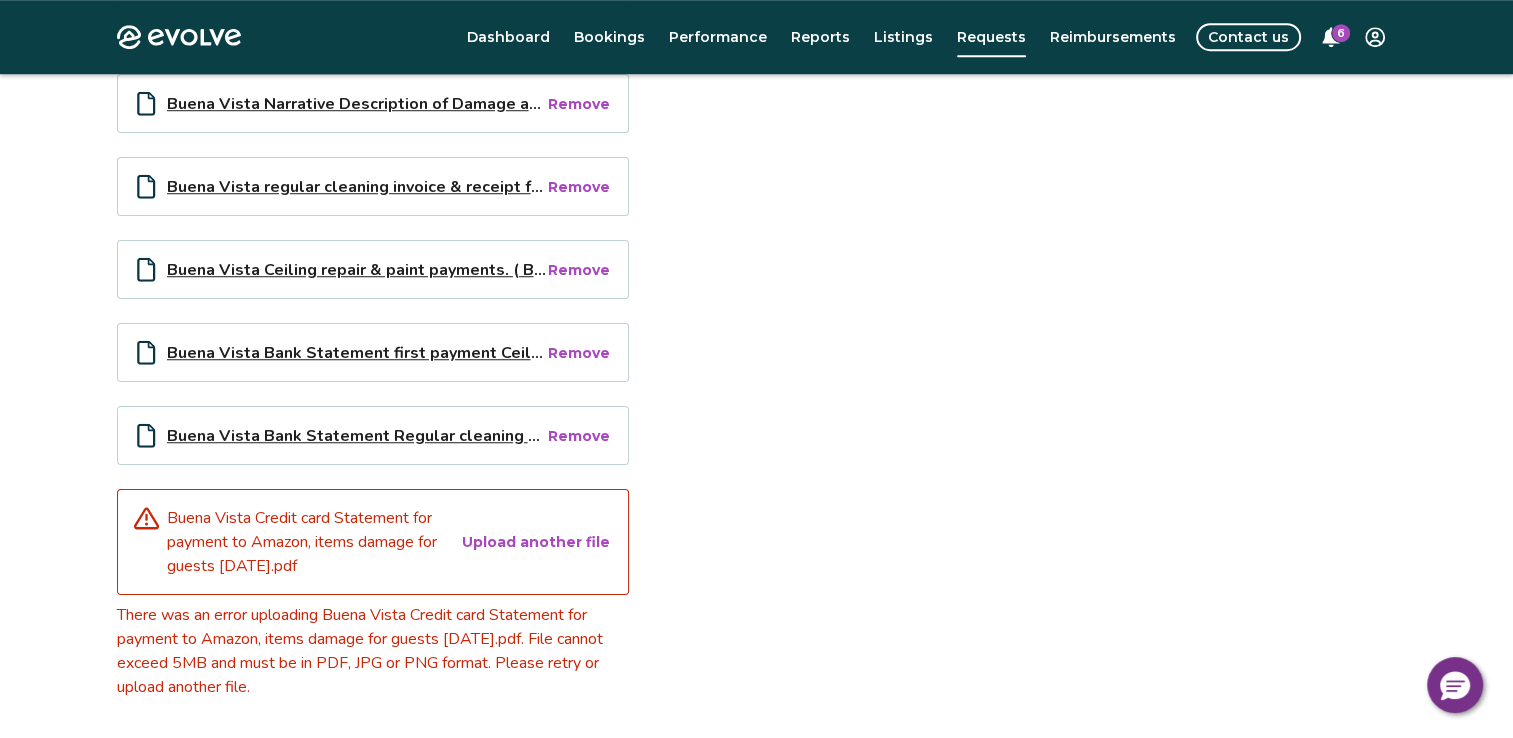 scroll, scrollTop: 1700, scrollLeft: 0, axis: vertical 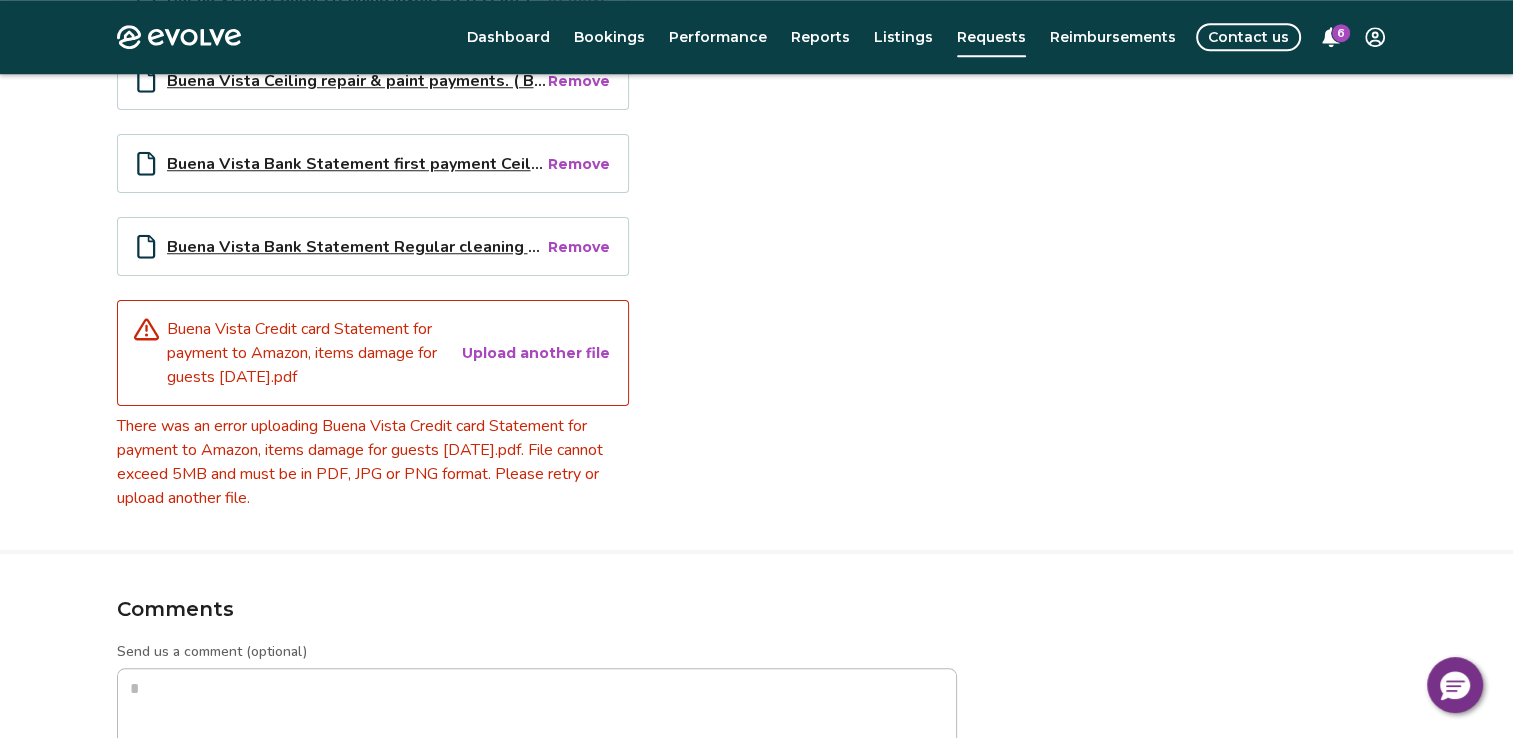 click on "Upload another file" at bounding box center (536, 353) 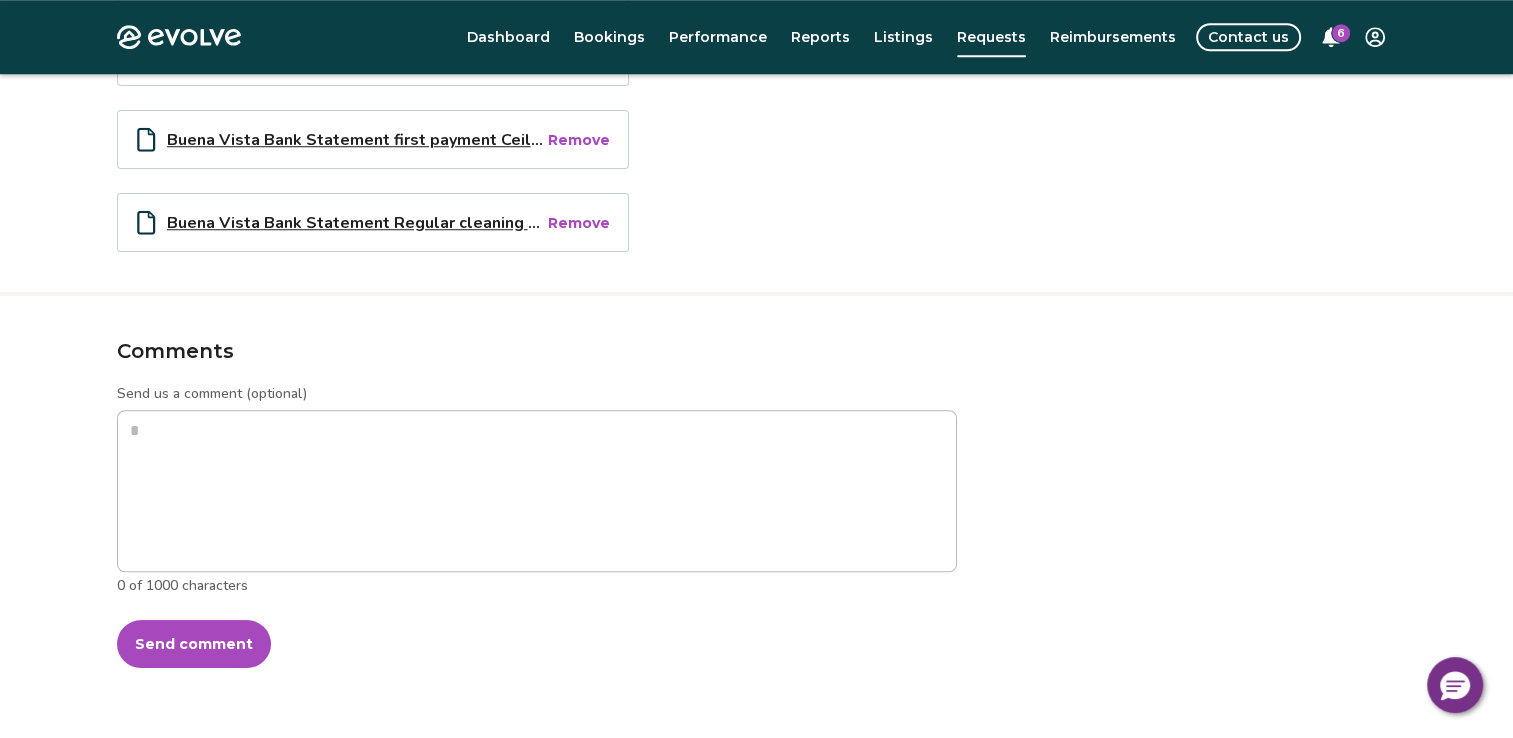 scroll, scrollTop: 1676, scrollLeft: 0, axis: vertical 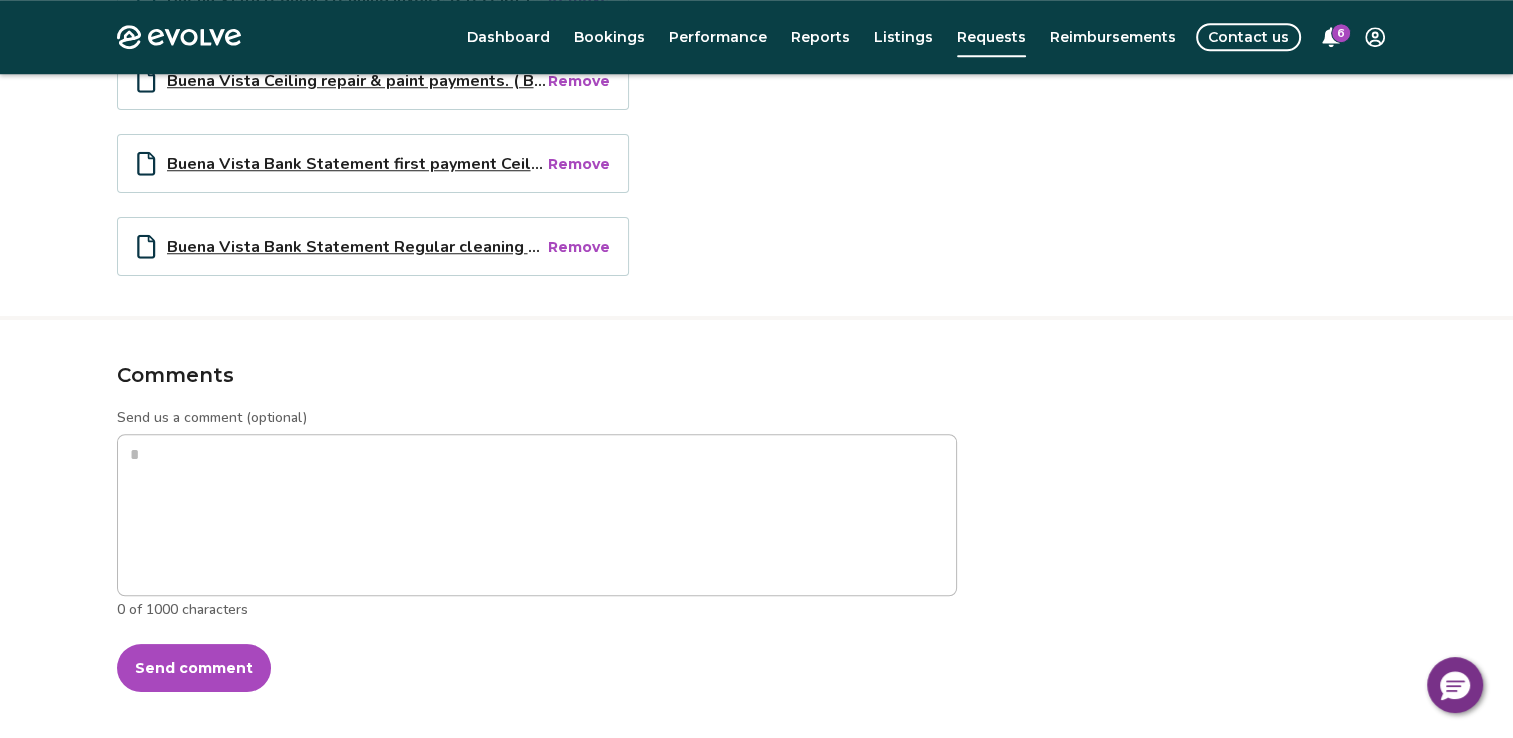 type on "**********" 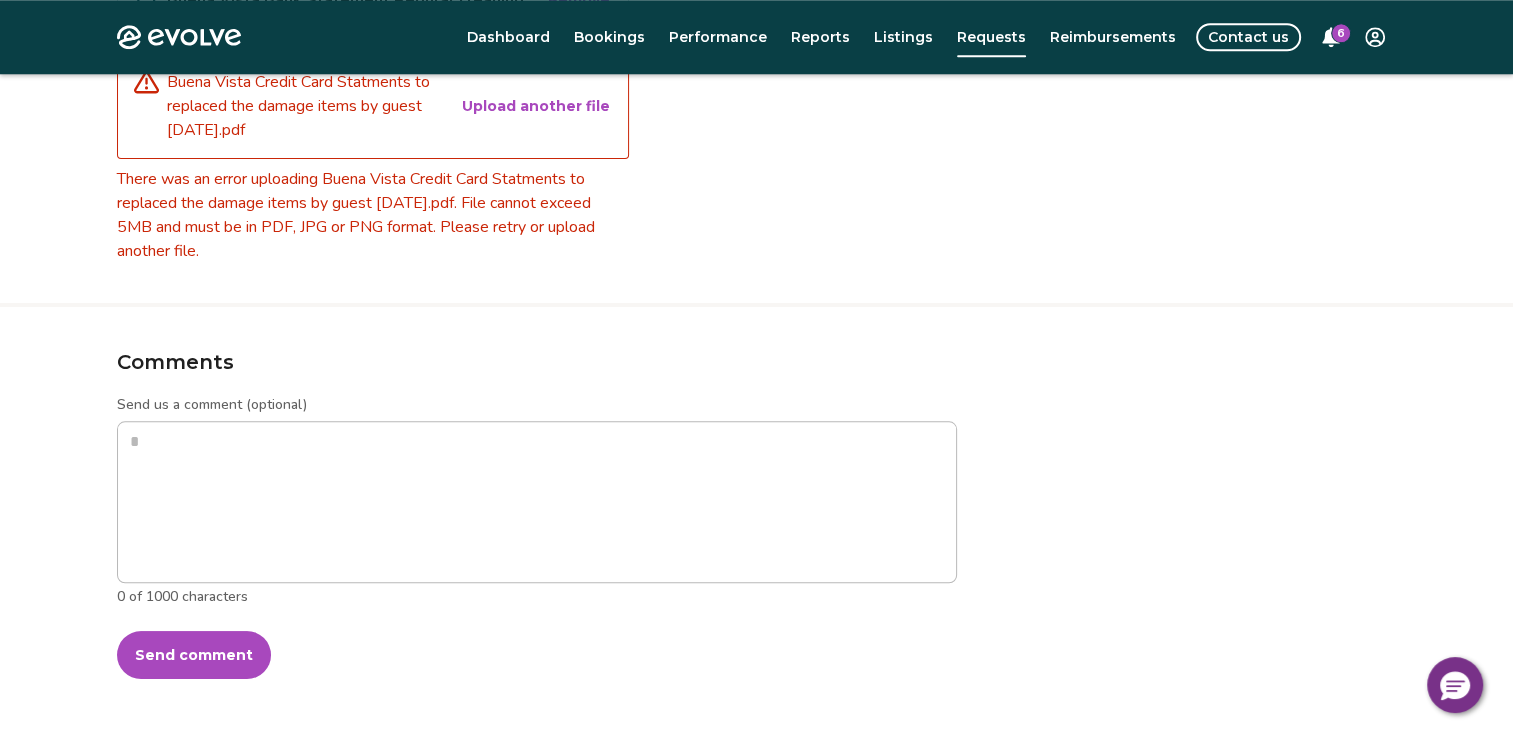 scroll, scrollTop: 1772, scrollLeft: 0, axis: vertical 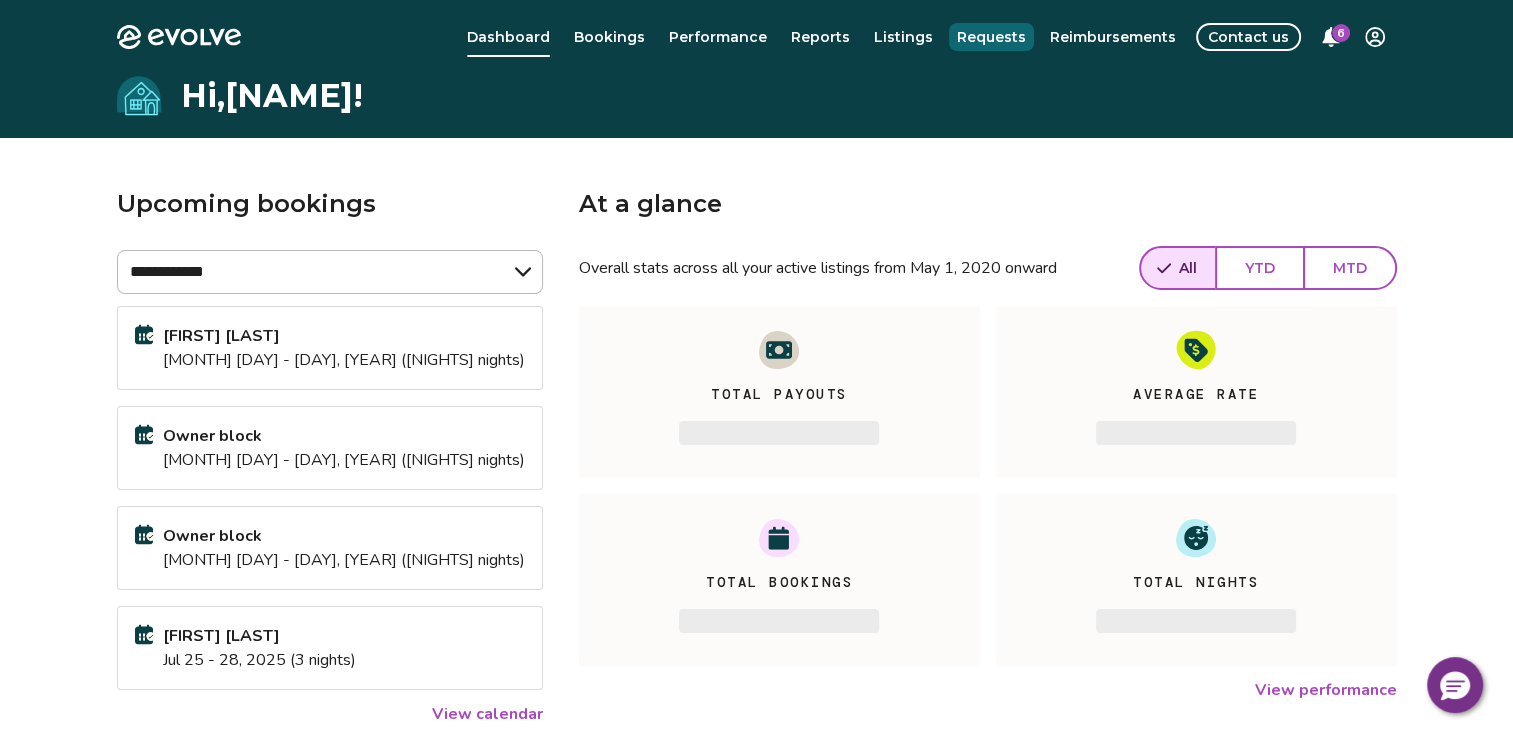 click on "Requests" at bounding box center [991, 37] 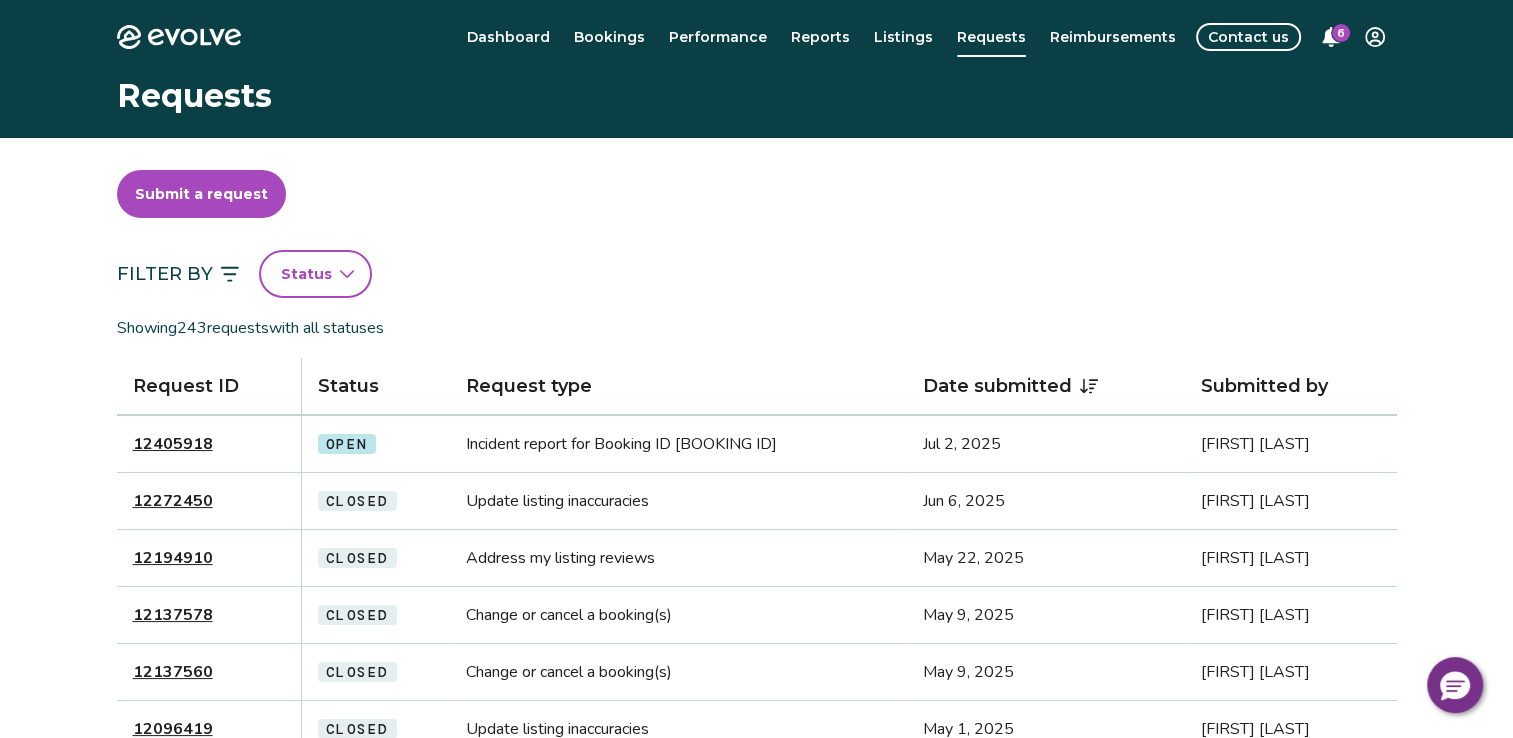 click on "12405918" at bounding box center (173, 444) 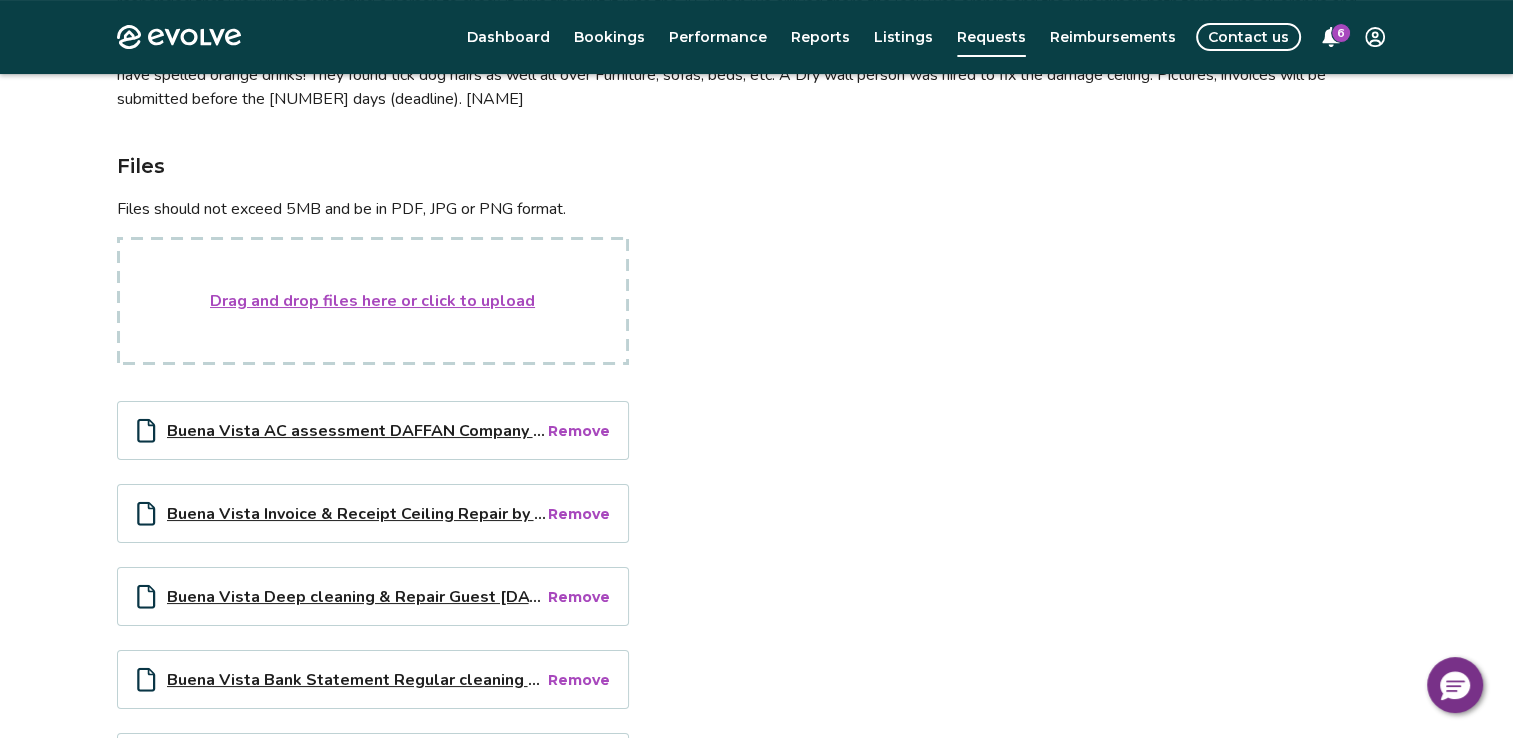 scroll, scrollTop: 248, scrollLeft: 0, axis: vertical 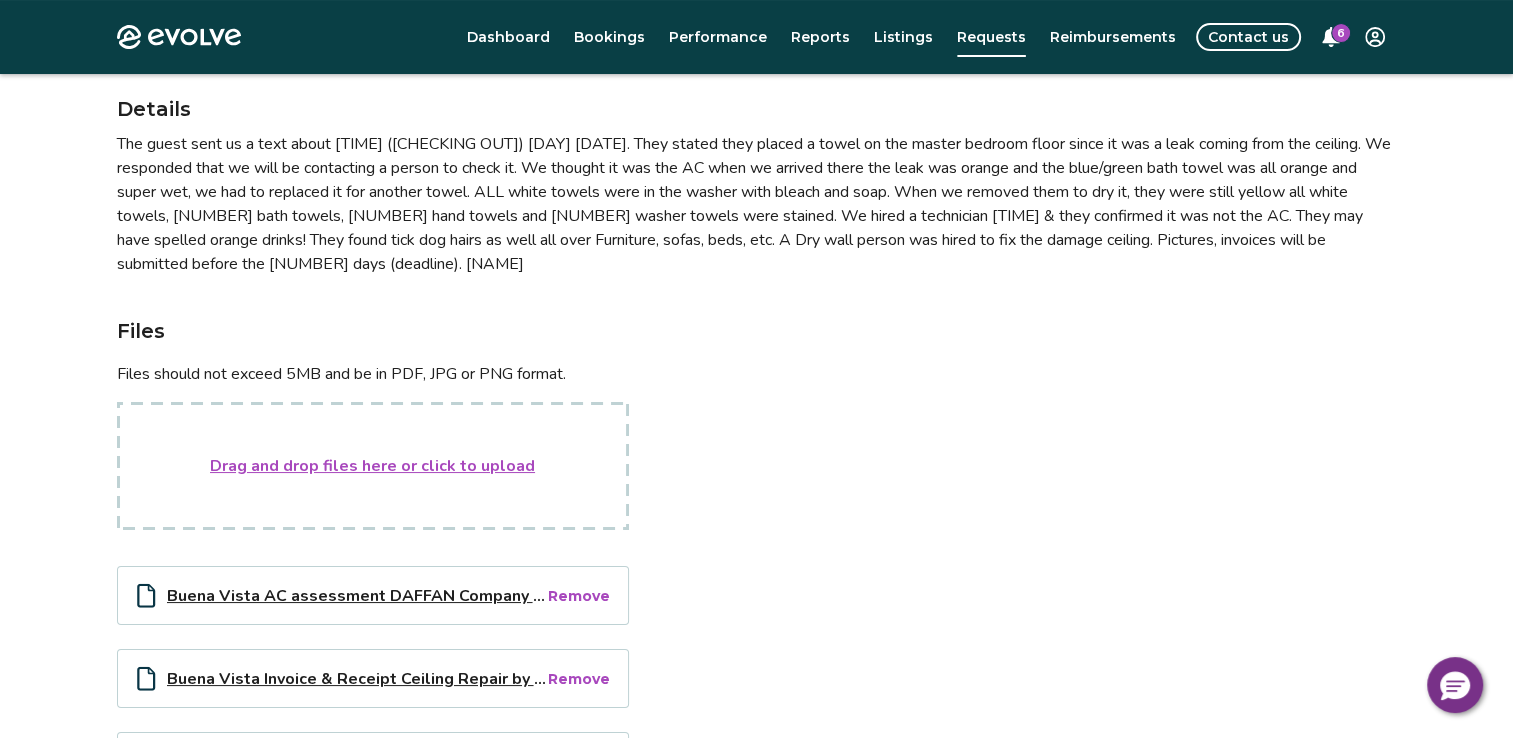 click on "Drag and drop files here or click to upload" at bounding box center (372, 466) 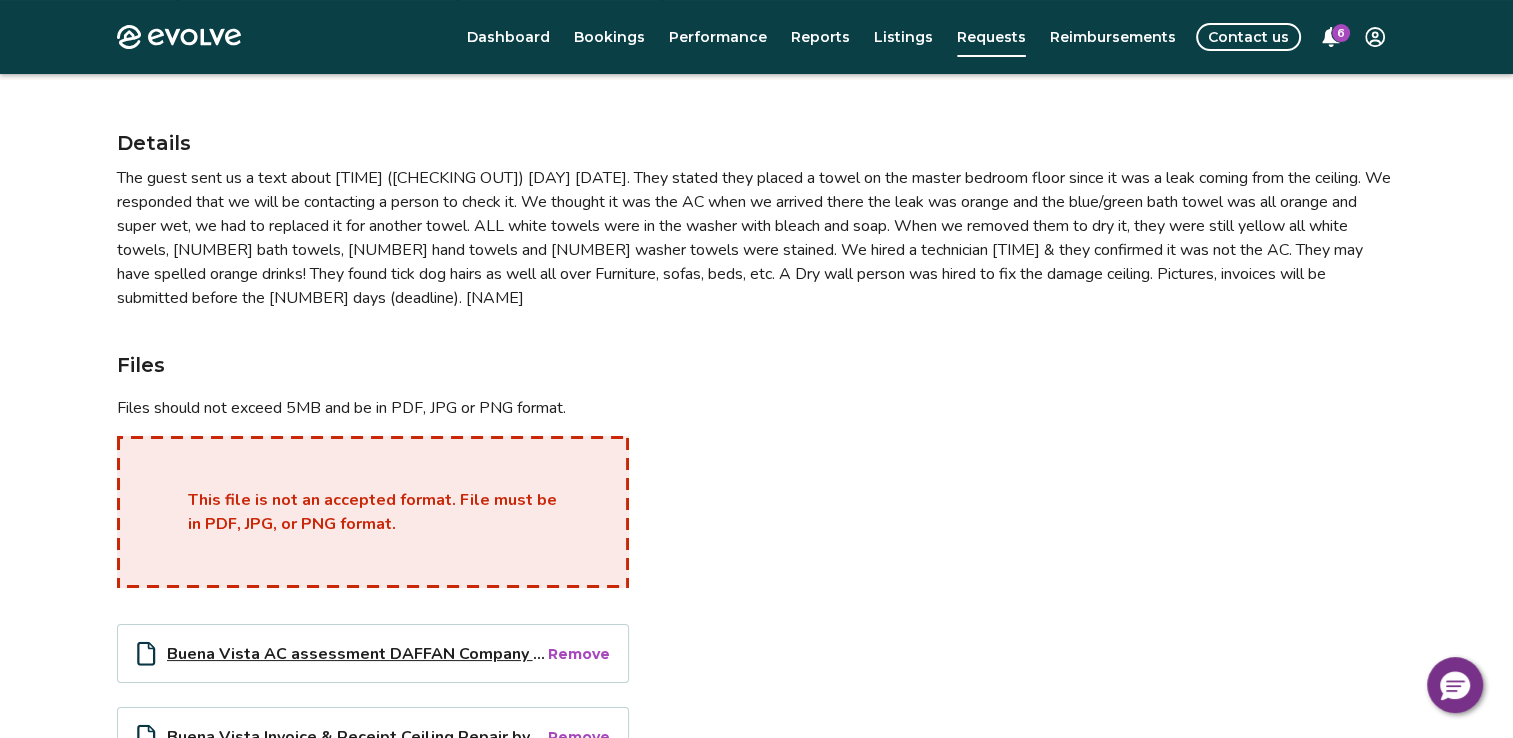 scroll, scrollTop: 248, scrollLeft: 0, axis: vertical 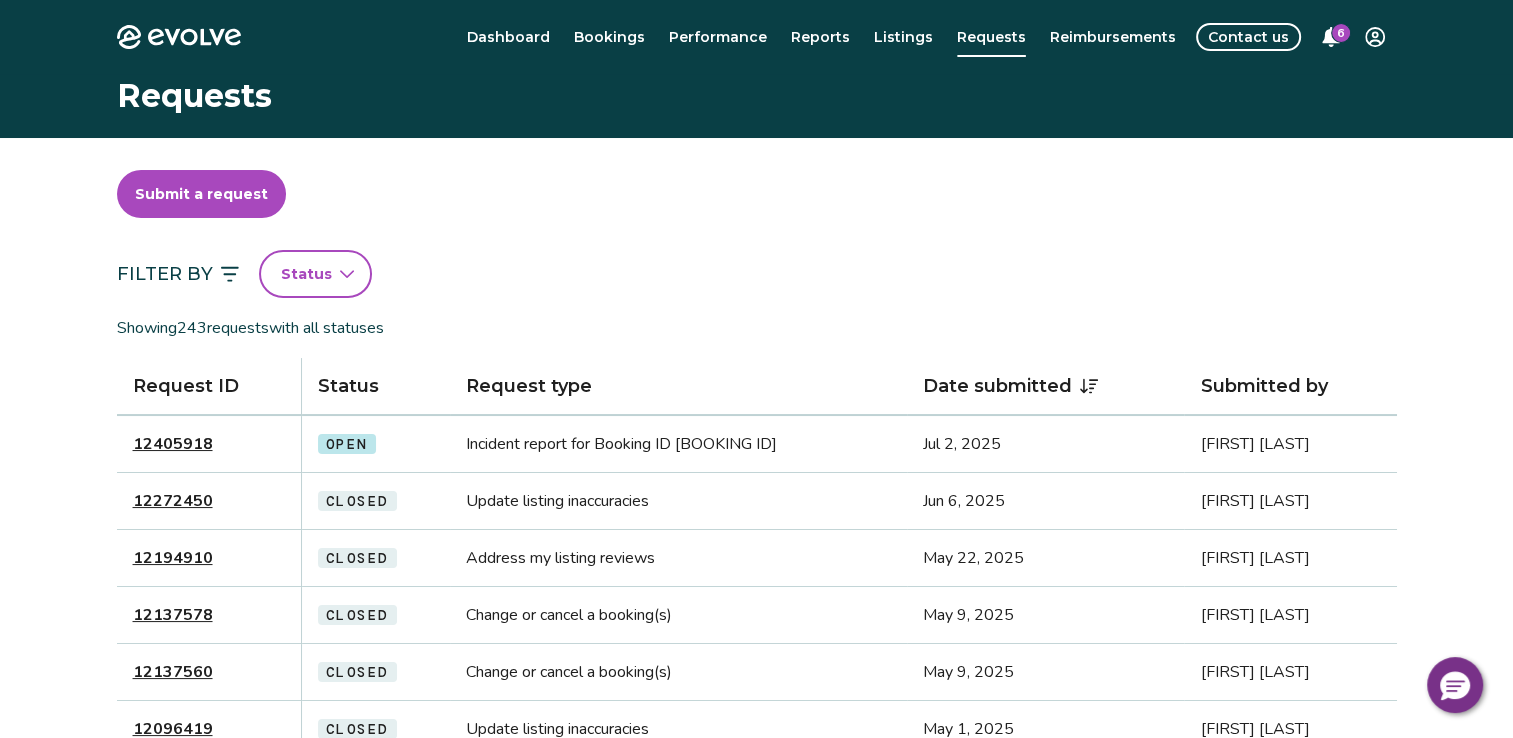 click on "12405918" at bounding box center [173, 444] 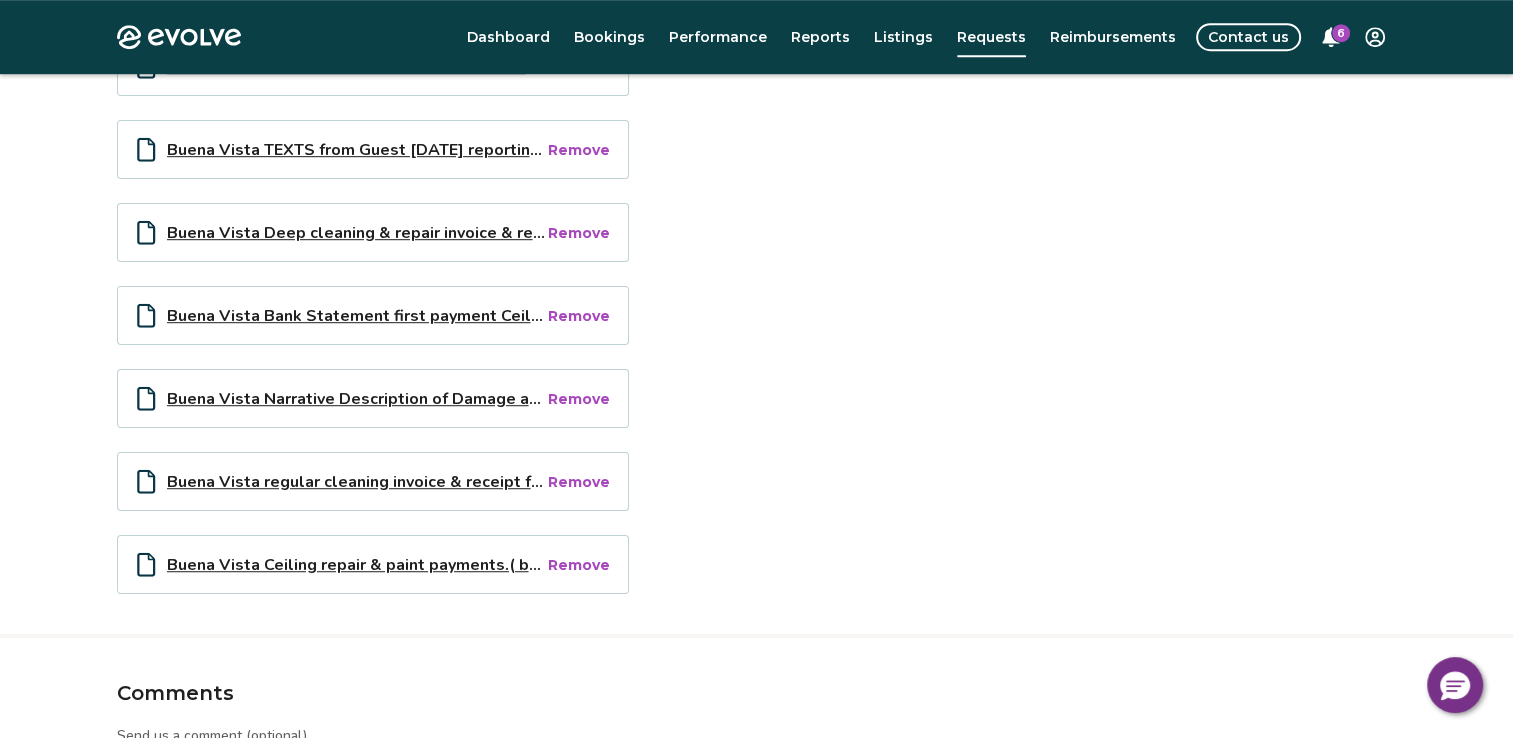 scroll, scrollTop: 1400, scrollLeft: 0, axis: vertical 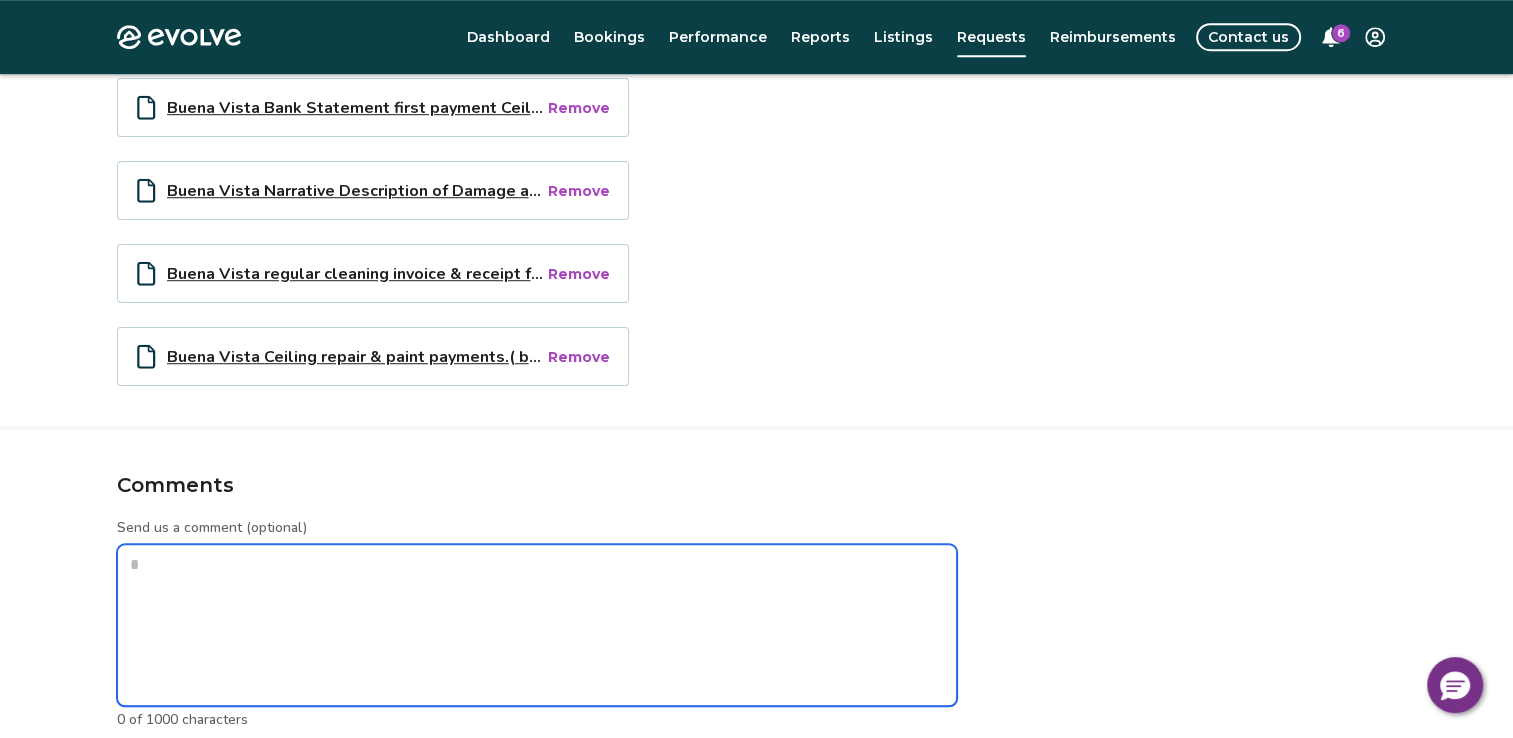 click on "Send us a comment (optional)" at bounding box center (537, 625) 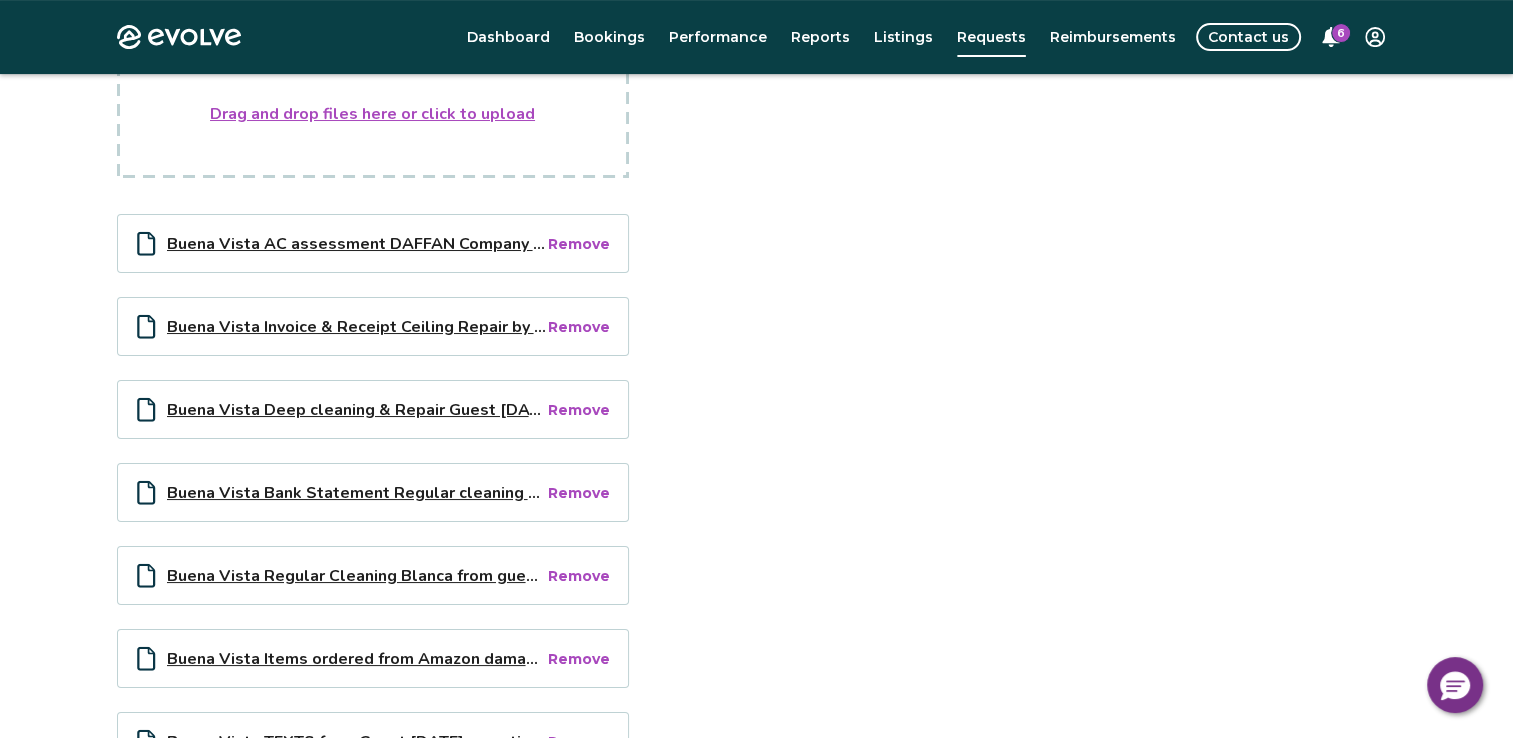 scroll, scrollTop: 700, scrollLeft: 0, axis: vertical 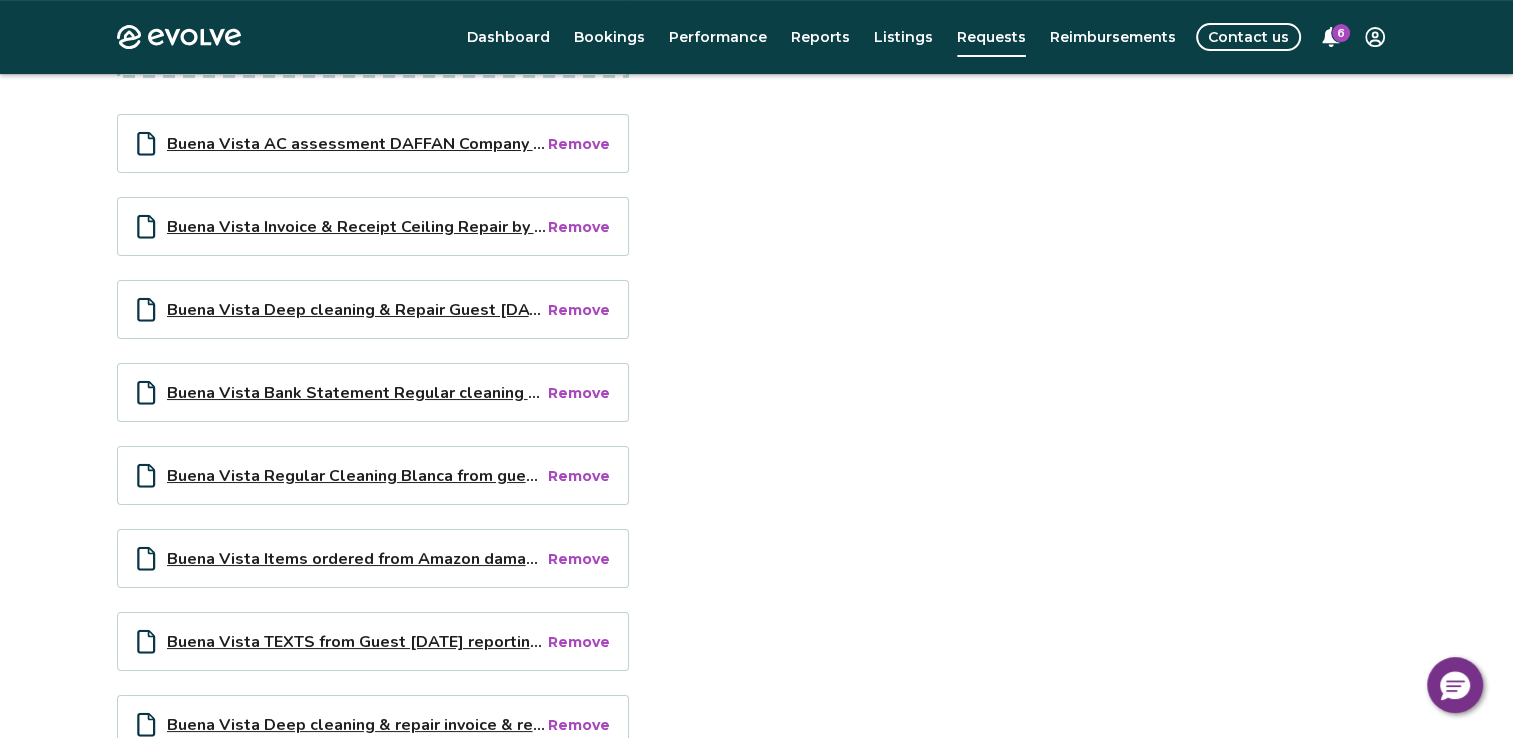 click on "Buena Vista Bank Statement Regular cleaning payment guest [DATE].pdf" at bounding box center [356, 392] 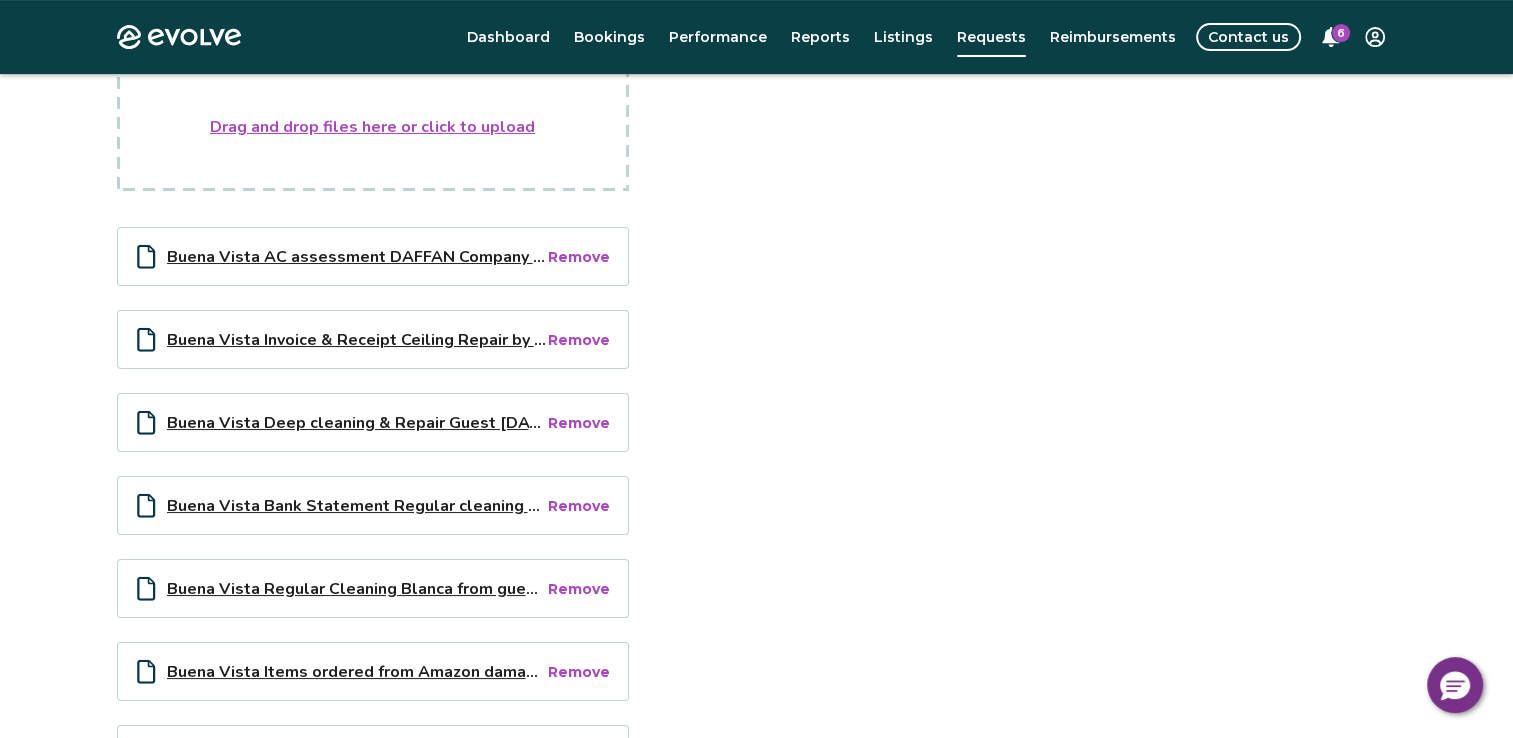 scroll, scrollTop: 600, scrollLeft: 0, axis: vertical 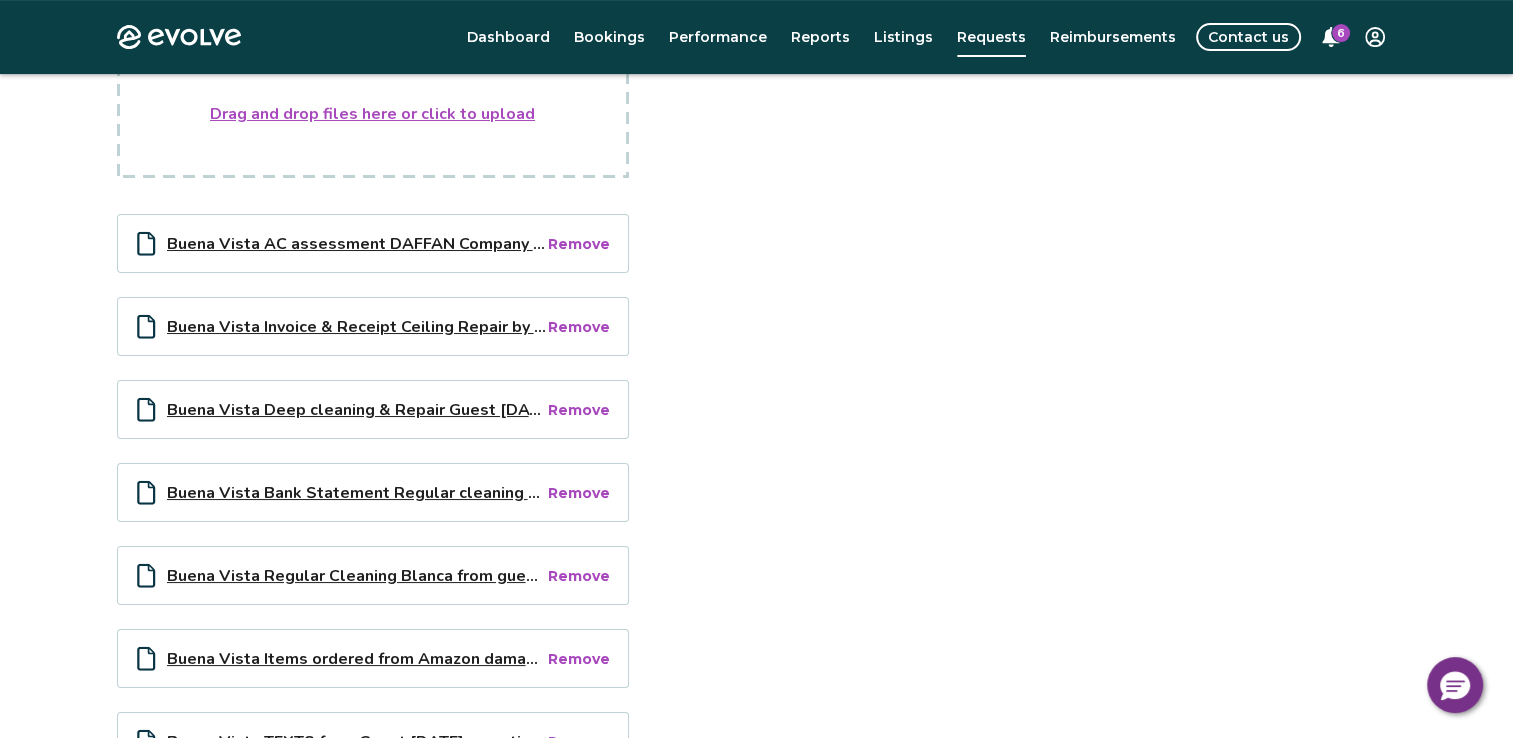 click on "Buena Vista Invoice & Receipt Ceiling Repair by bbsprosFW damaged by guest [DATE].pdf" at bounding box center (356, 326) 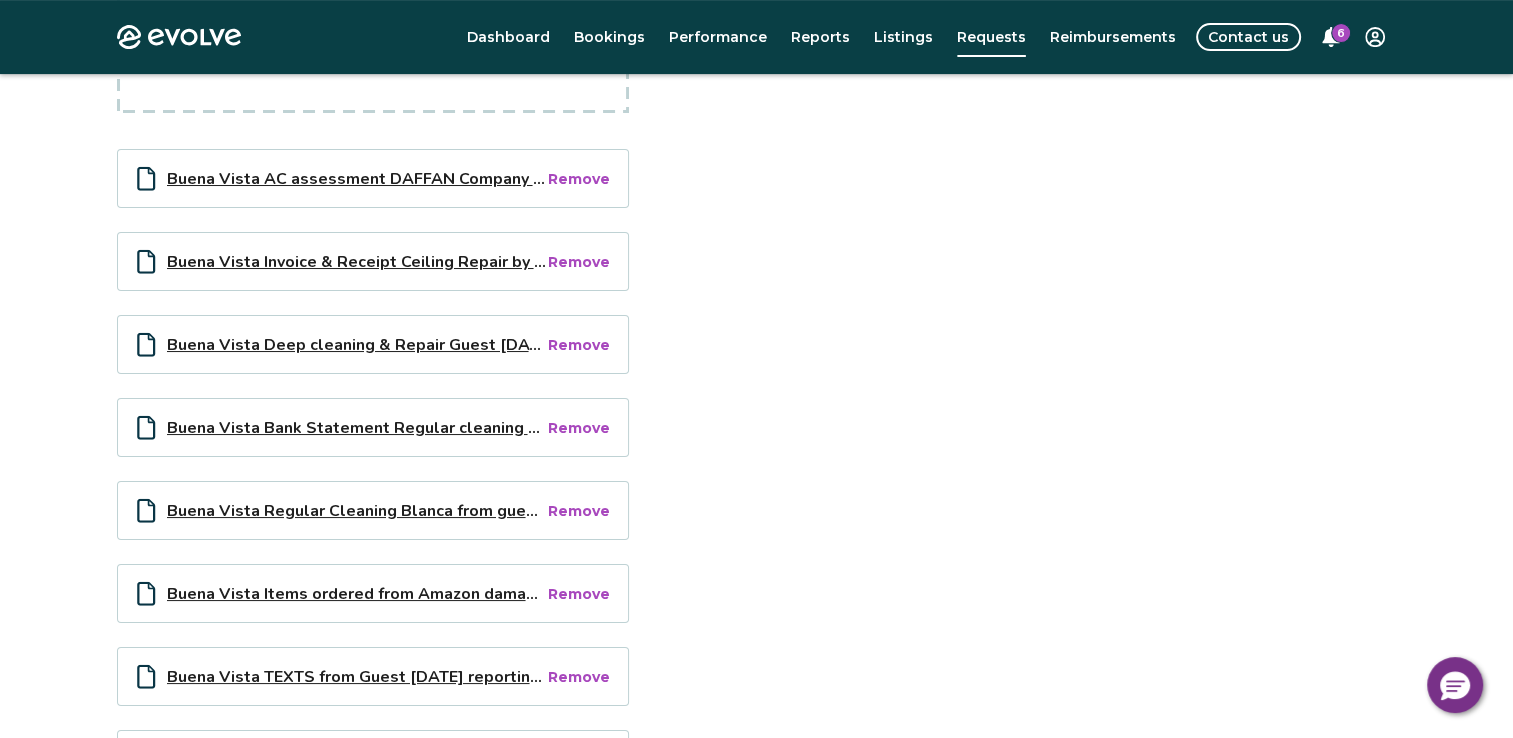 scroll, scrollTop: 700, scrollLeft: 0, axis: vertical 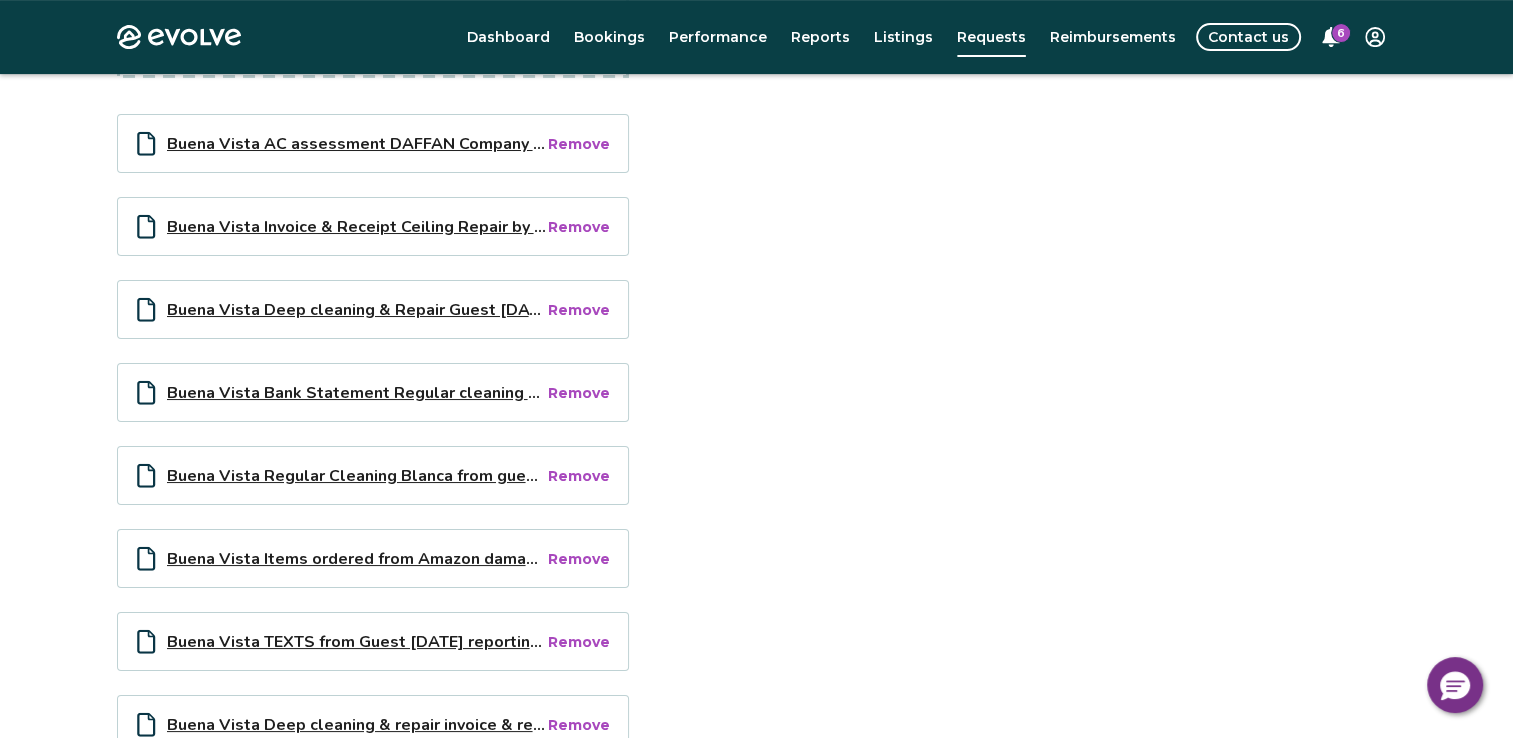 click on "Buena Vista Deep cleaning & Repair Guest [DATE] ( Bank statement will be submitted next week when it is clean).pdf" at bounding box center [356, 309] 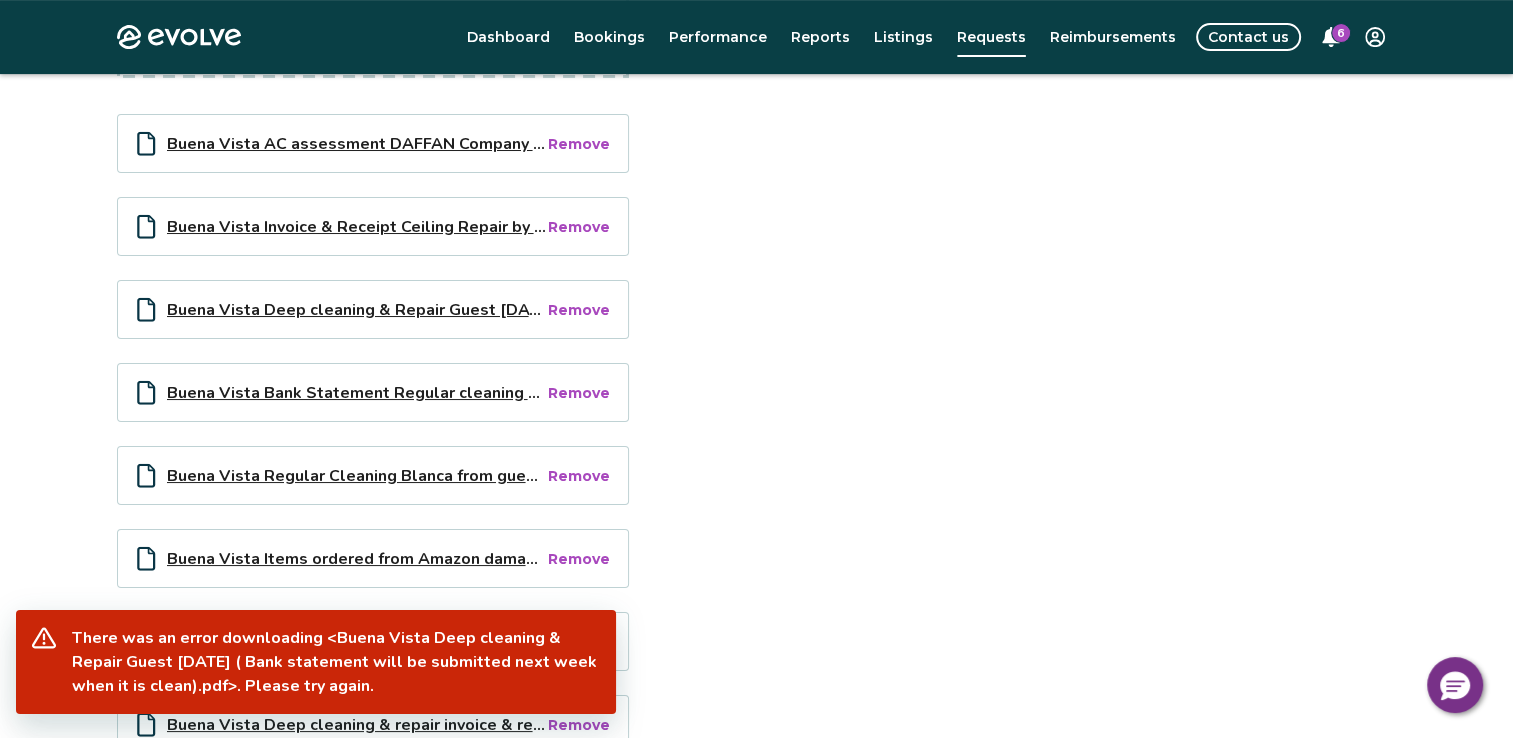 scroll, scrollTop: 800, scrollLeft: 0, axis: vertical 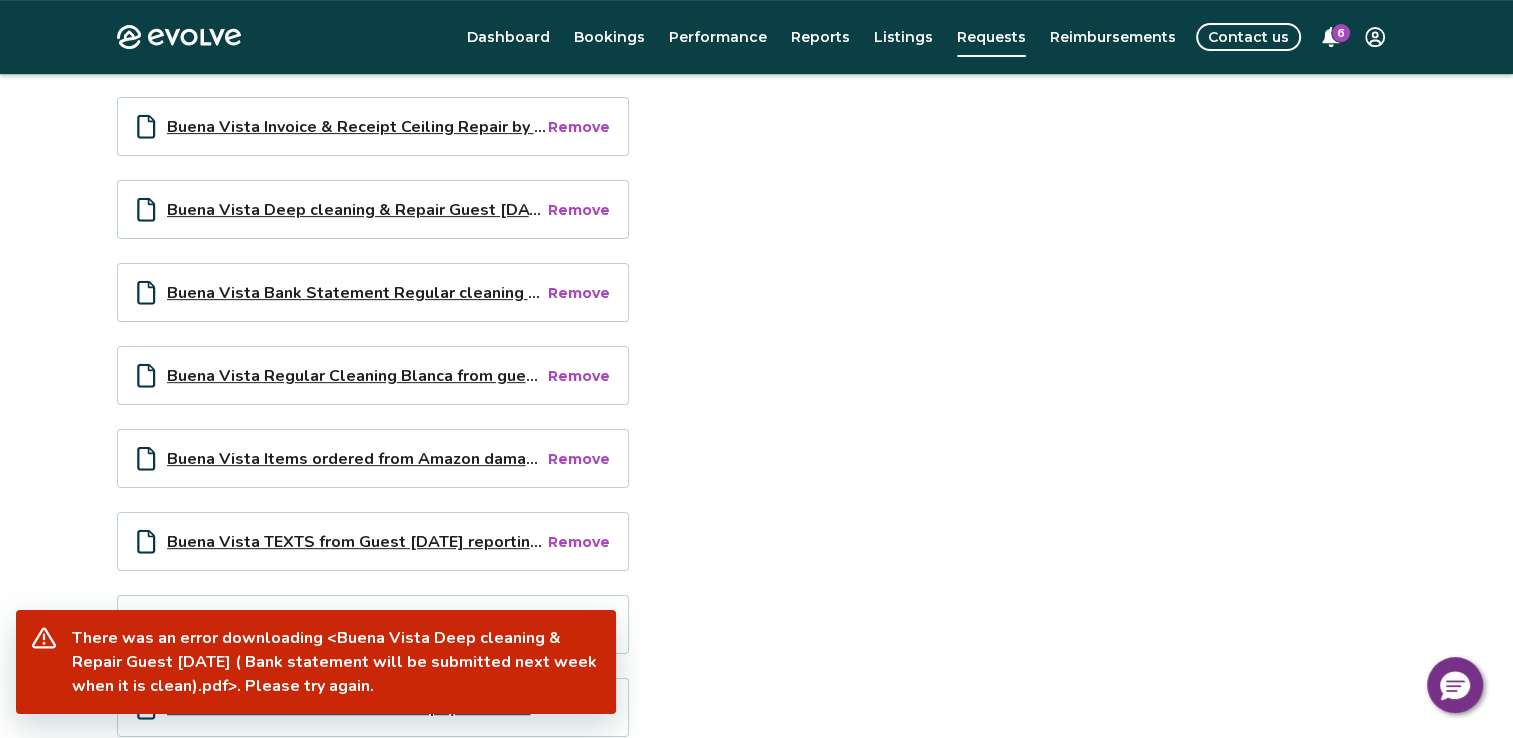 type on "*" 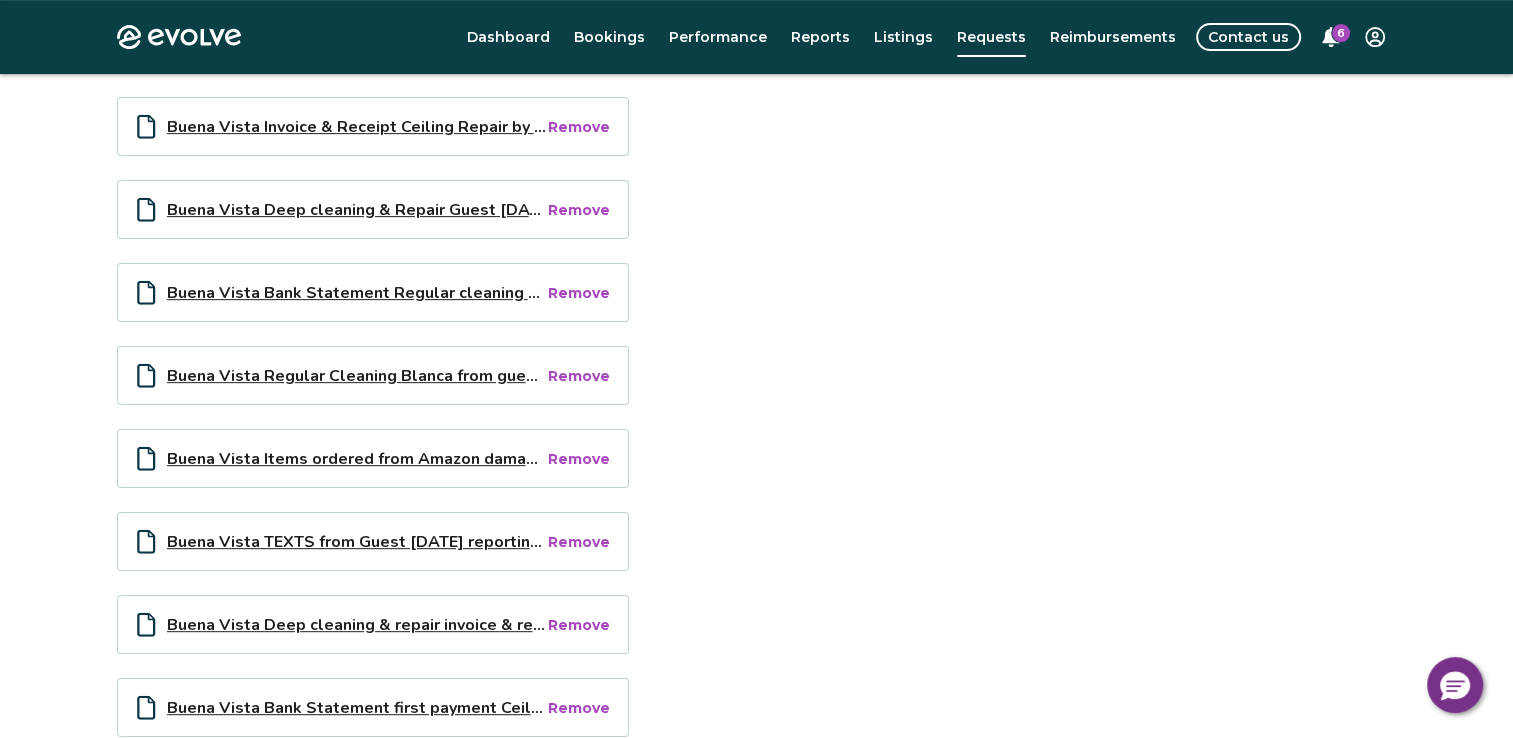 click on "Buena Vista Deep cleaning & Repair Guest [DATE] ( Bank statement will be submitted next week when it is clean).pdf" at bounding box center (356, 209) 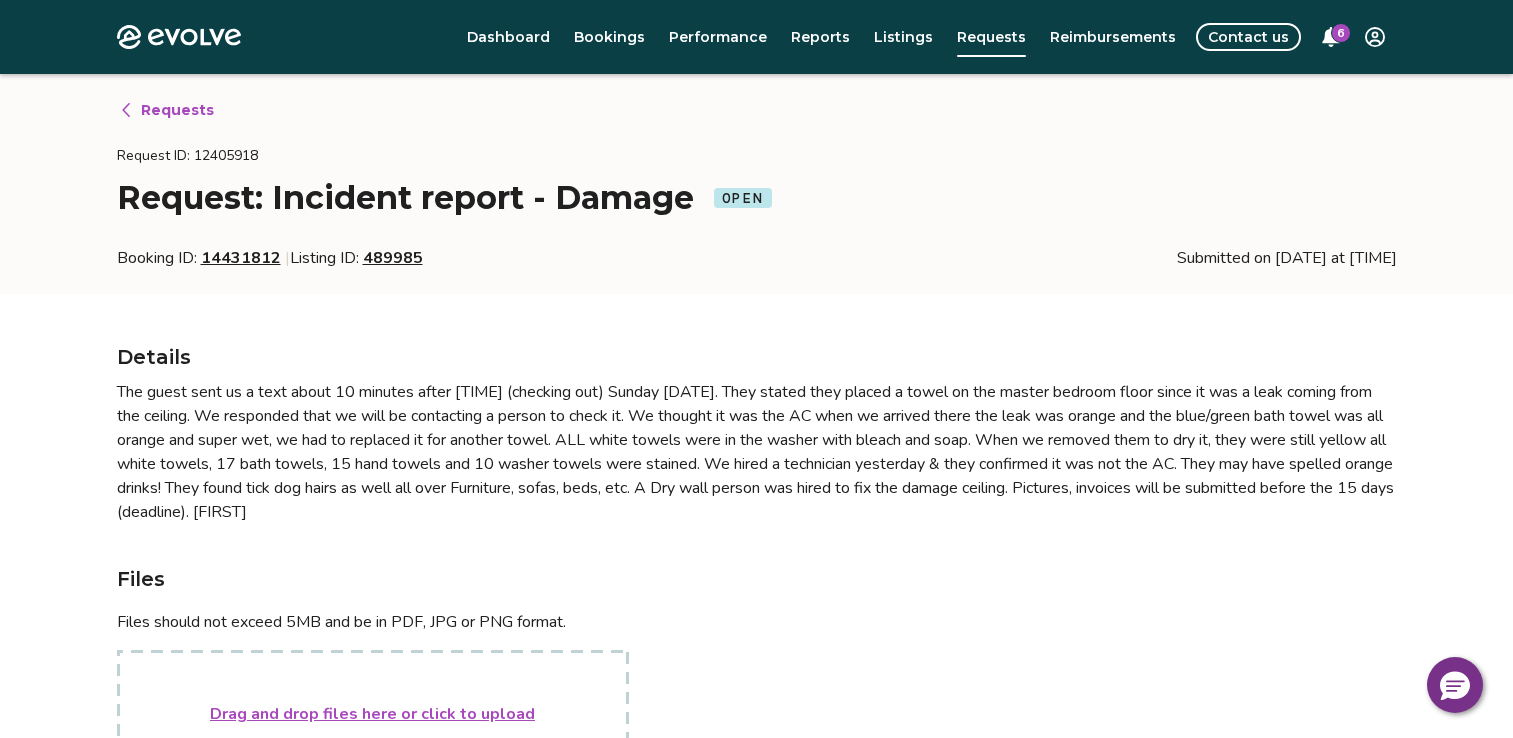 scroll, scrollTop: 800, scrollLeft: 0, axis: vertical 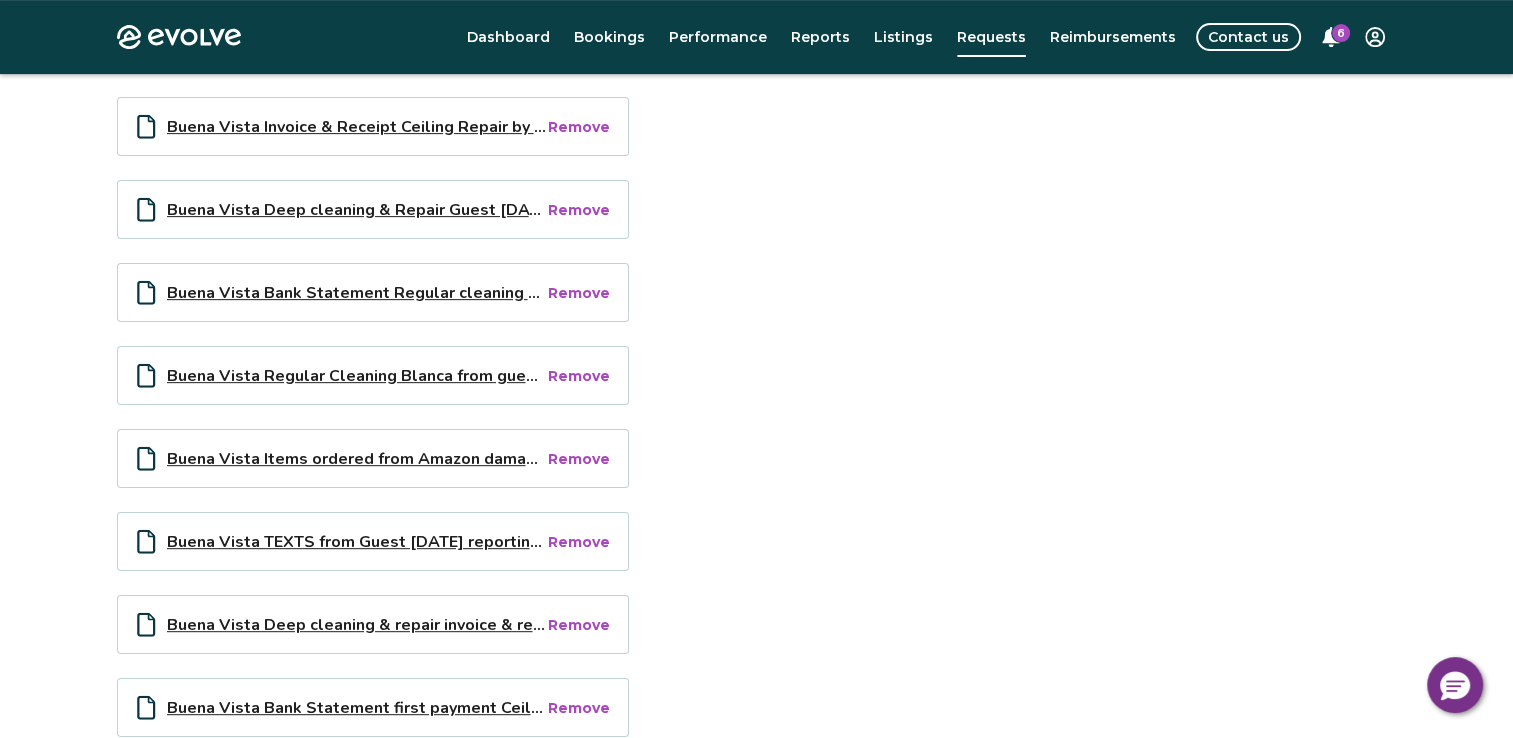 click on "Buena Vista Deep cleaning & Repair Guest [DATE] ( Bank statement will be submitted next week when it is clean).pdf" at bounding box center (356, 209) 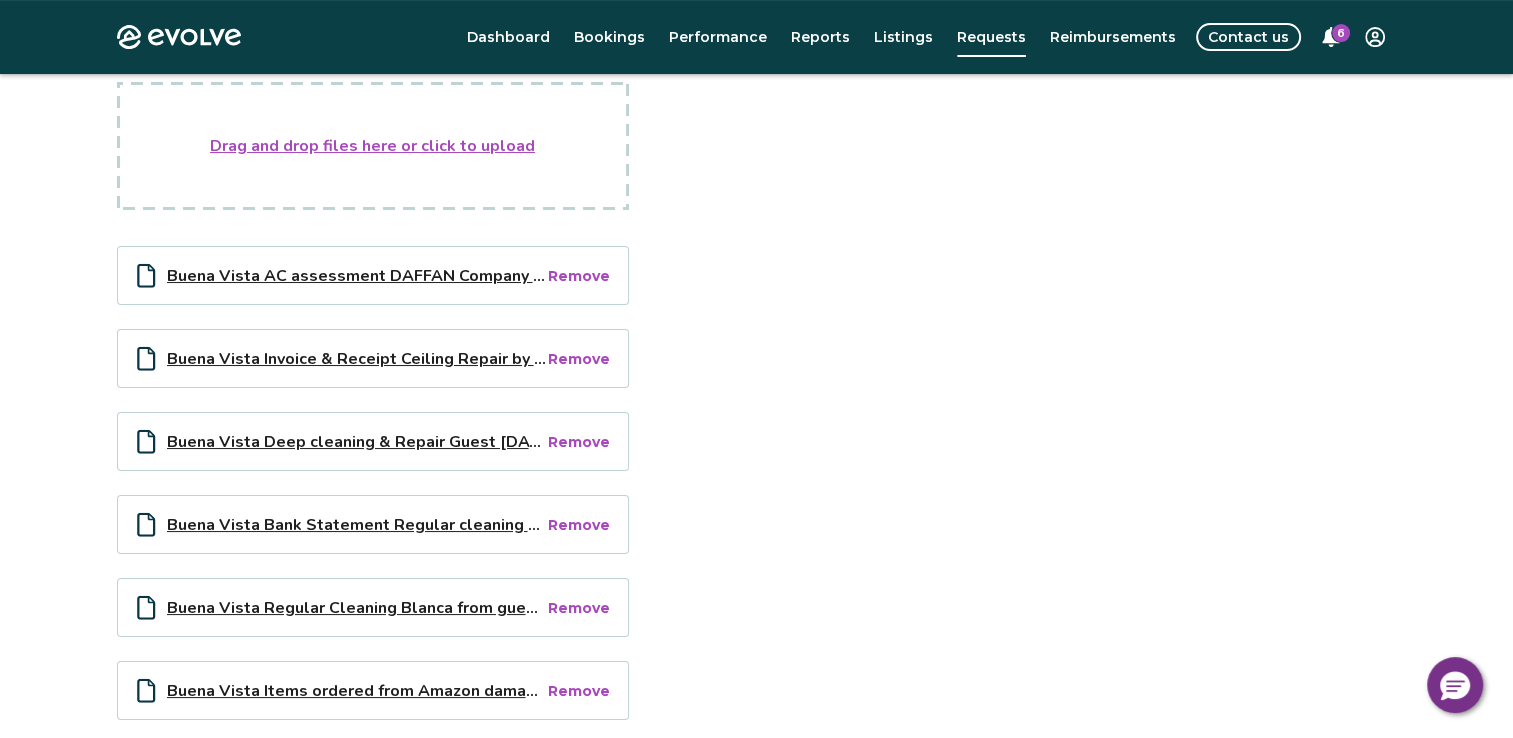 scroll, scrollTop: 600, scrollLeft: 0, axis: vertical 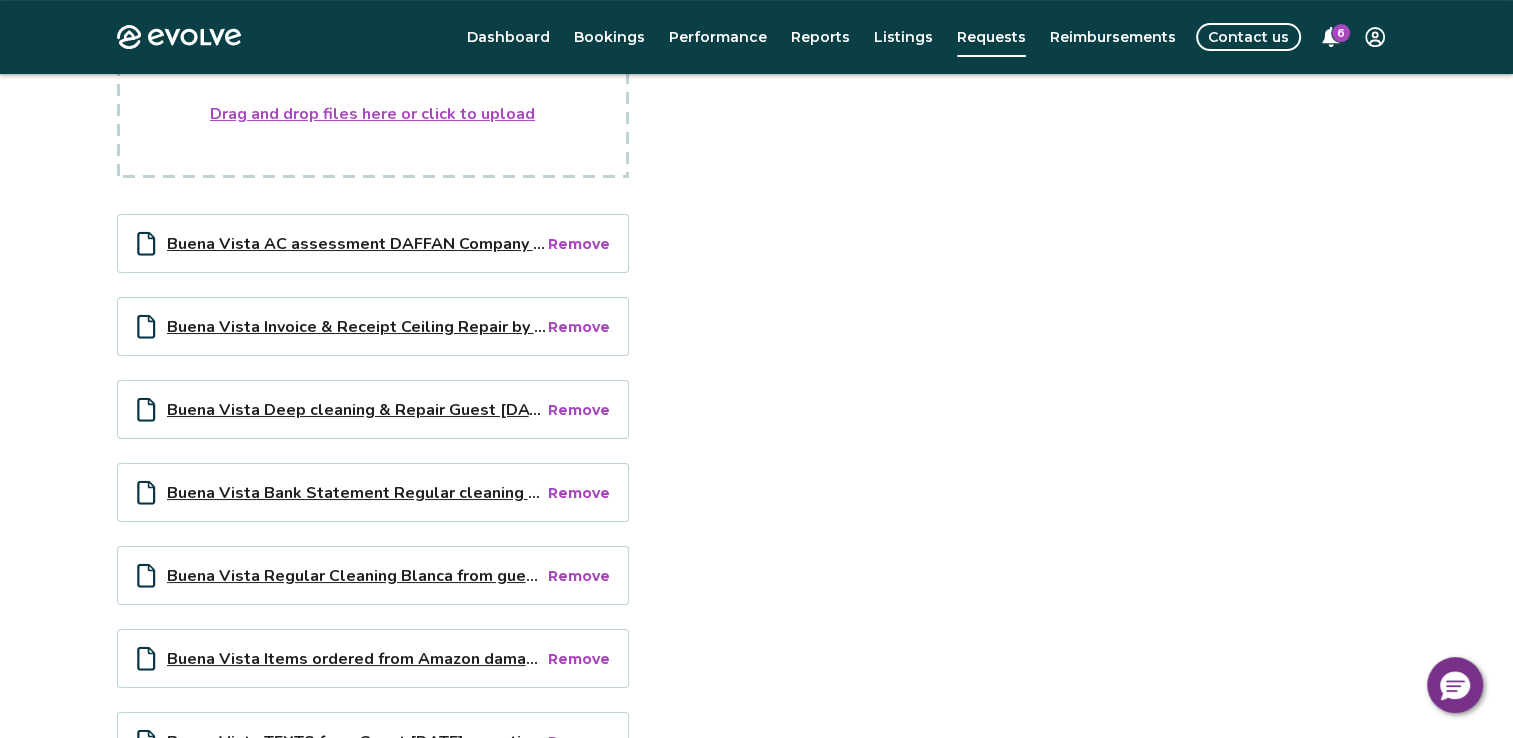 click on "Buena Vista Bank Statement Regular cleaning payment guest June 29th.pdf" at bounding box center (356, 492) 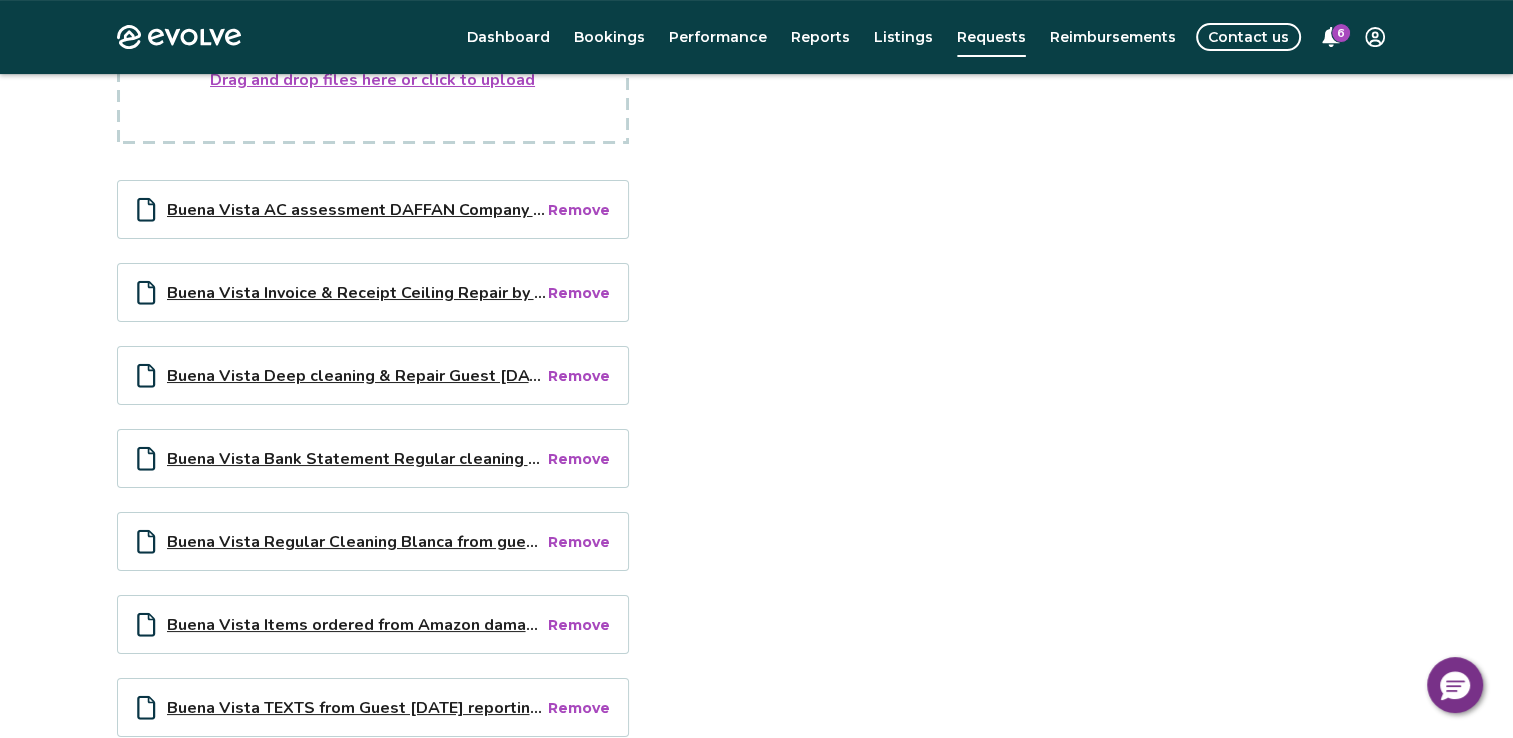 scroll, scrollTop: 600, scrollLeft: 0, axis: vertical 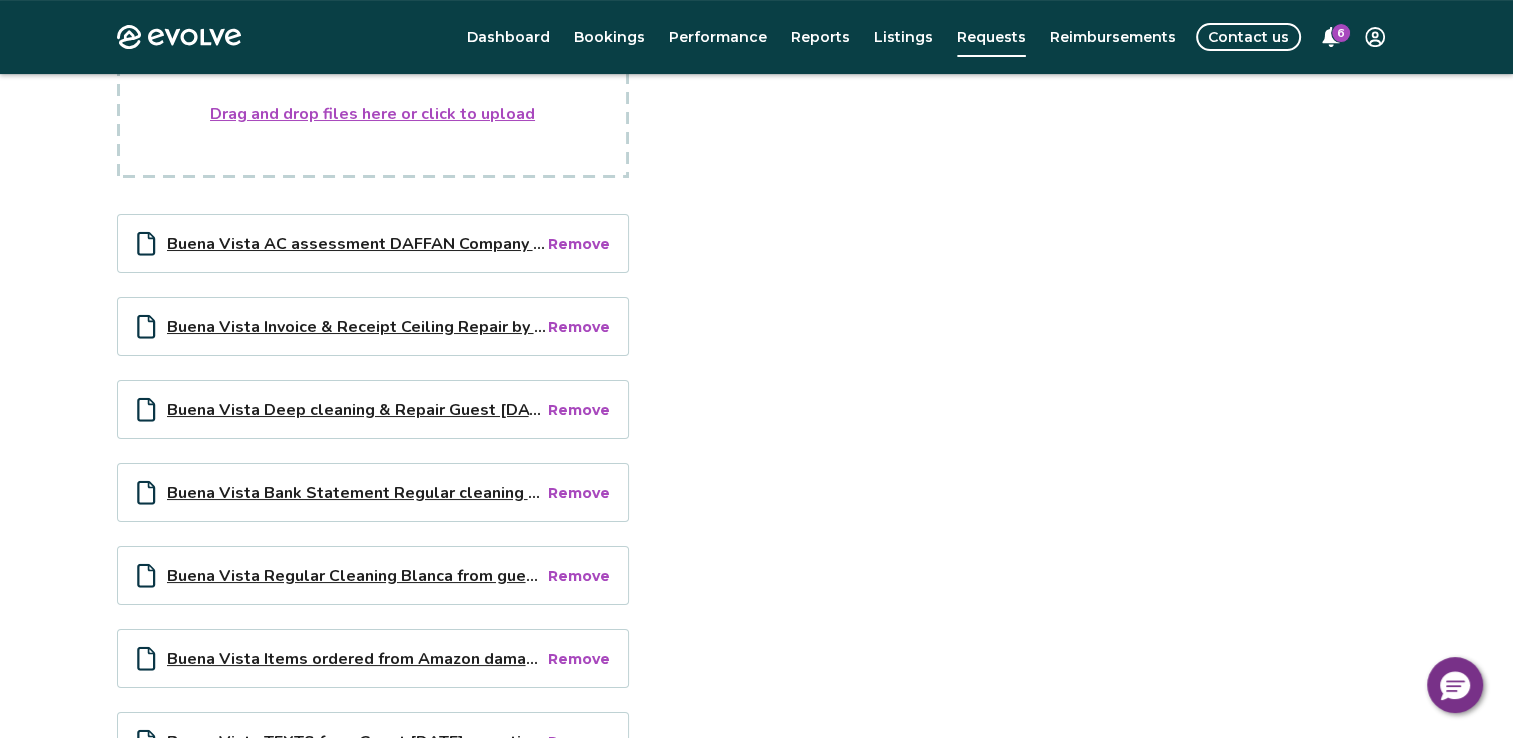 click on "Drag and drop files here or click to upload" at bounding box center (372, 114) 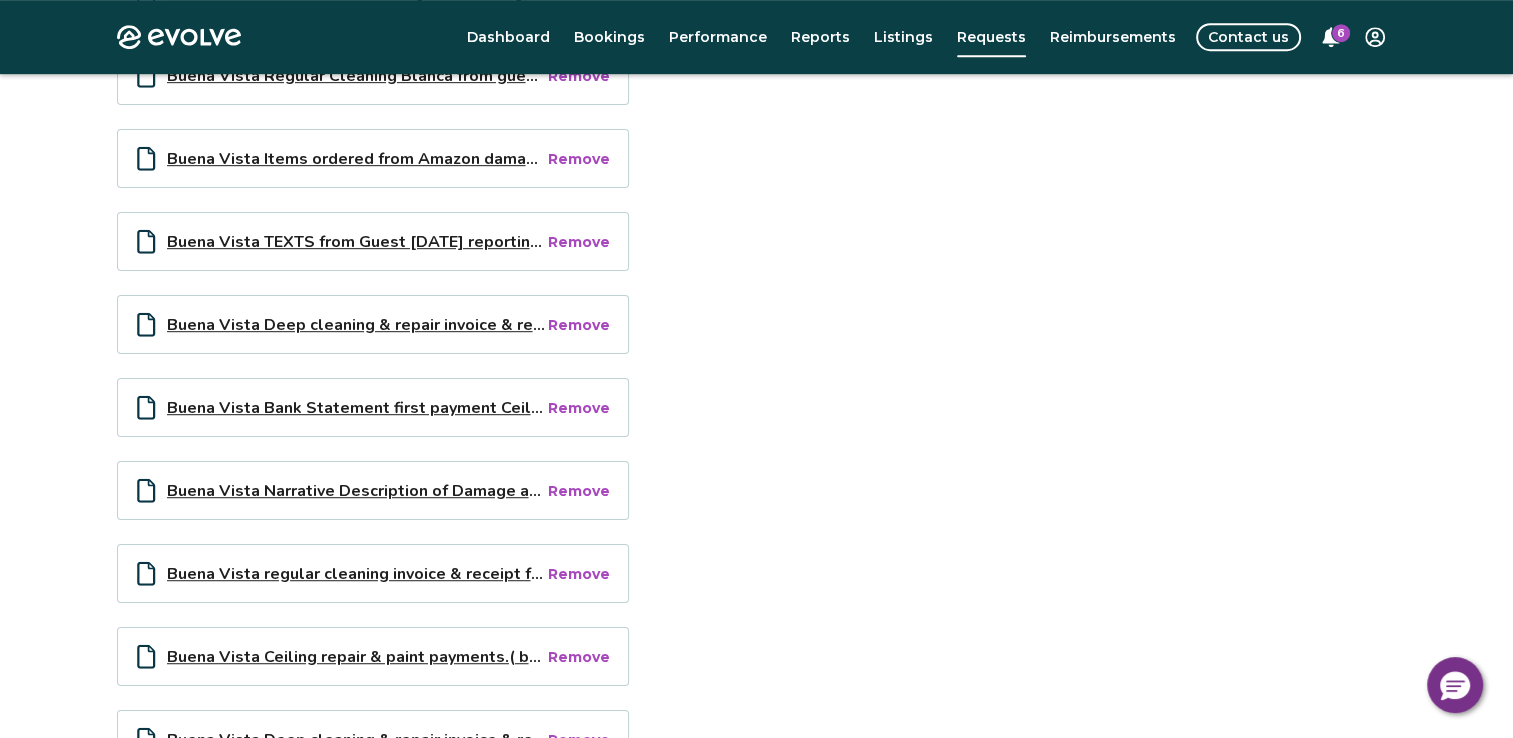 scroll, scrollTop: 1200, scrollLeft: 0, axis: vertical 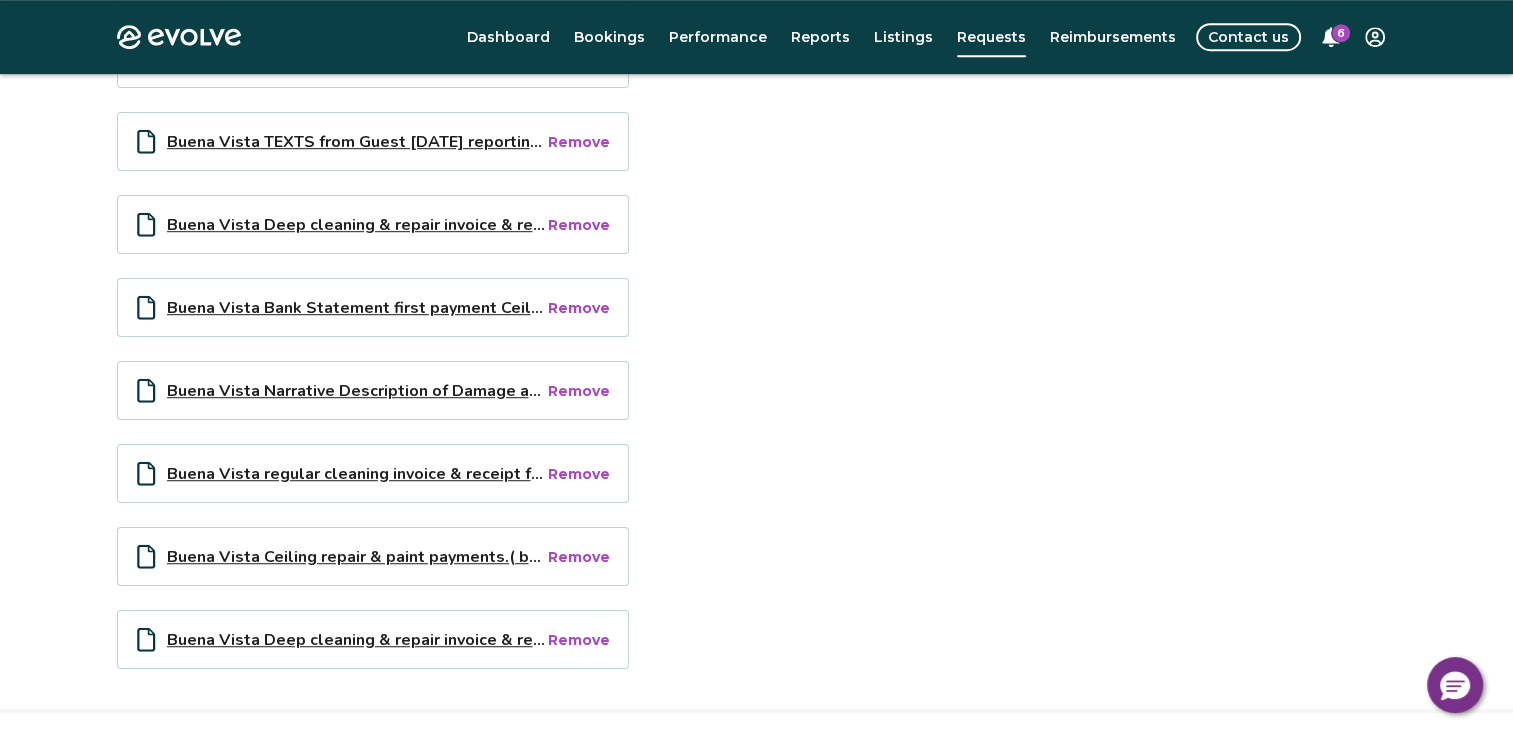 click on "Buena Vista Deep cleaning & repair invoice & receipt guest June 29th.pdf" at bounding box center [356, 224] 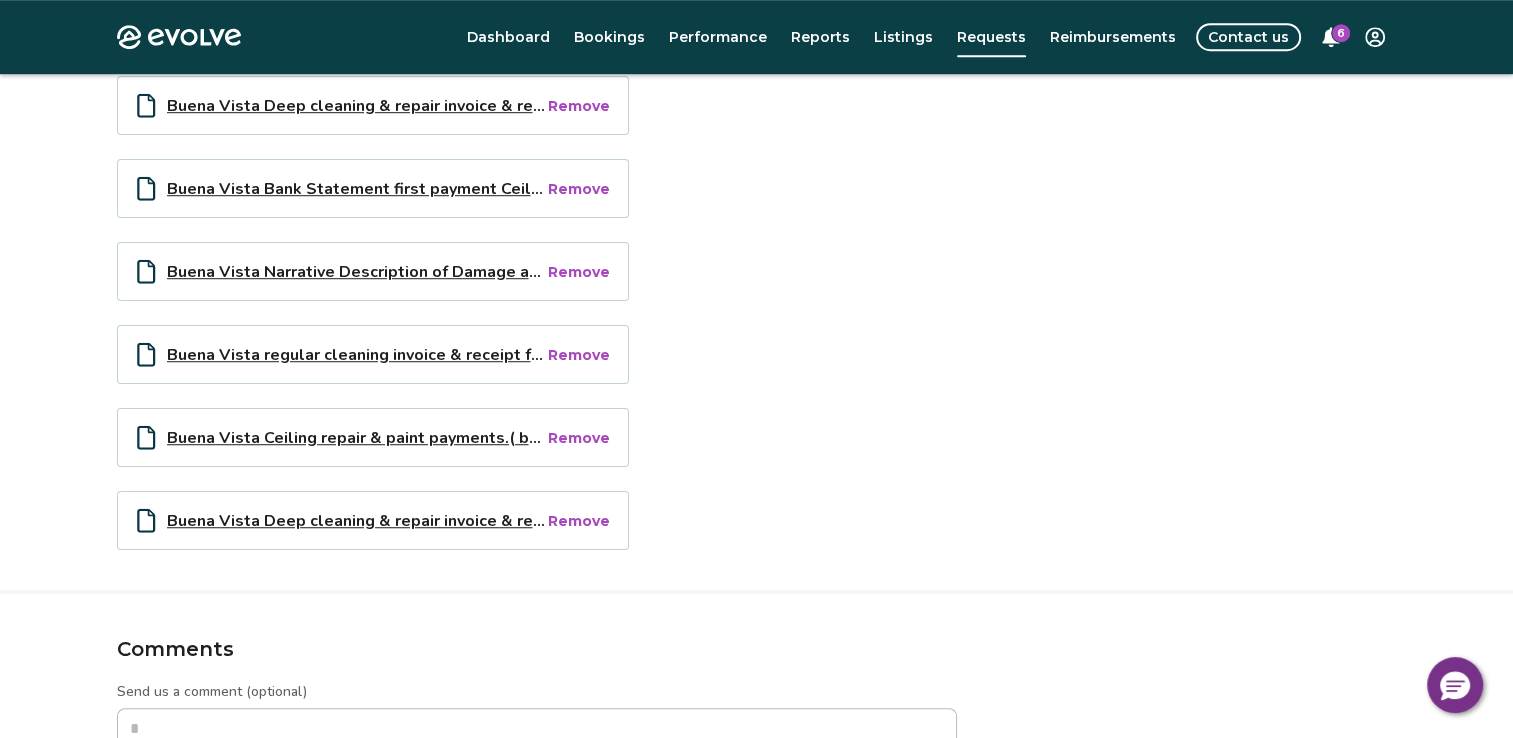 scroll, scrollTop: 1500, scrollLeft: 0, axis: vertical 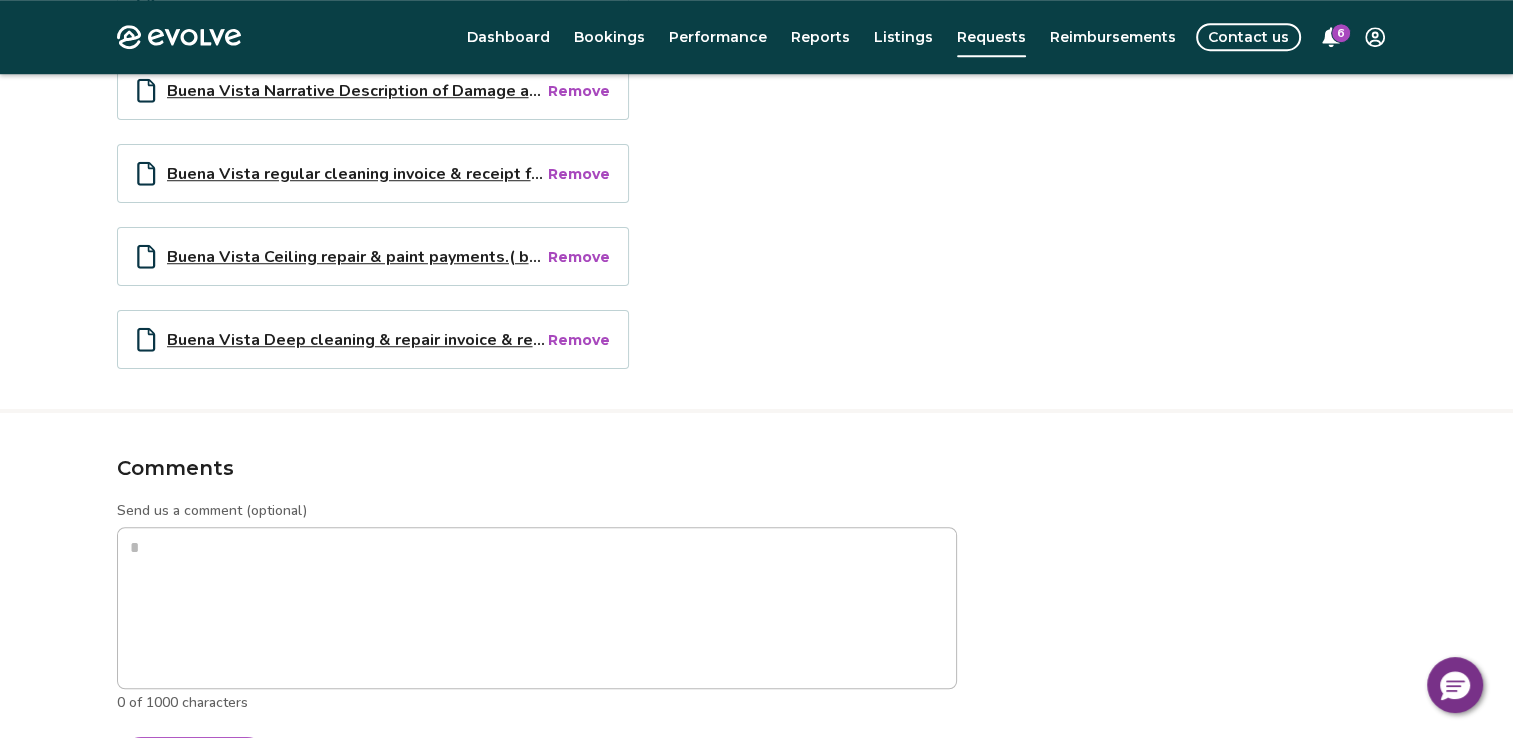 click on "Remove" at bounding box center [579, 340] 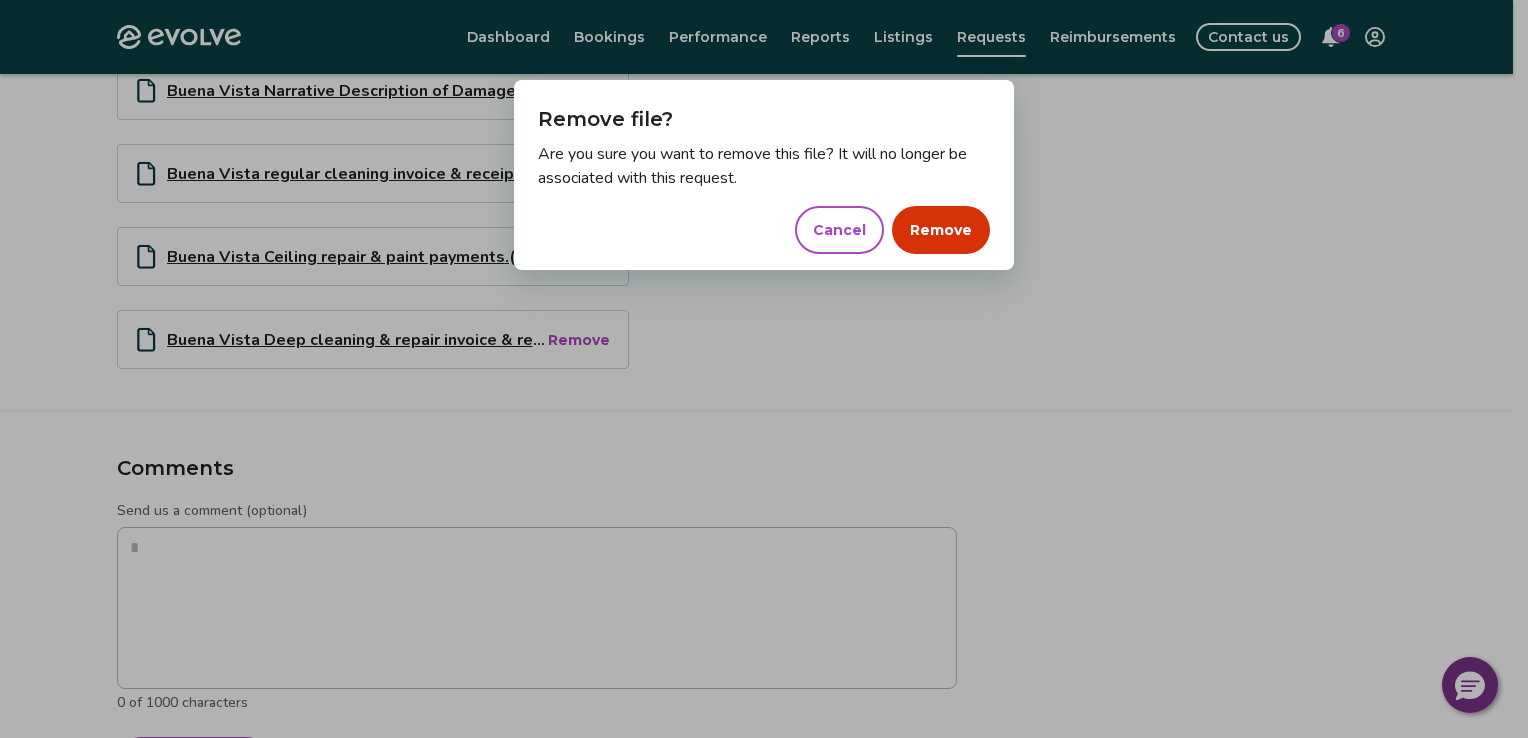 click on "Remove" at bounding box center (941, 230) 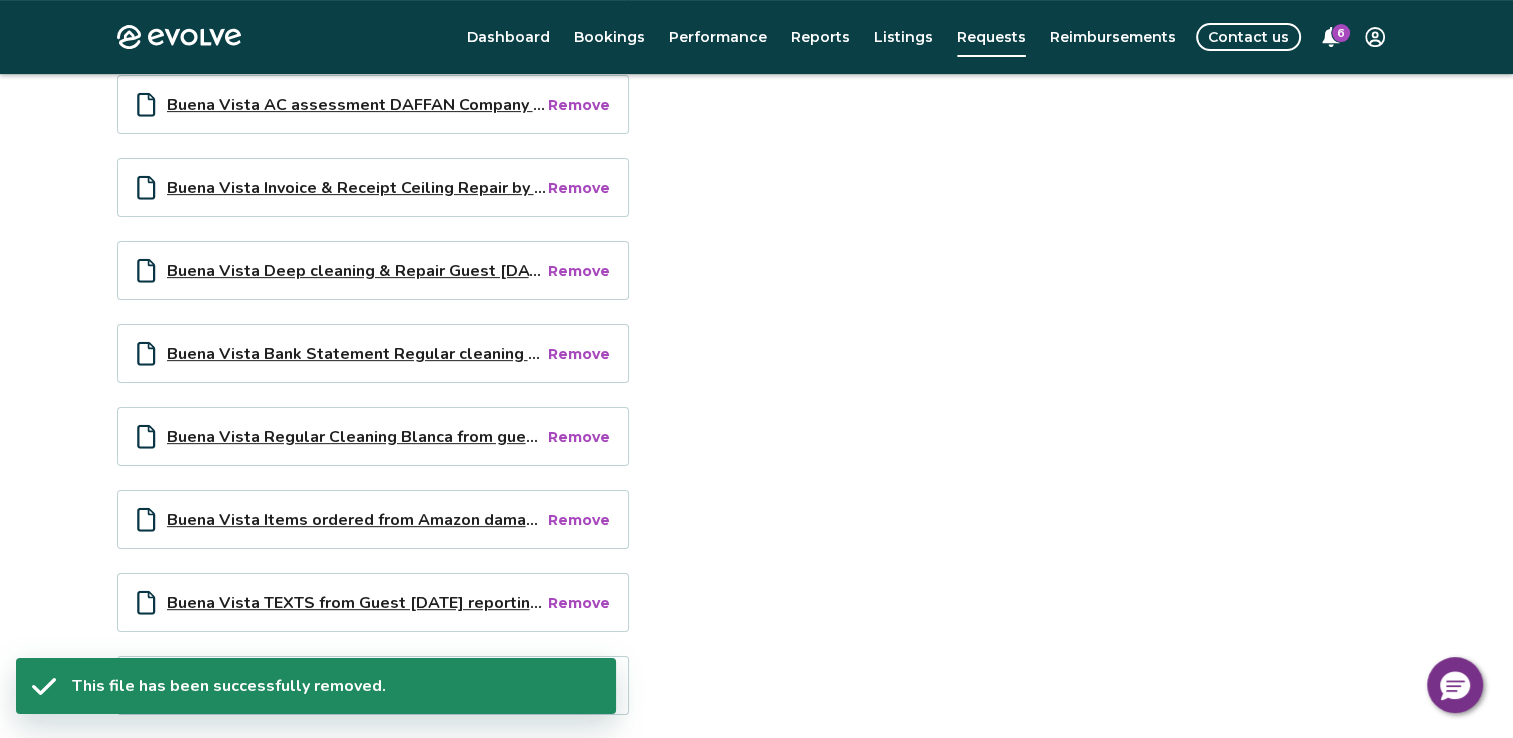 scroll, scrollTop: 700, scrollLeft: 0, axis: vertical 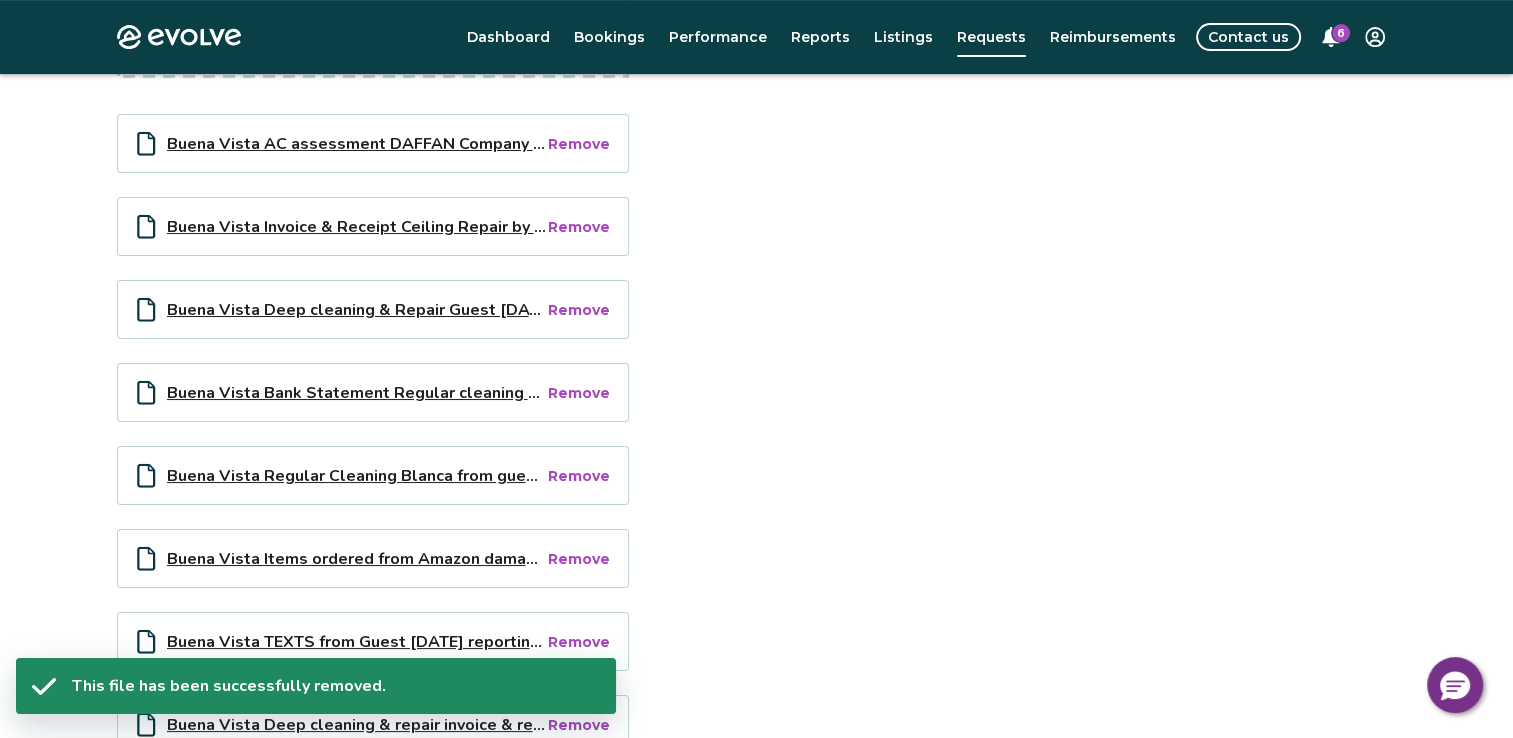 type on "*" 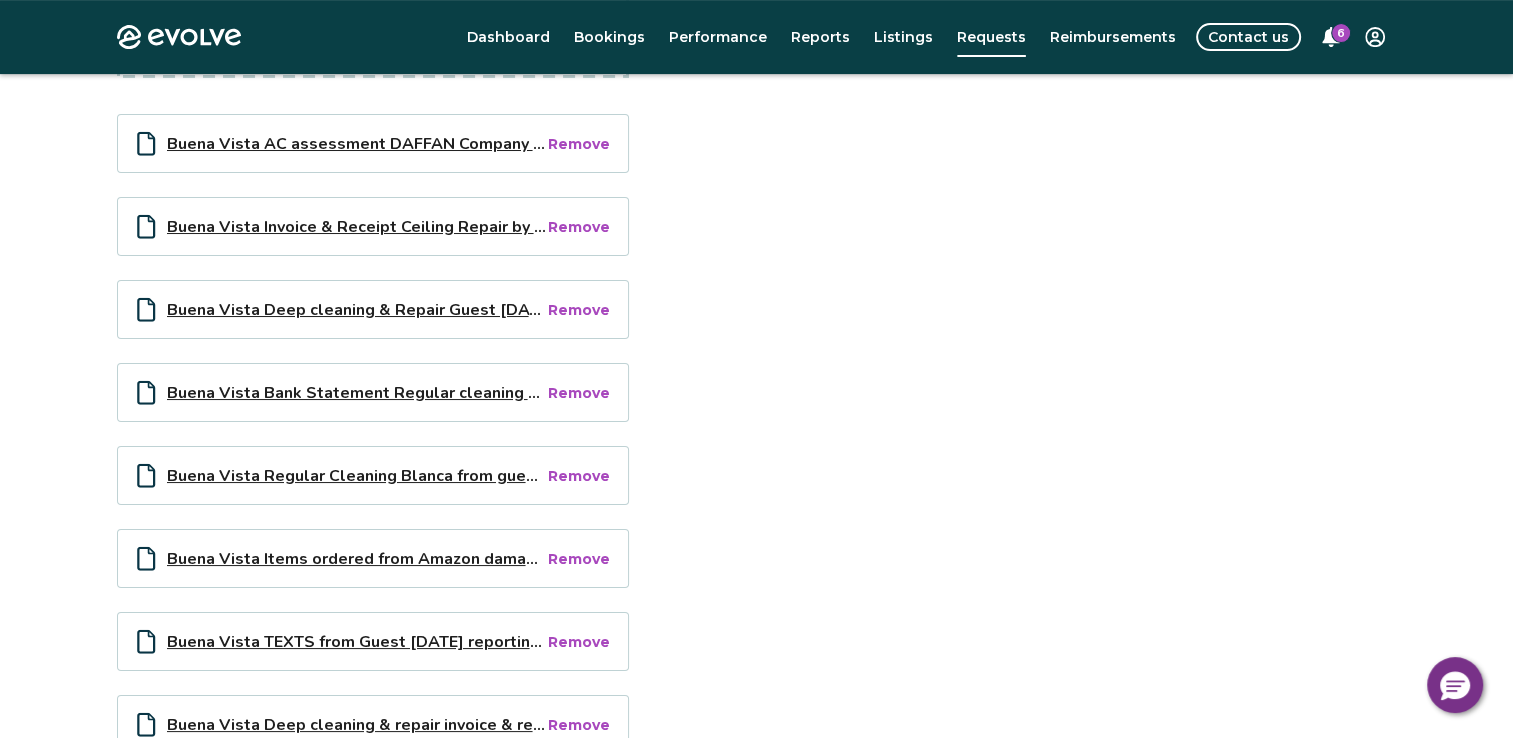 click on "Buena Vista Regular Cleaning Blanca from guest [DATE].pdf" at bounding box center (356, 475) 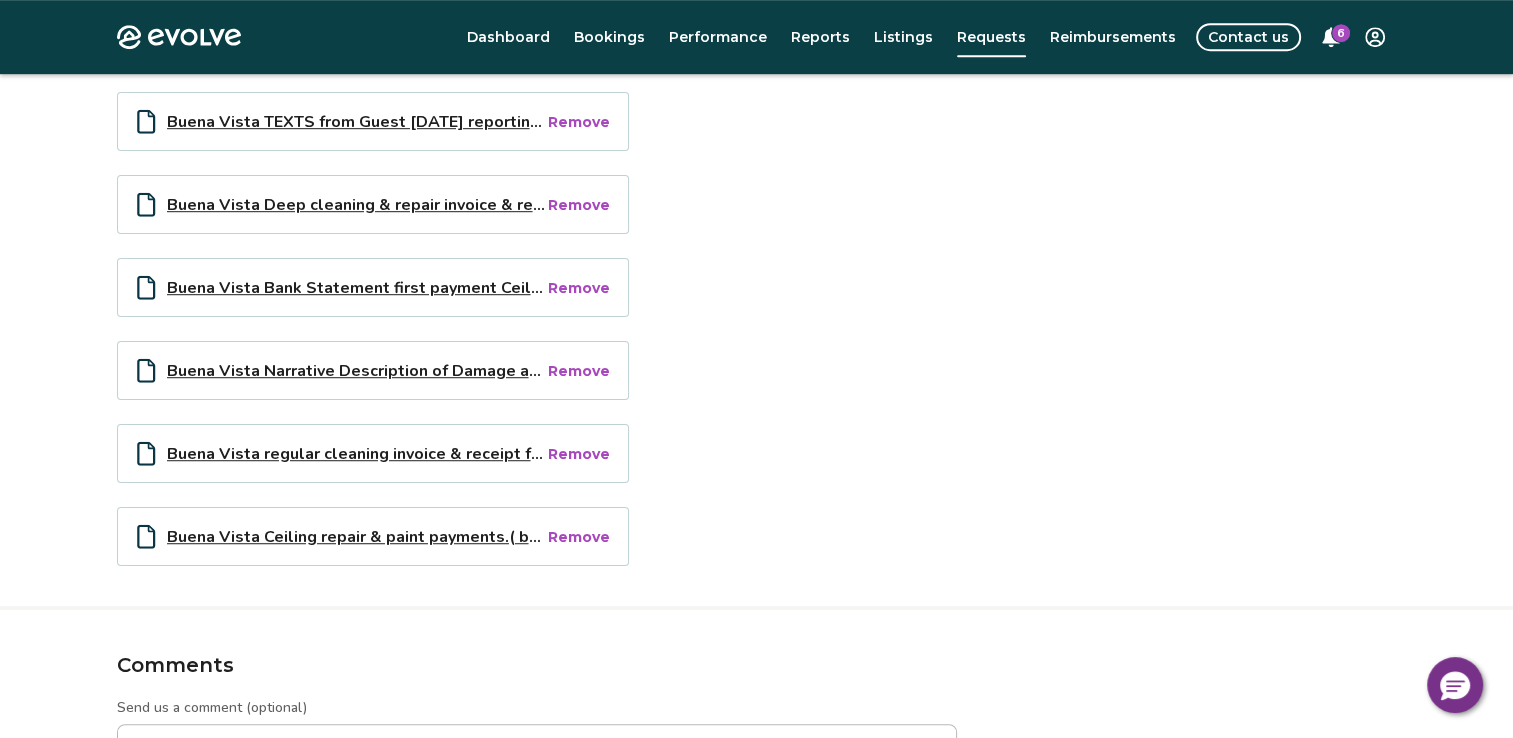 scroll, scrollTop: 1100, scrollLeft: 0, axis: vertical 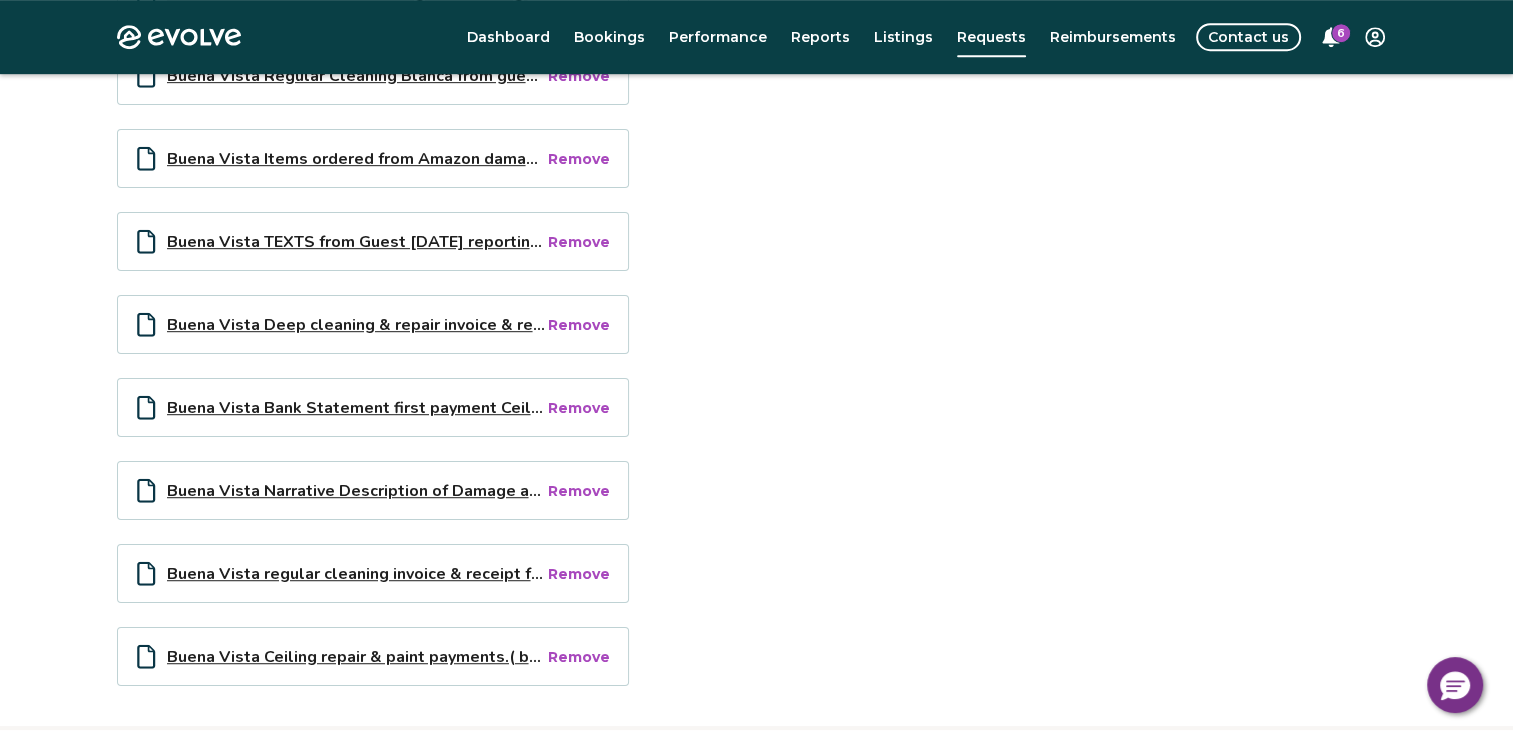click on "Buena Vista regular cleaning invoice & receipt from guest [DATE].pdf" at bounding box center (356, 573) 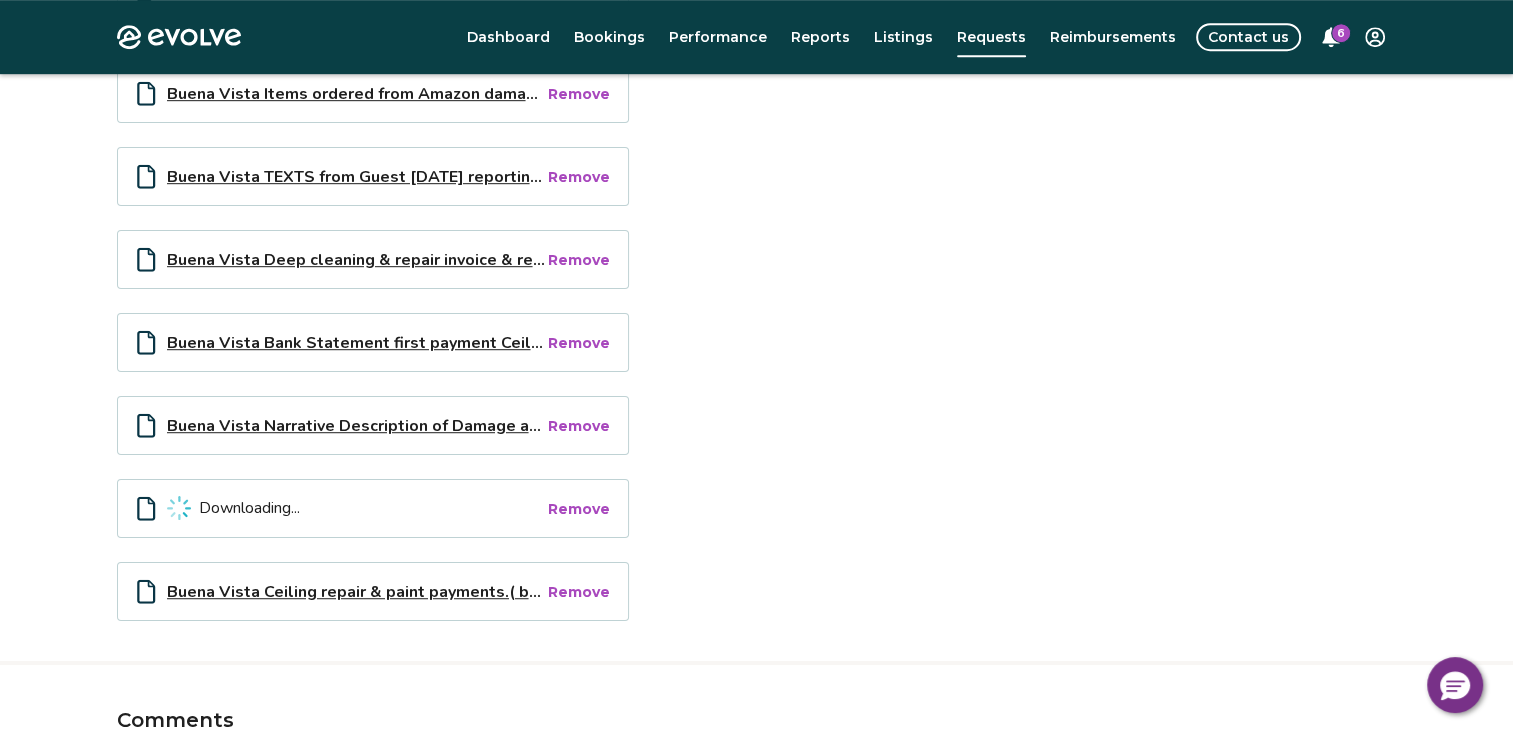 scroll, scrollTop: 1200, scrollLeft: 0, axis: vertical 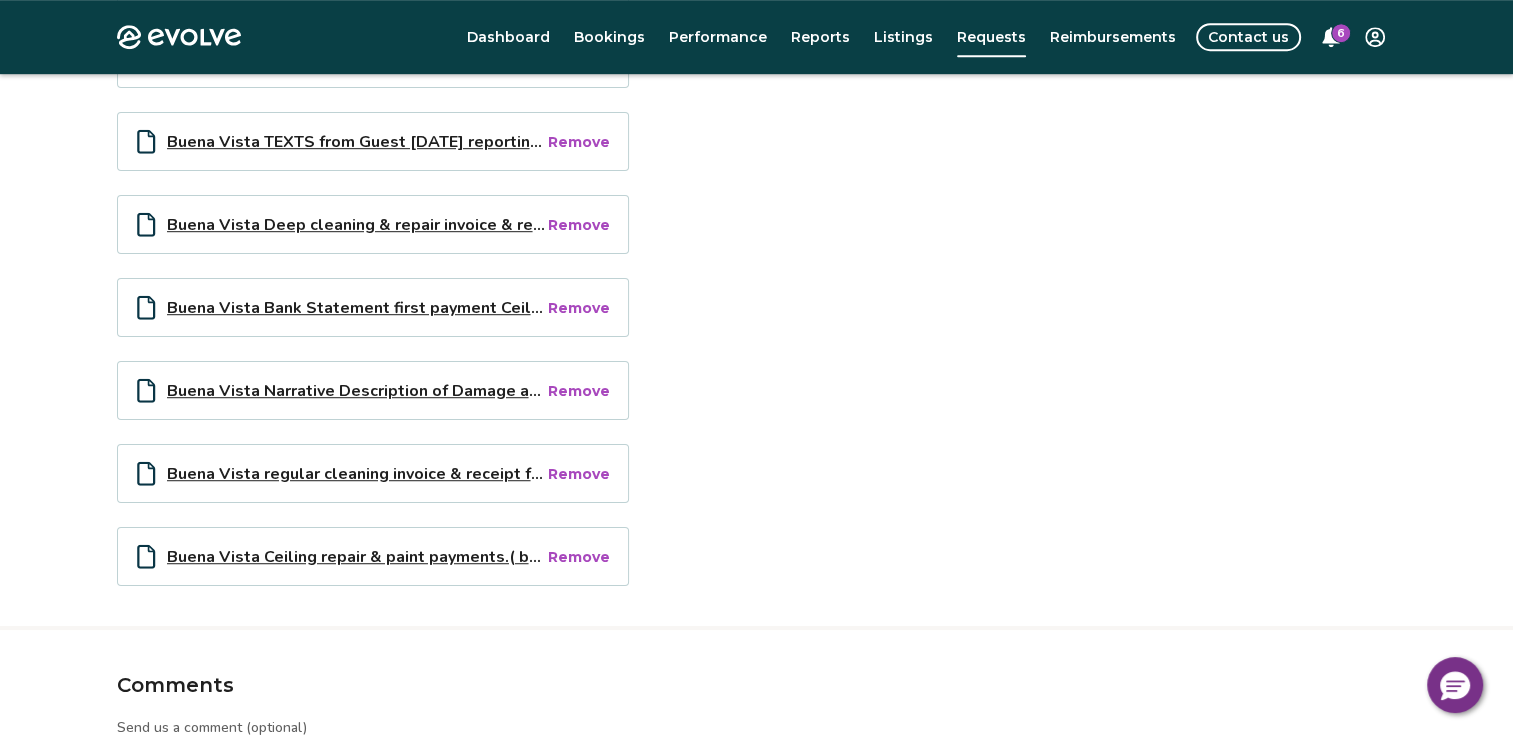 type on "*" 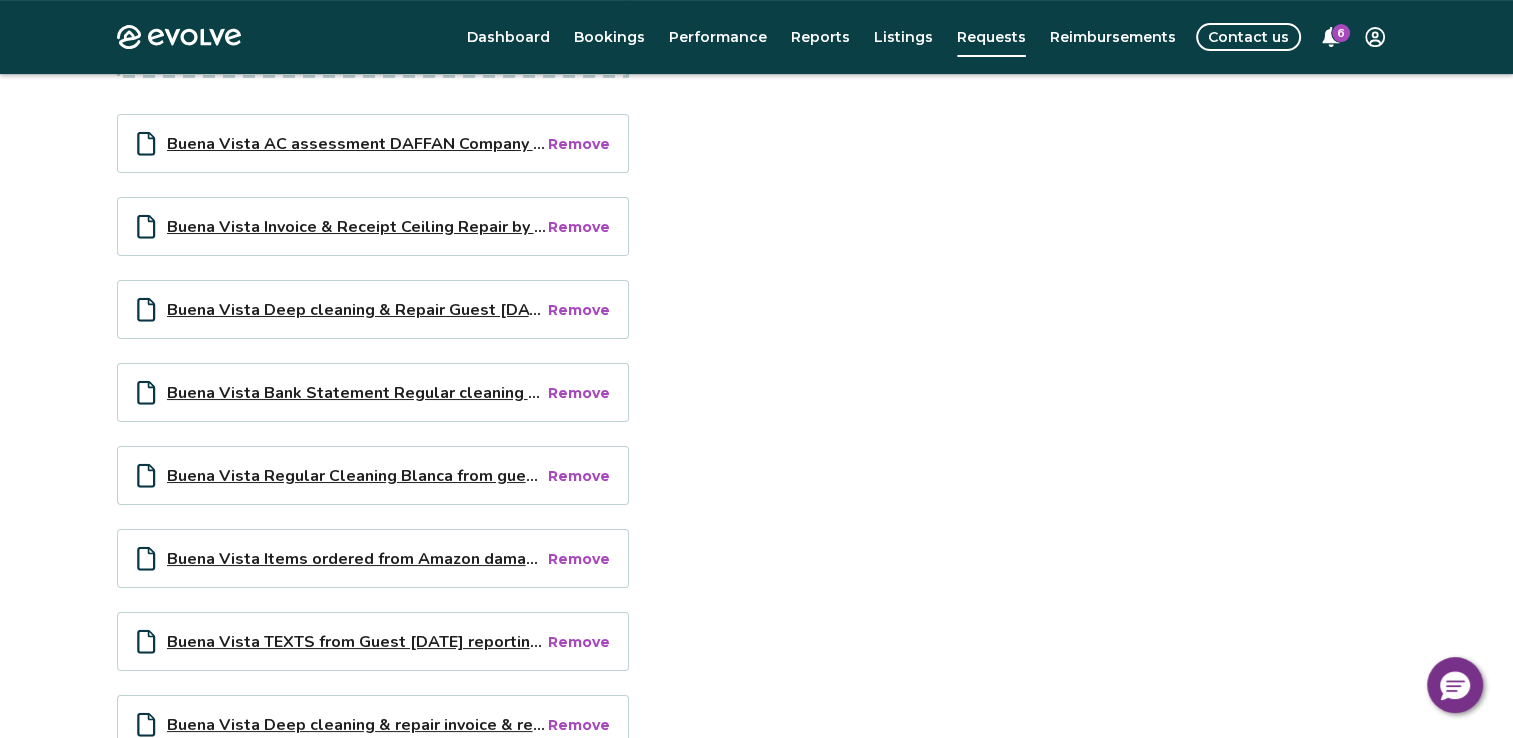 scroll, scrollTop: 800, scrollLeft: 0, axis: vertical 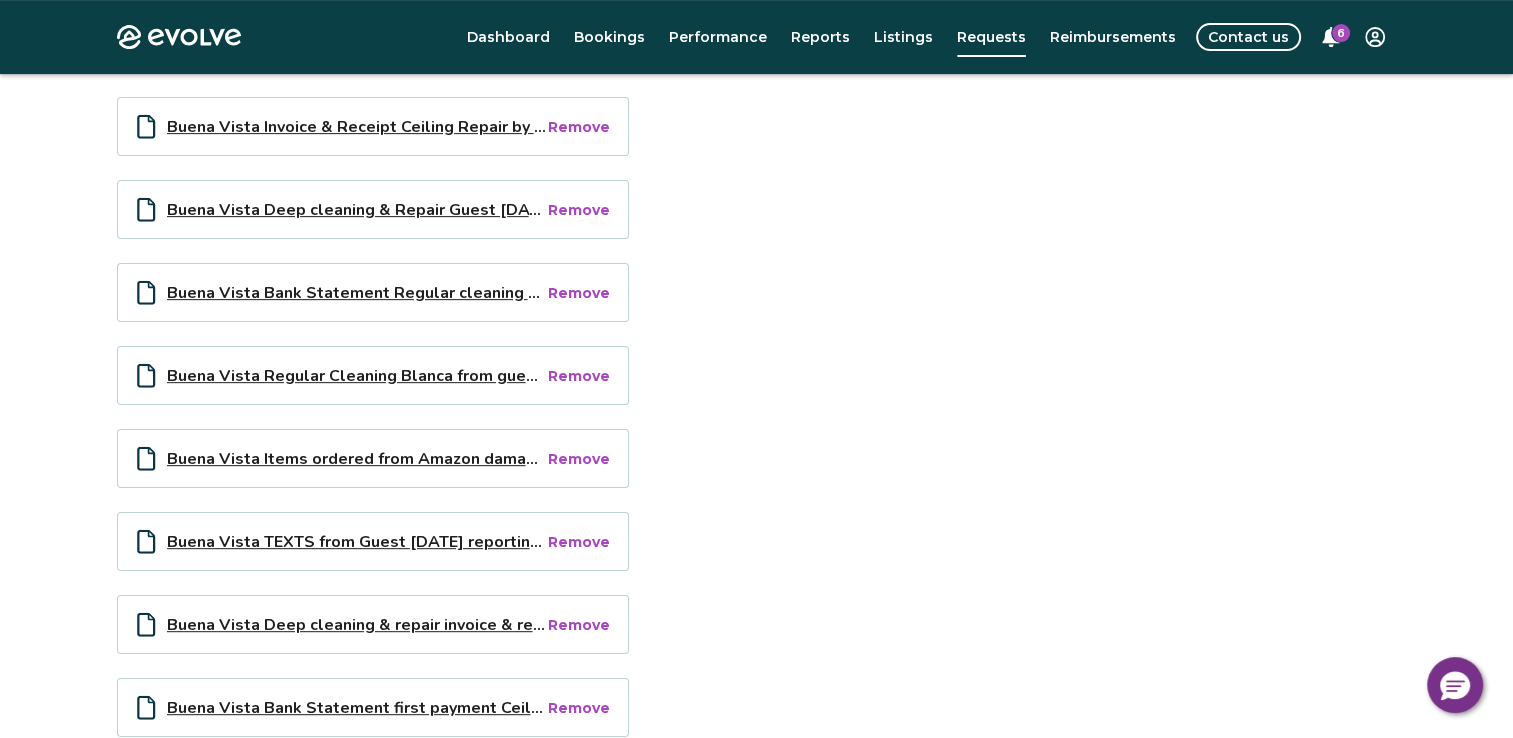 click on "Buena Vista Deep cleaning & Repair Guest [DATE] ( Bank statement will be submitted next week when it is clean).pdf" at bounding box center [356, 209] 